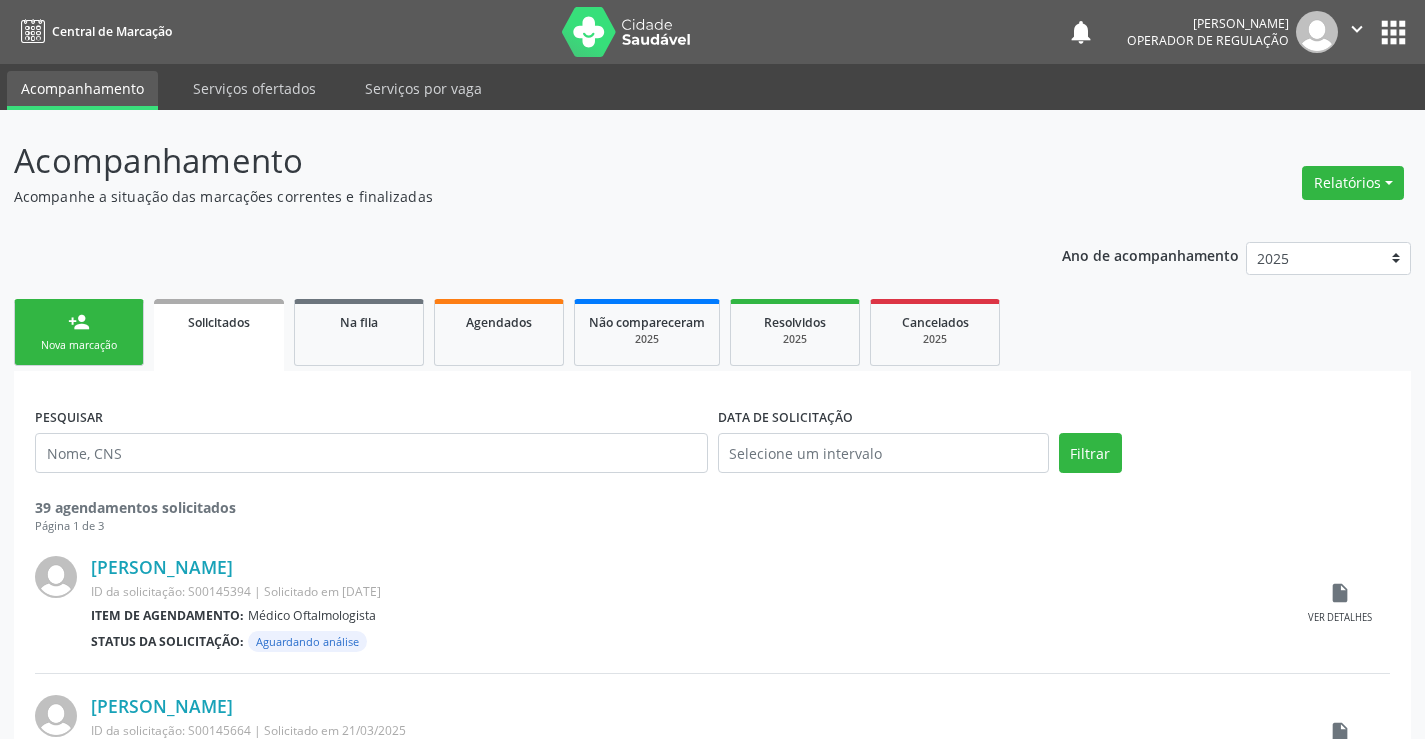 scroll, scrollTop: 0, scrollLeft: 0, axis: both 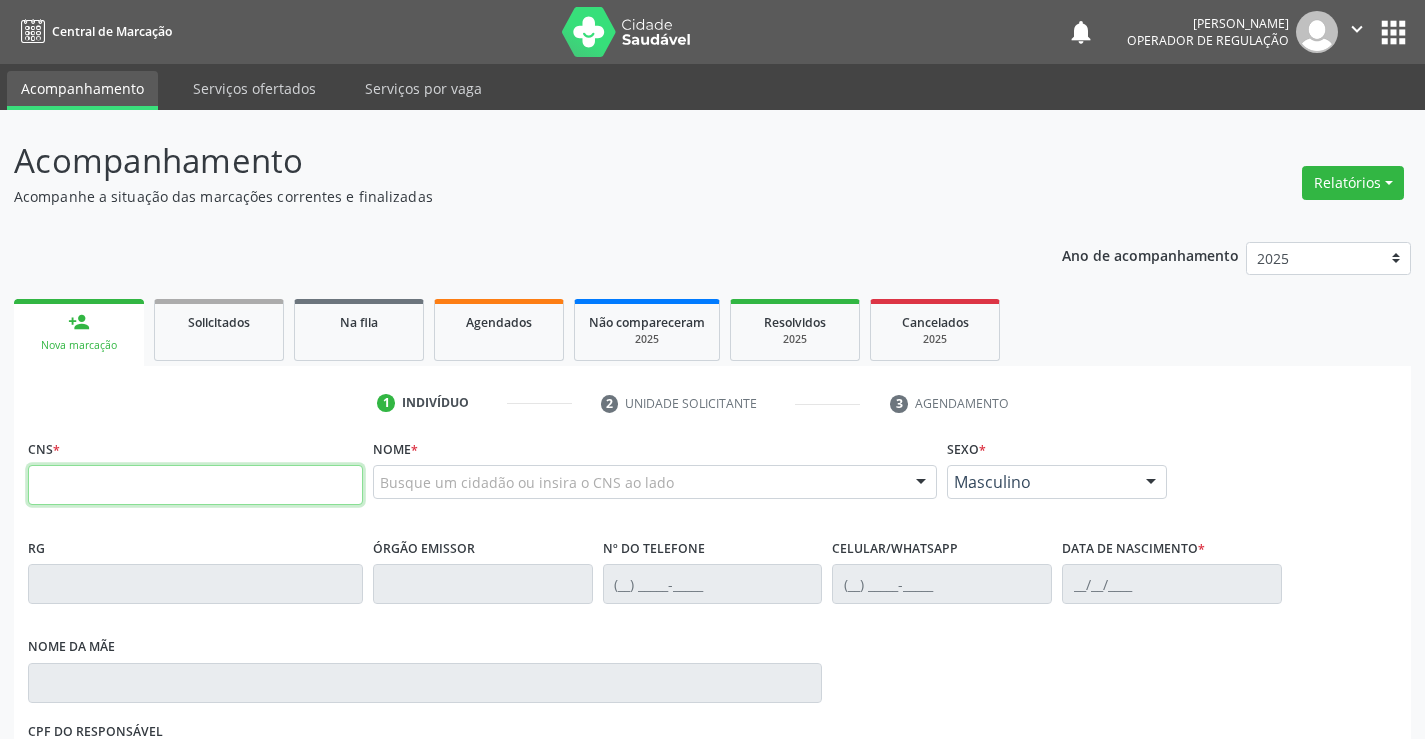 click at bounding box center [195, 485] 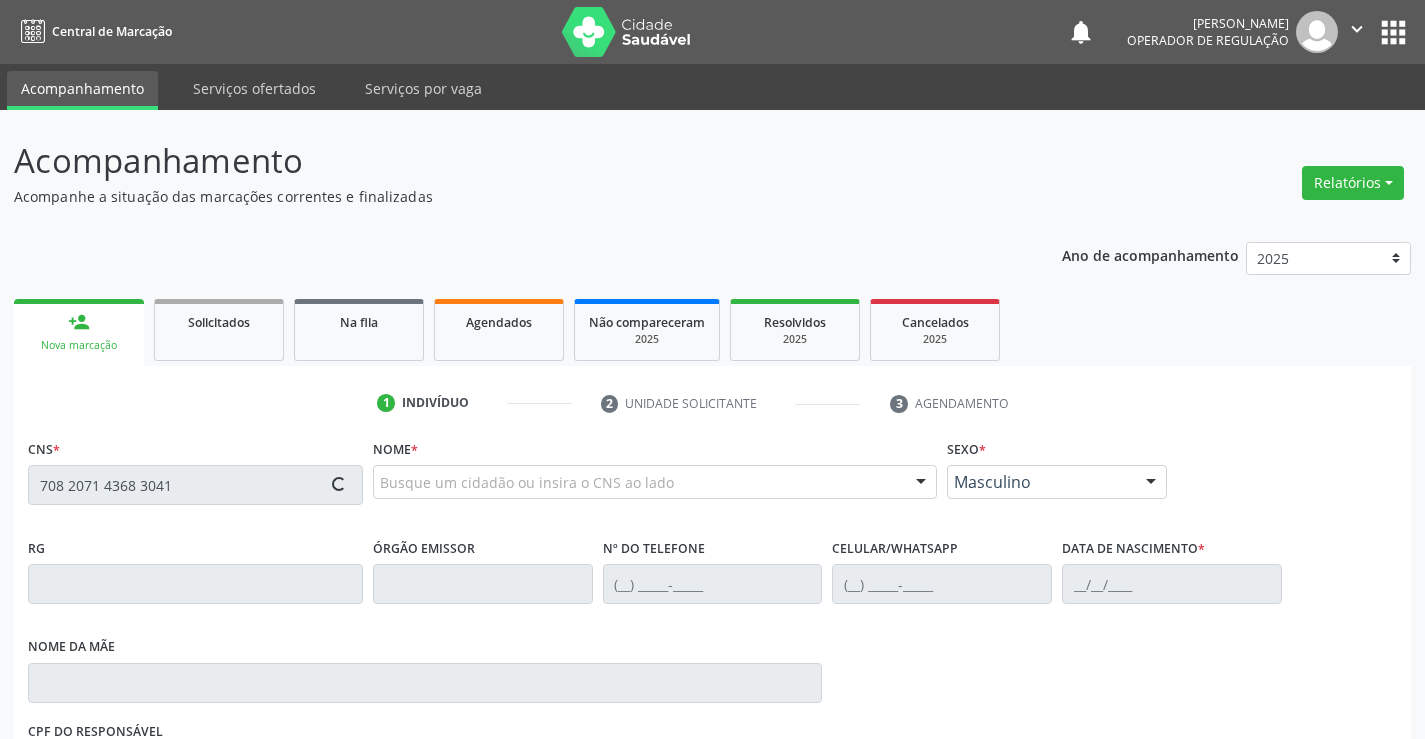 type on "708 2071 4368 3041" 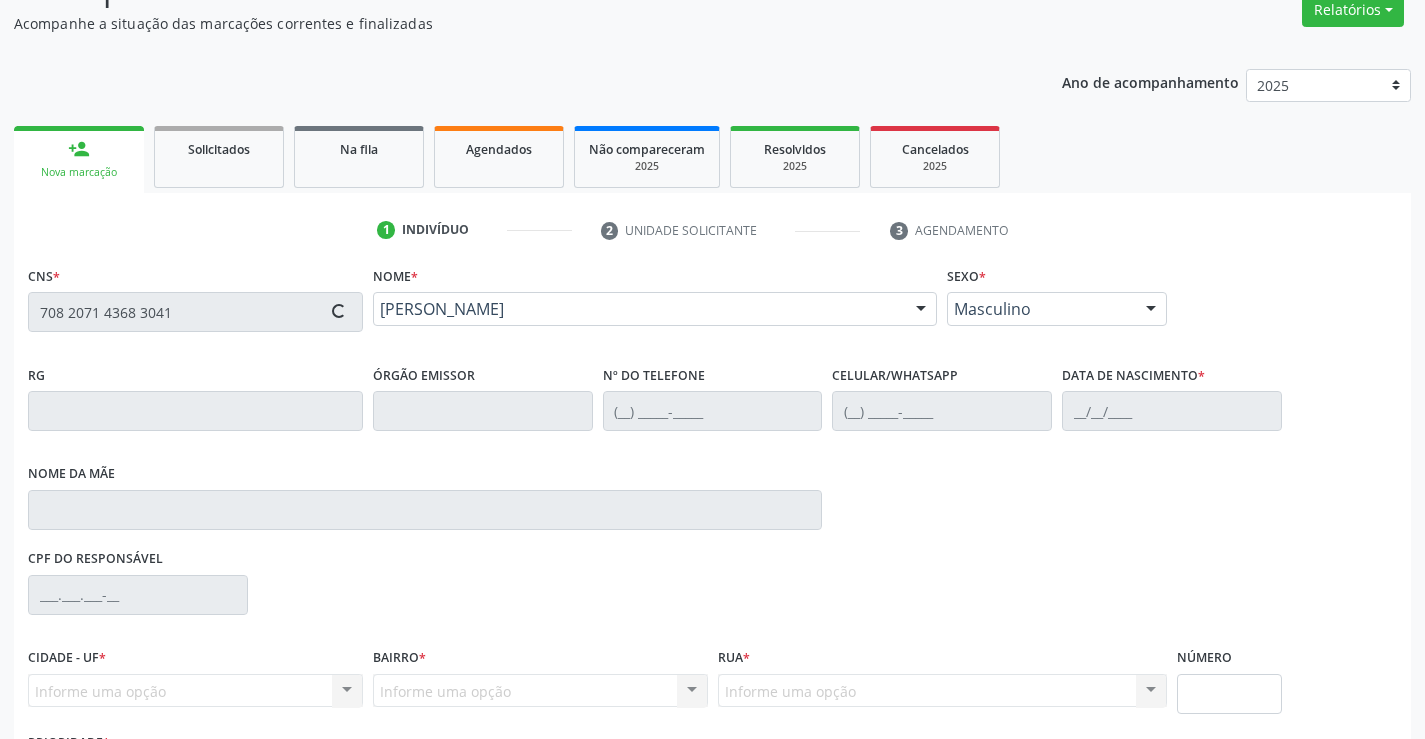 scroll, scrollTop: 300, scrollLeft: 0, axis: vertical 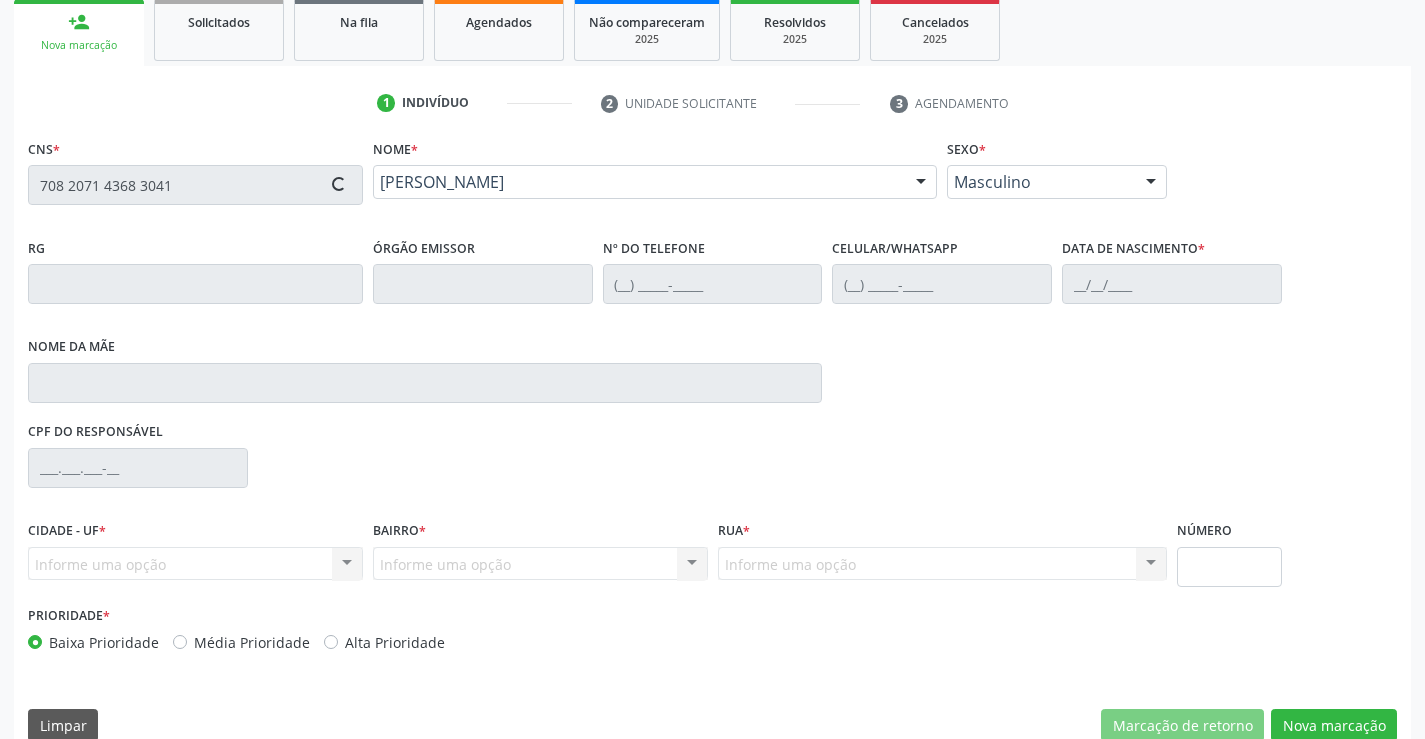 type on "1603230106" 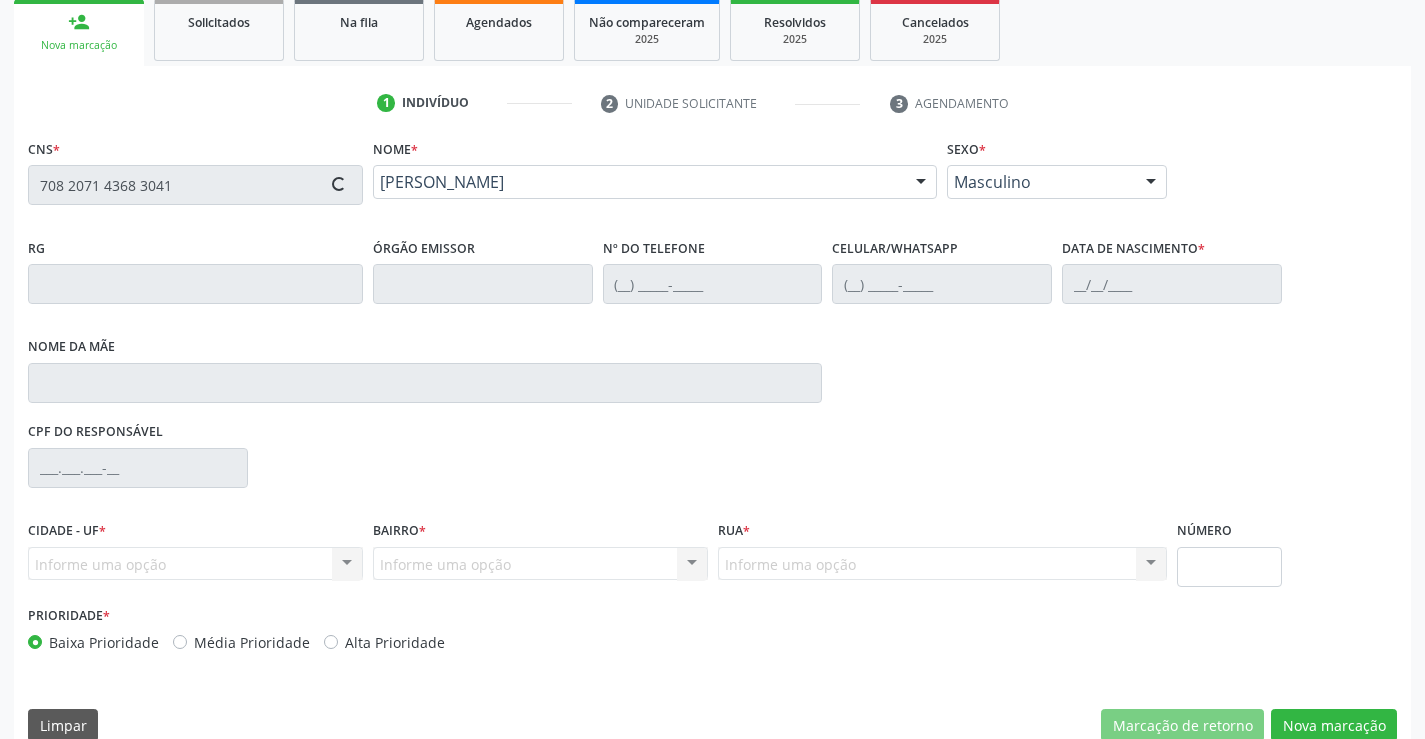 type on "[PHONE_NUMBER]" 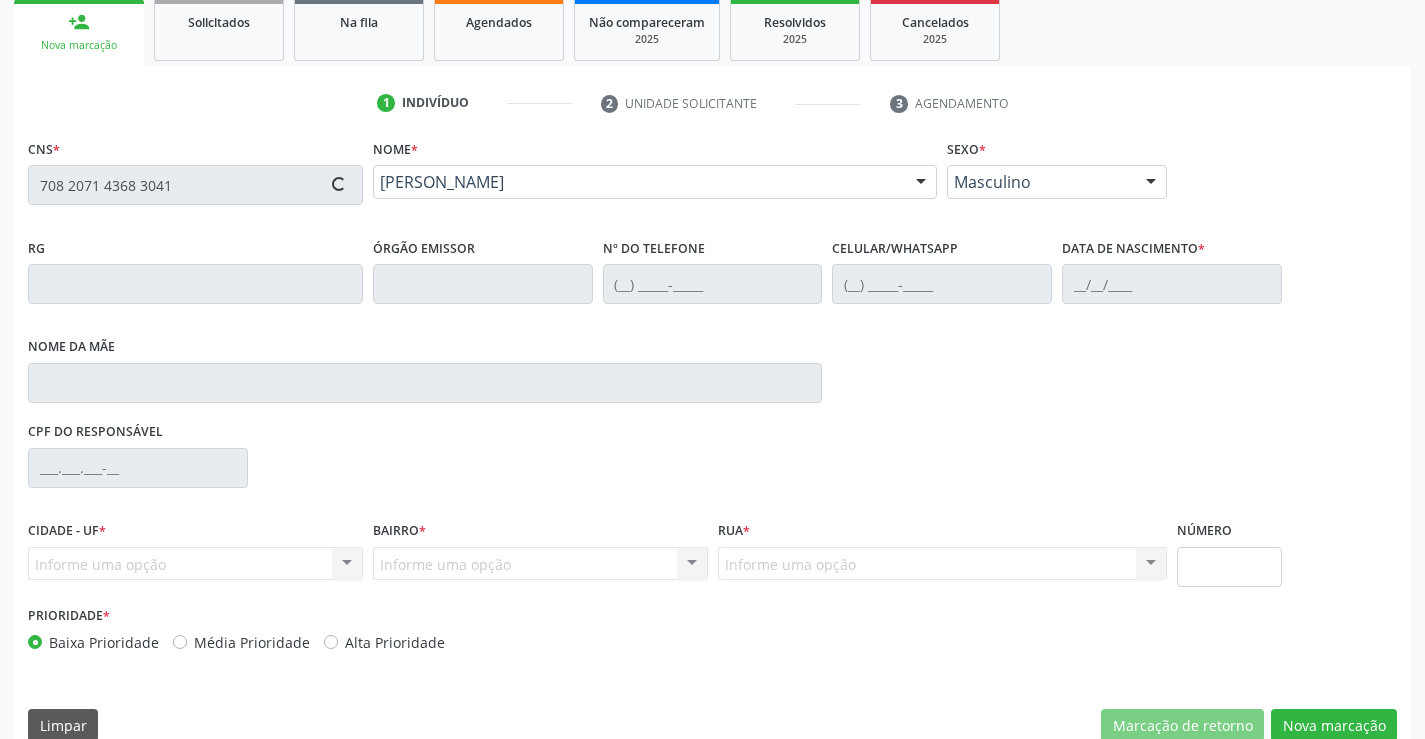 type on "S/N" 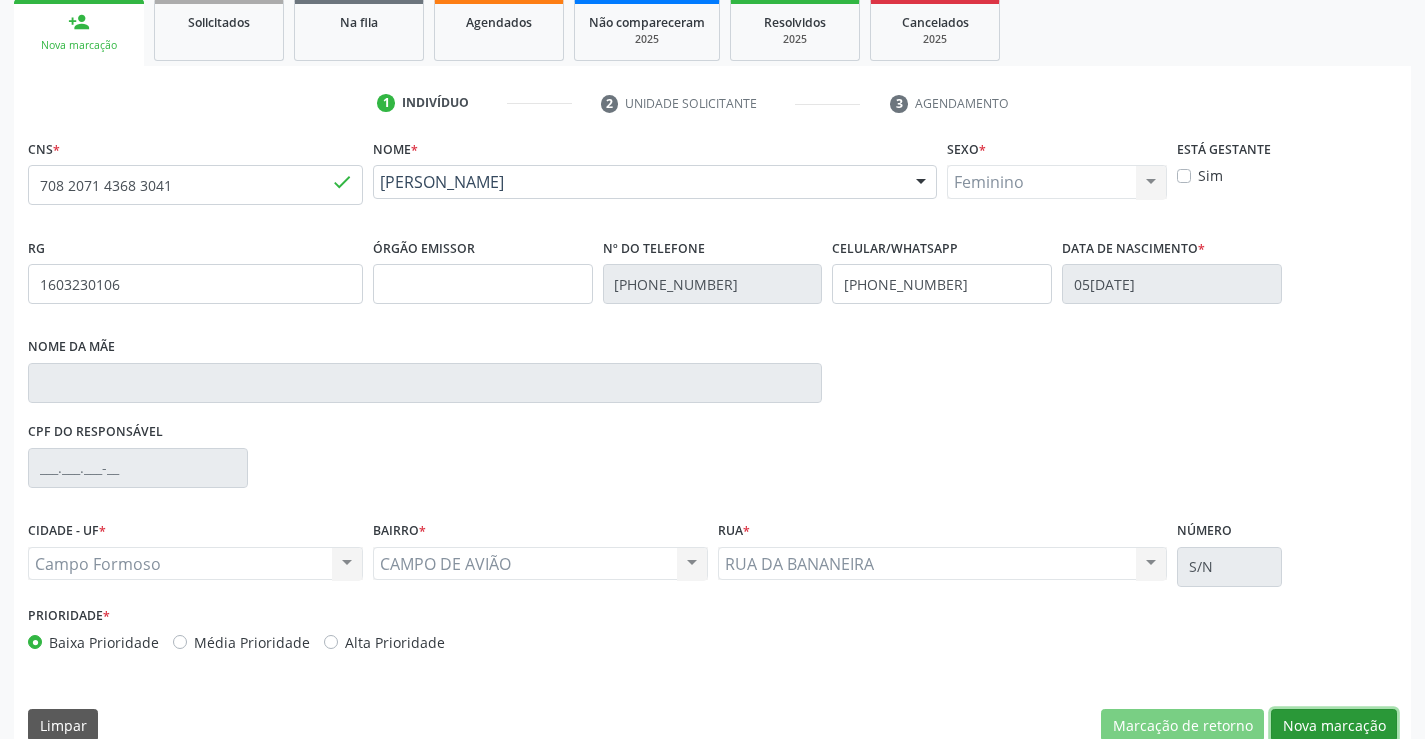 click on "Nova marcação" at bounding box center [1334, 726] 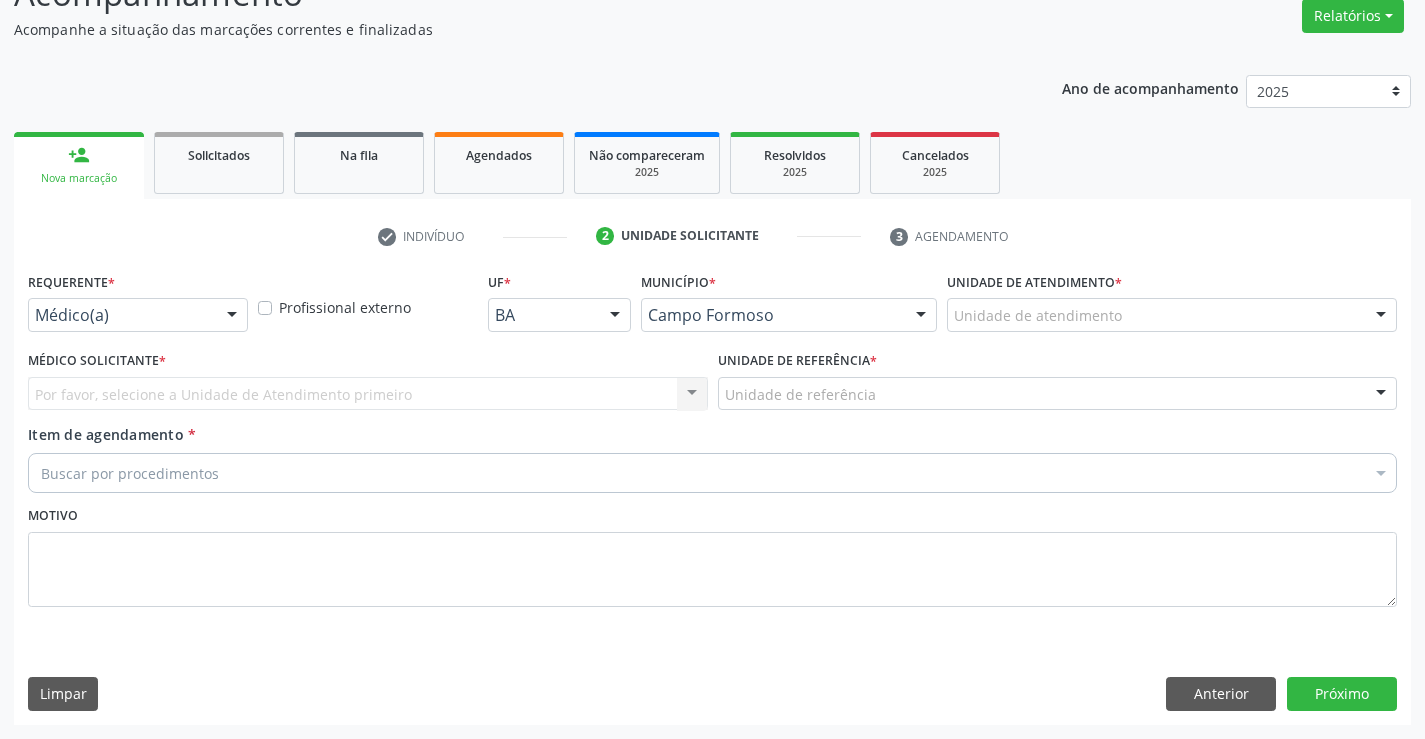 scroll, scrollTop: 167, scrollLeft: 0, axis: vertical 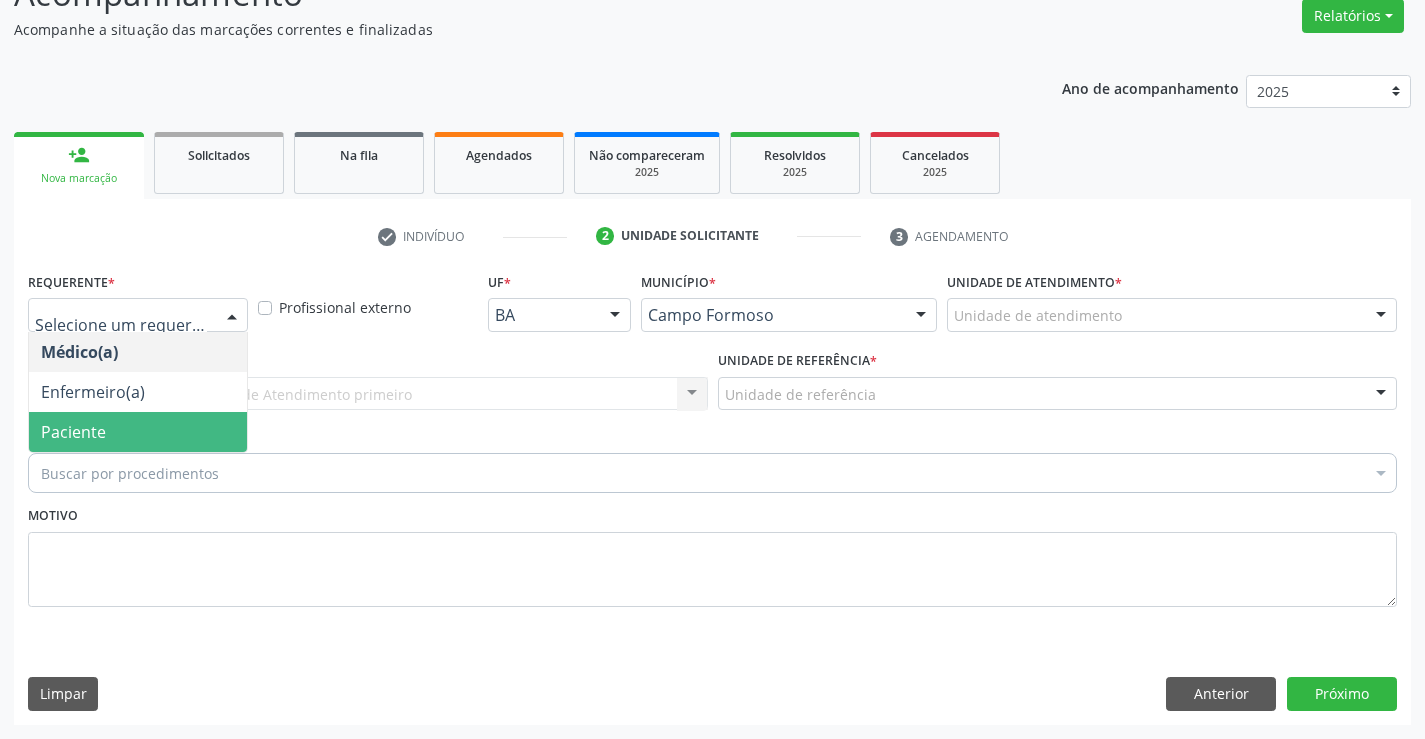 click on "Paciente" at bounding box center [138, 432] 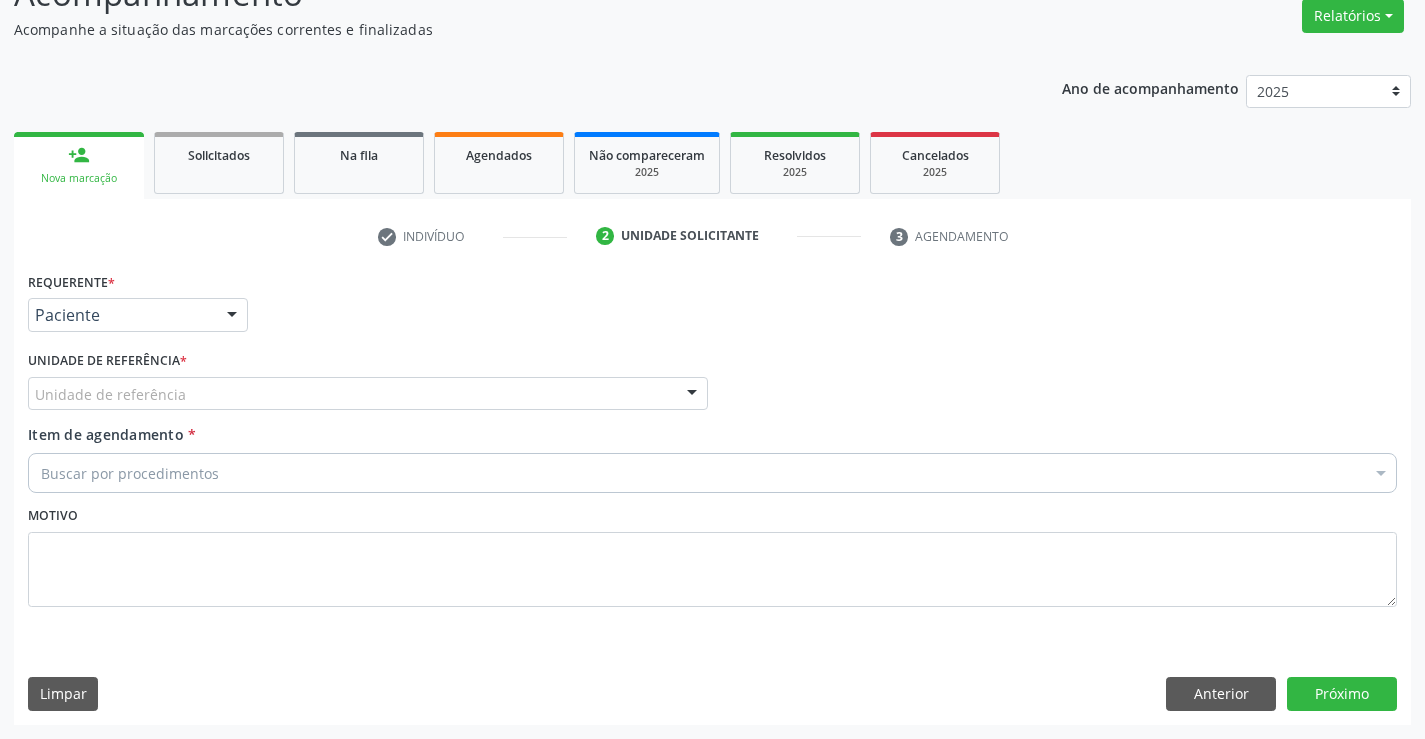 click on "Unidade de referência" at bounding box center [368, 394] 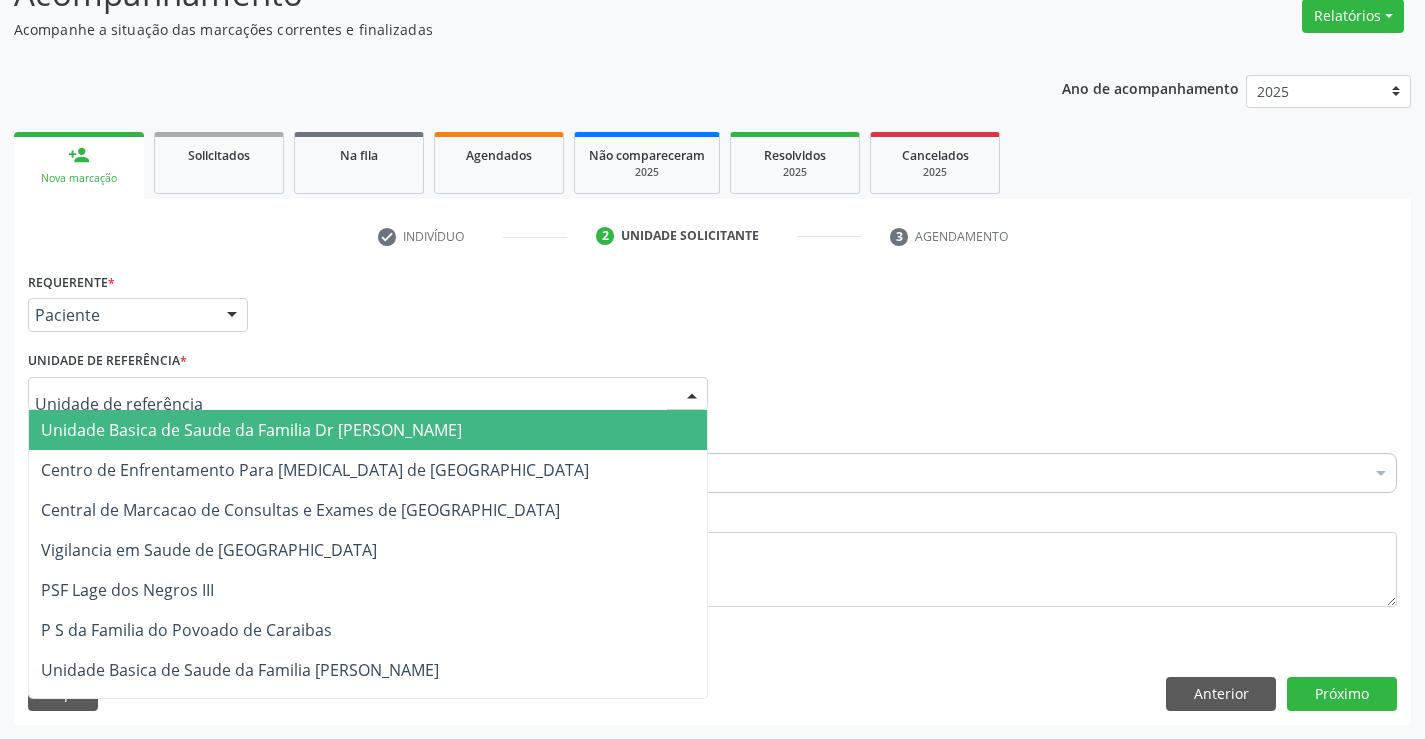 click on "Unidade Basica de Saude da Familia Dr [PERSON_NAME]" at bounding box center [251, 430] 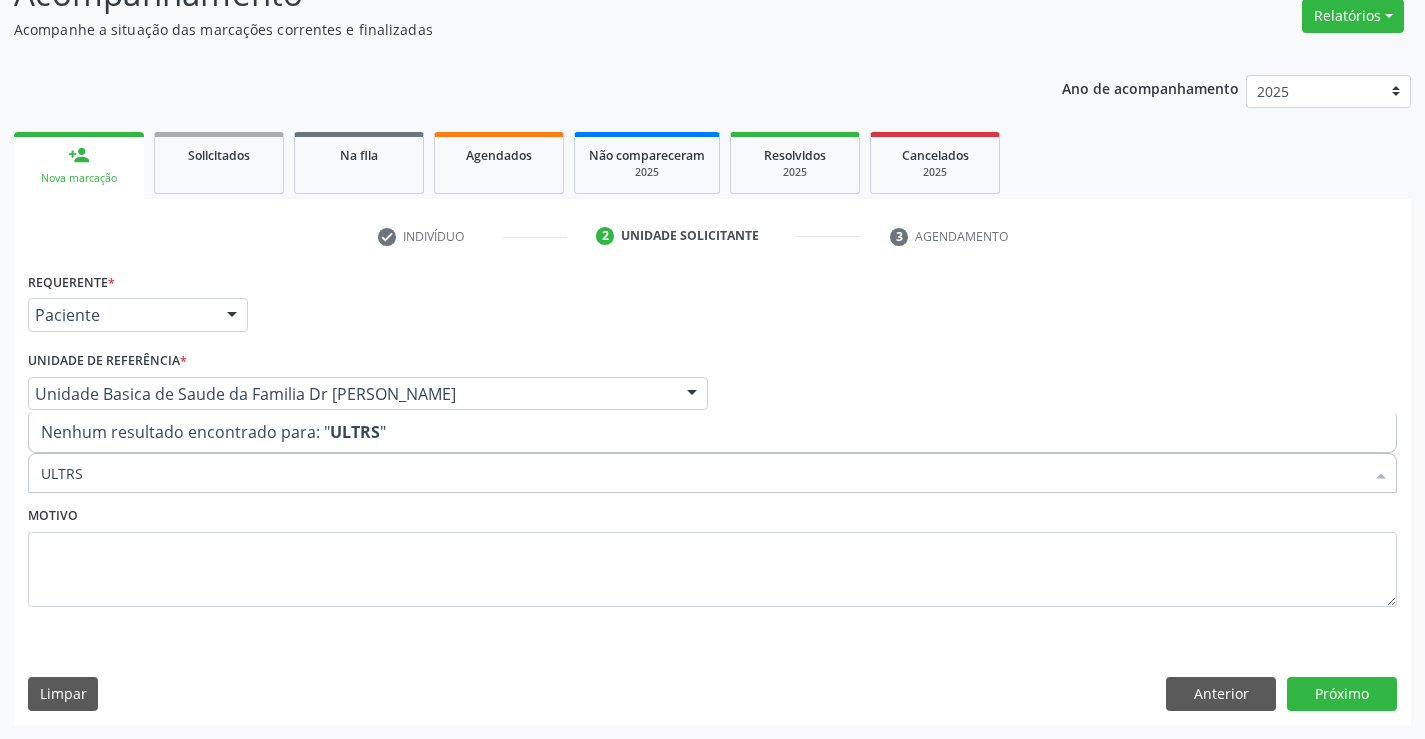 type on "ULTR" 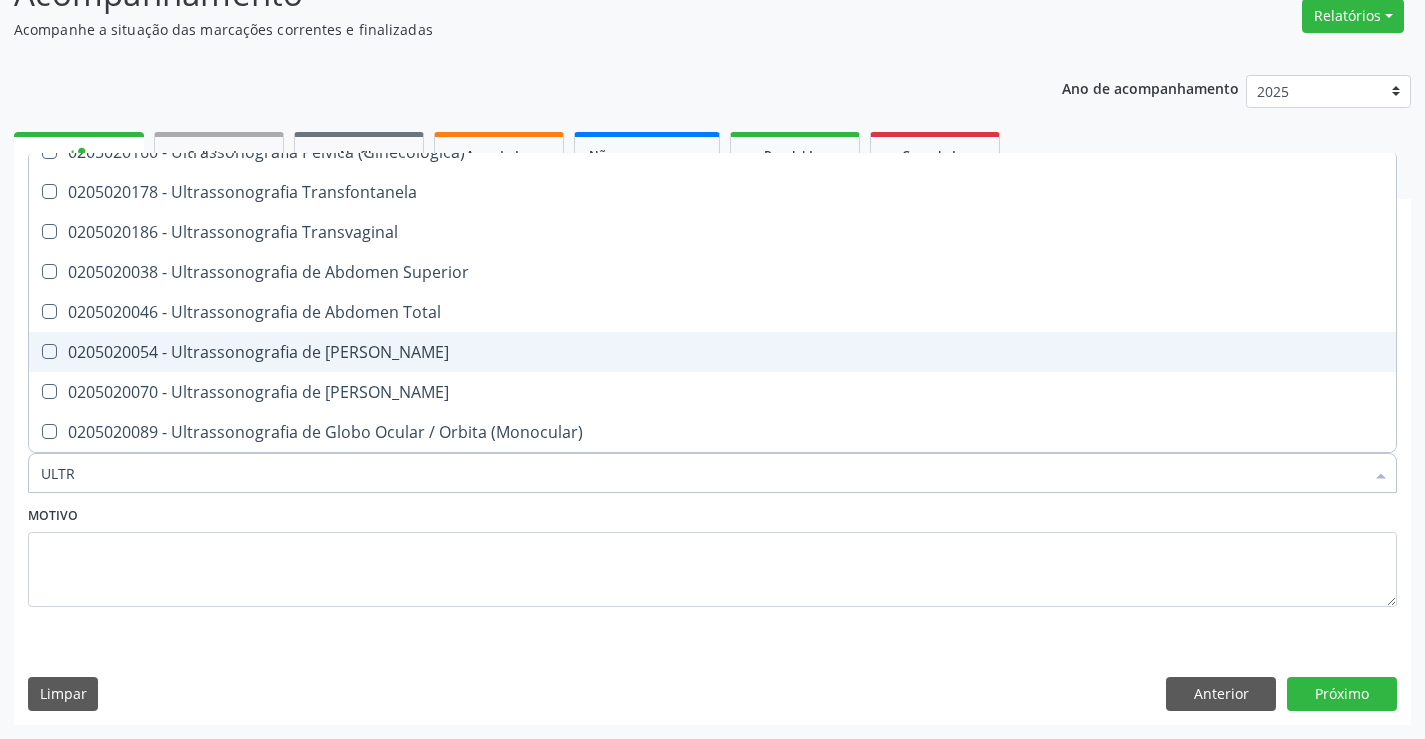 scroll, scrollTop: 261, scrollLeft: 0, axis: vertical 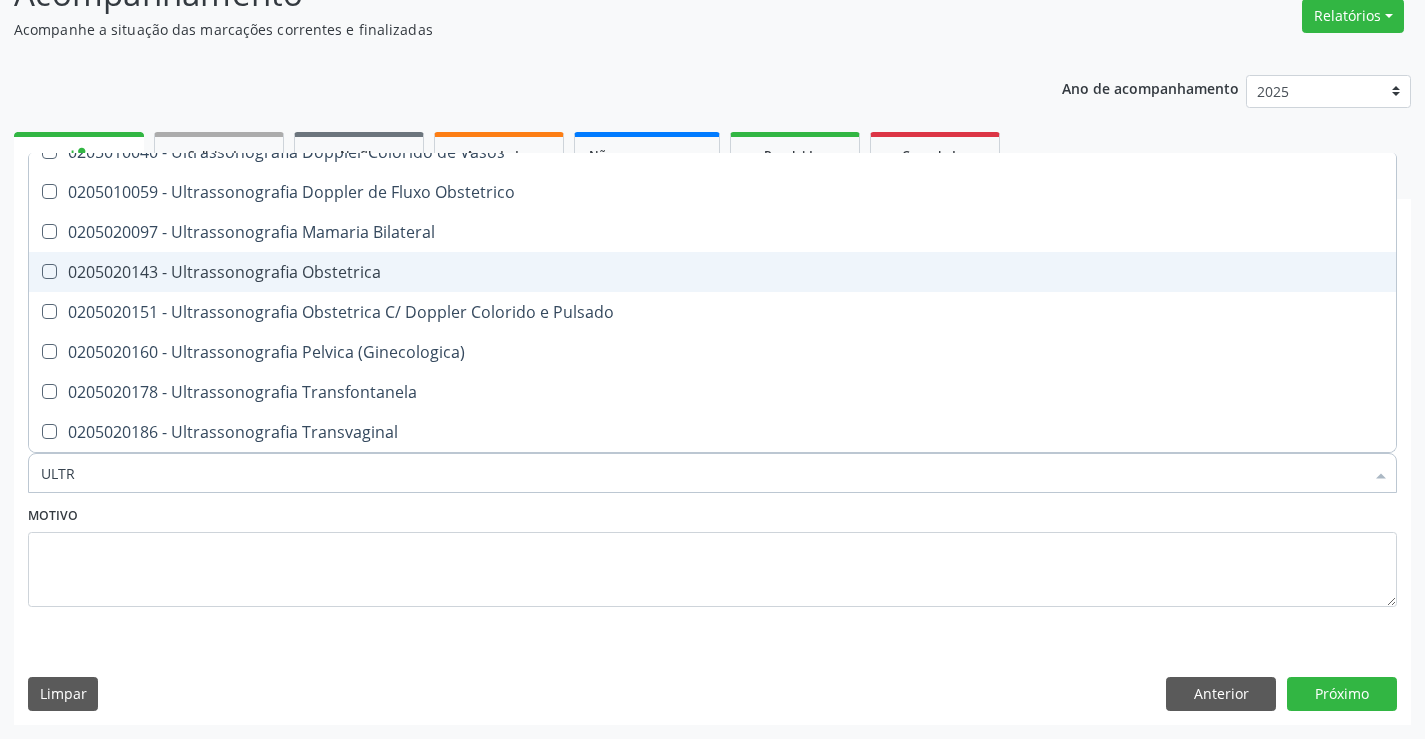 click on "0205020143 - Ultrassonografia Obstetrica" at bounding box center [712, 272] 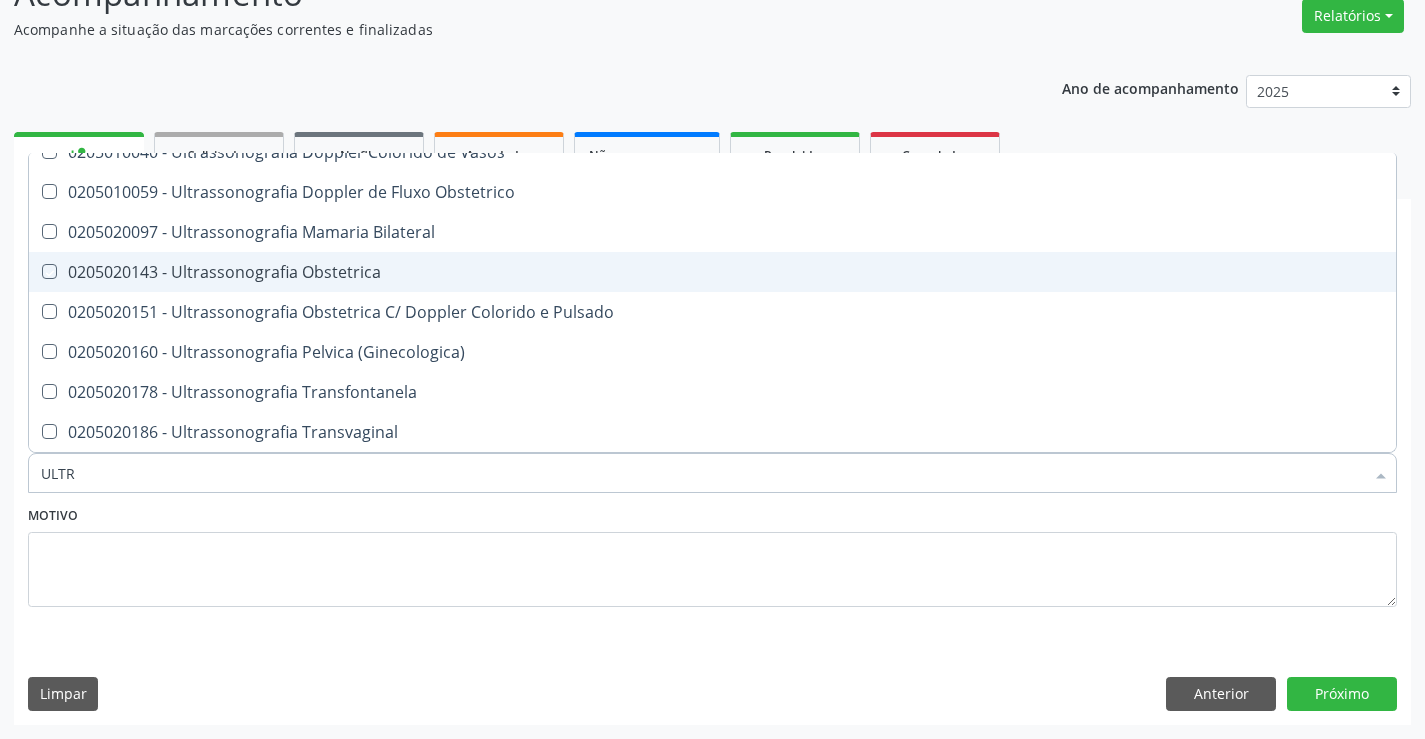 checkbox on "true" 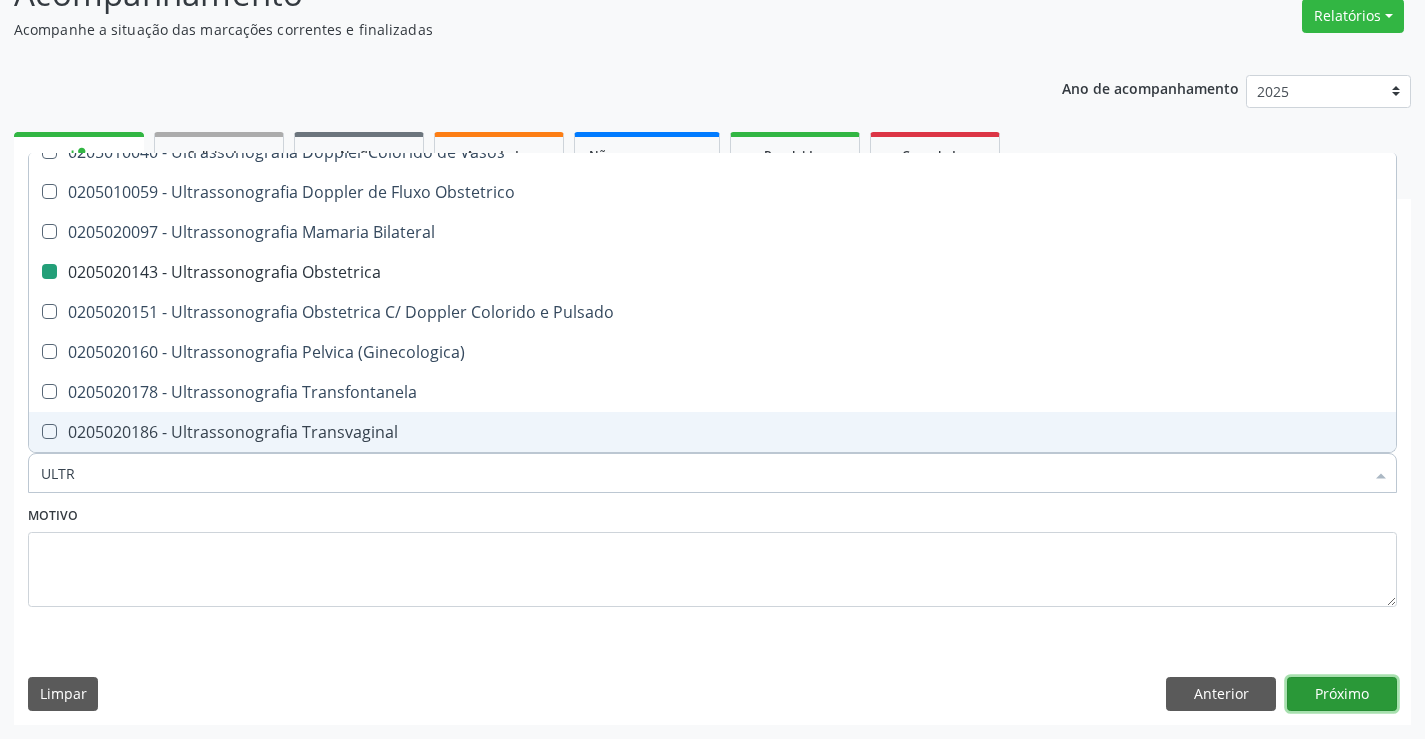 click on "Próximo" at bounding box center [1342, 694] 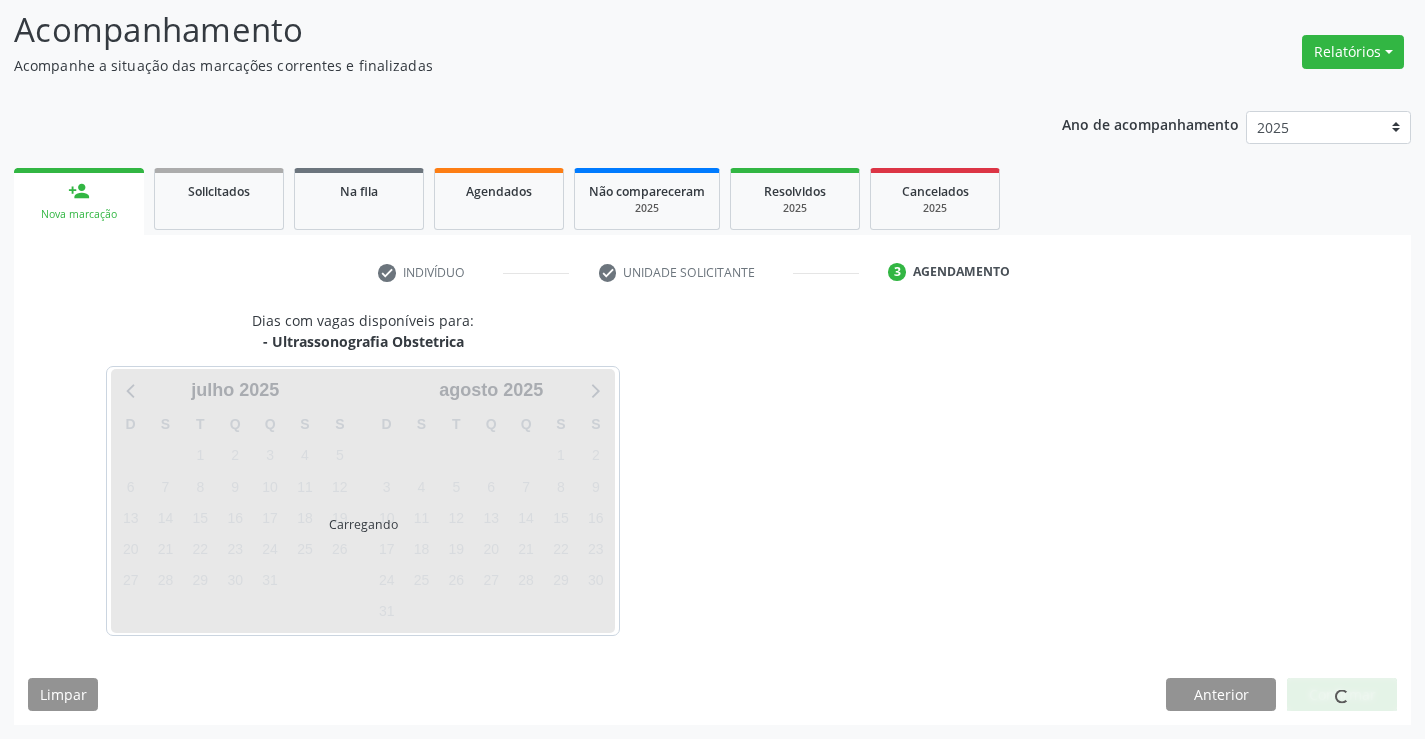 scroll, scrollTop: 131, scrollLeft: 0, axis: vertical 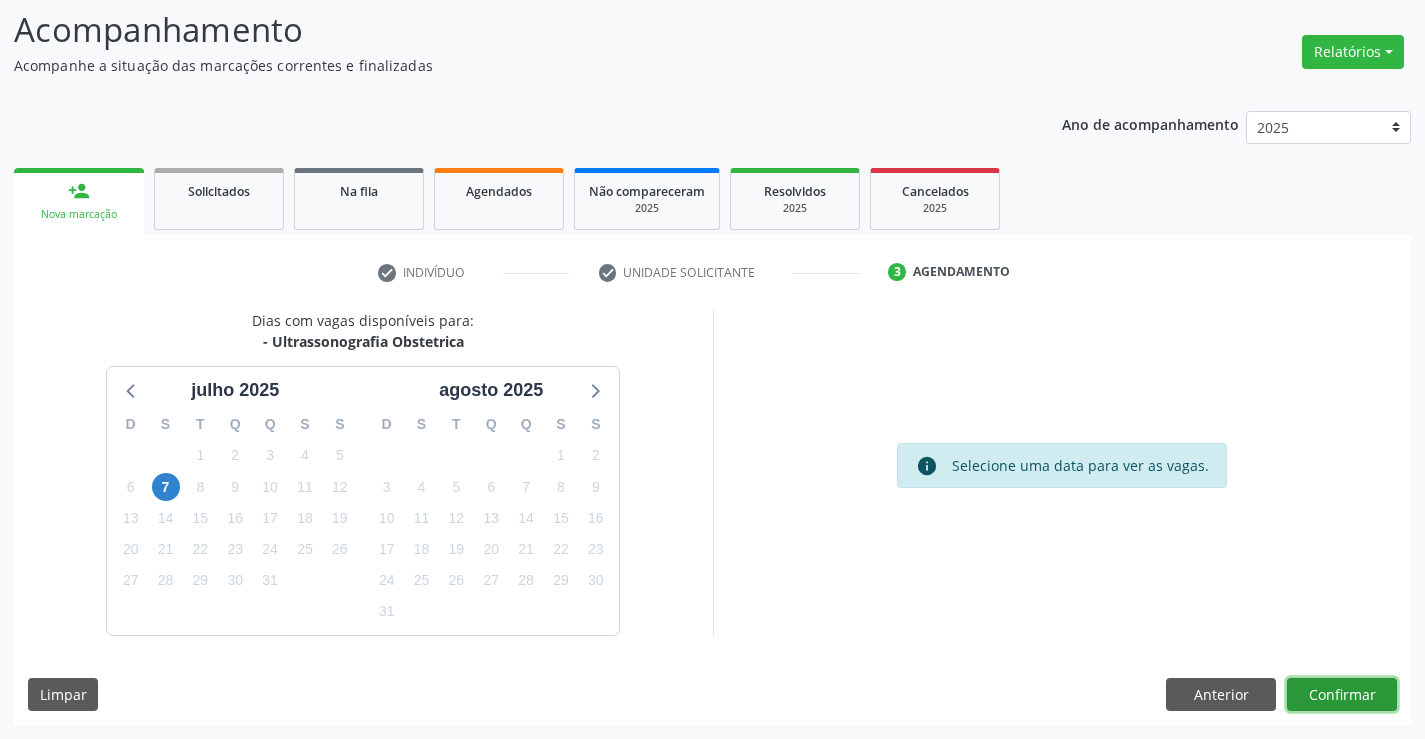 click on "Confirmar" at bounding box center [1342, 695] 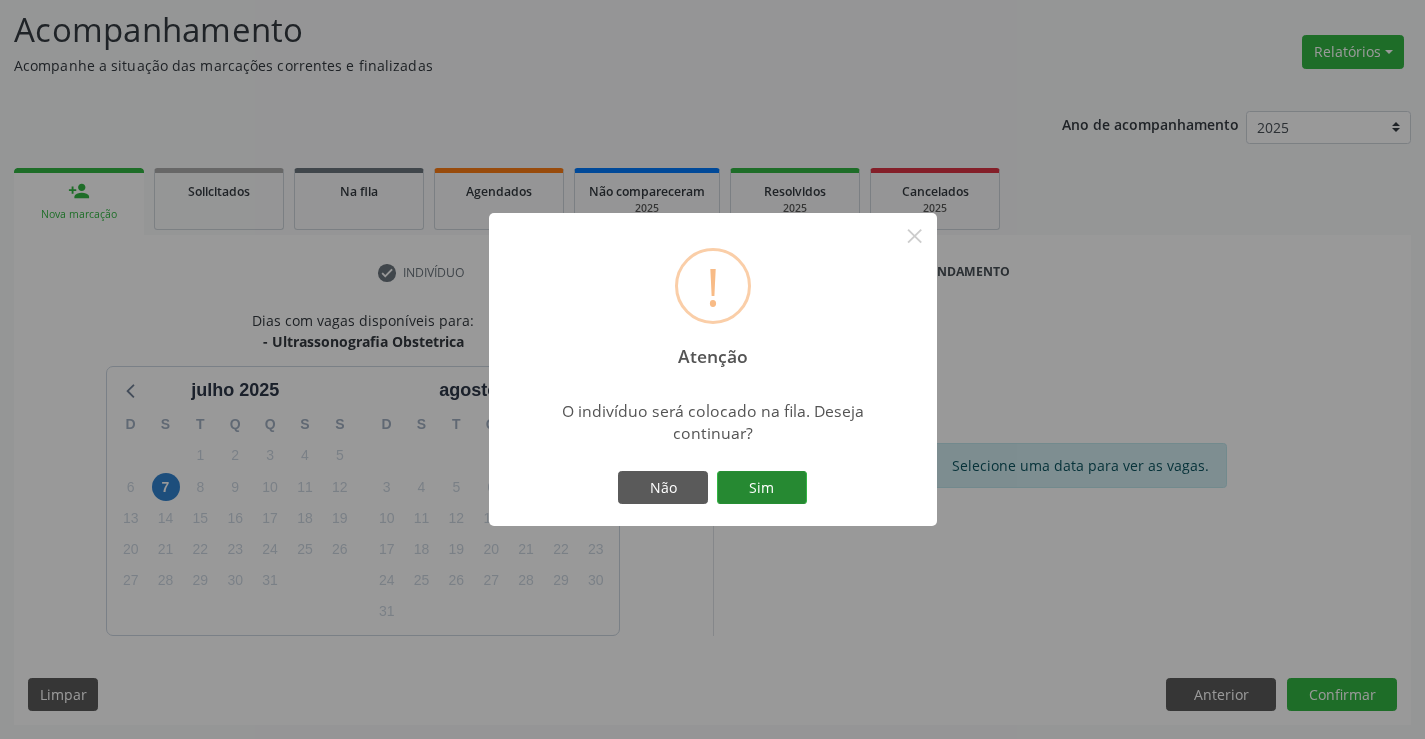 click on "Sim" at bounding box center [762, 488] 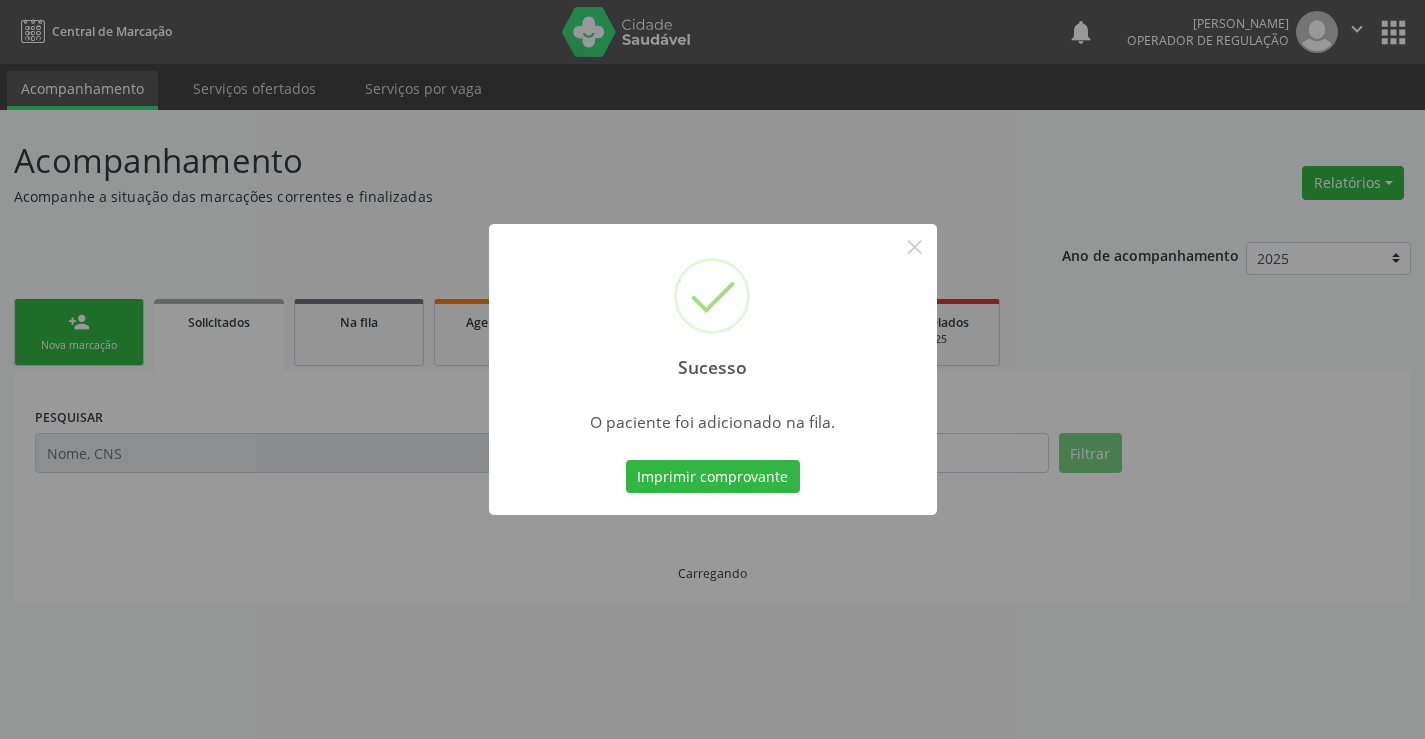 scroll, scrollTop: 0, scrollLeft: 0, axis: both 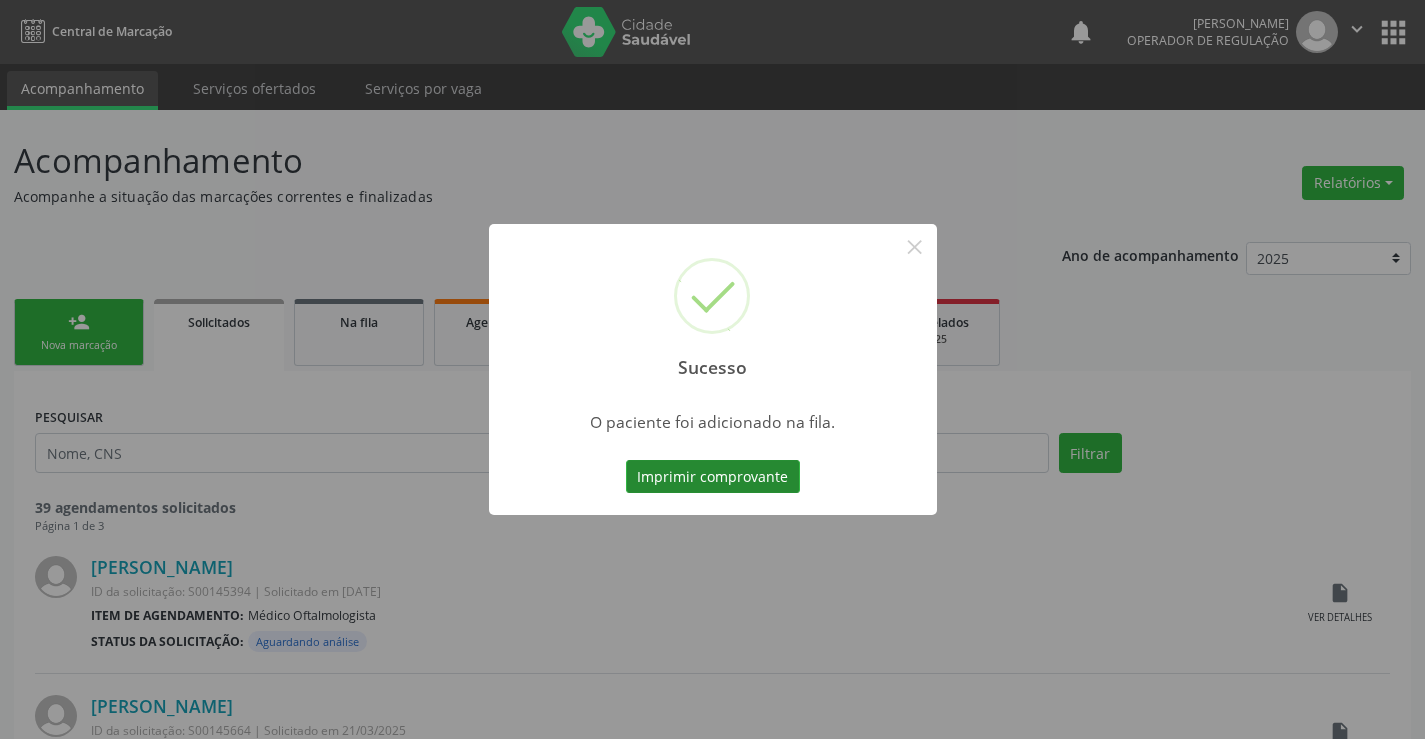 click on "Imprimir comprovante" at bounding box center [713, 477] 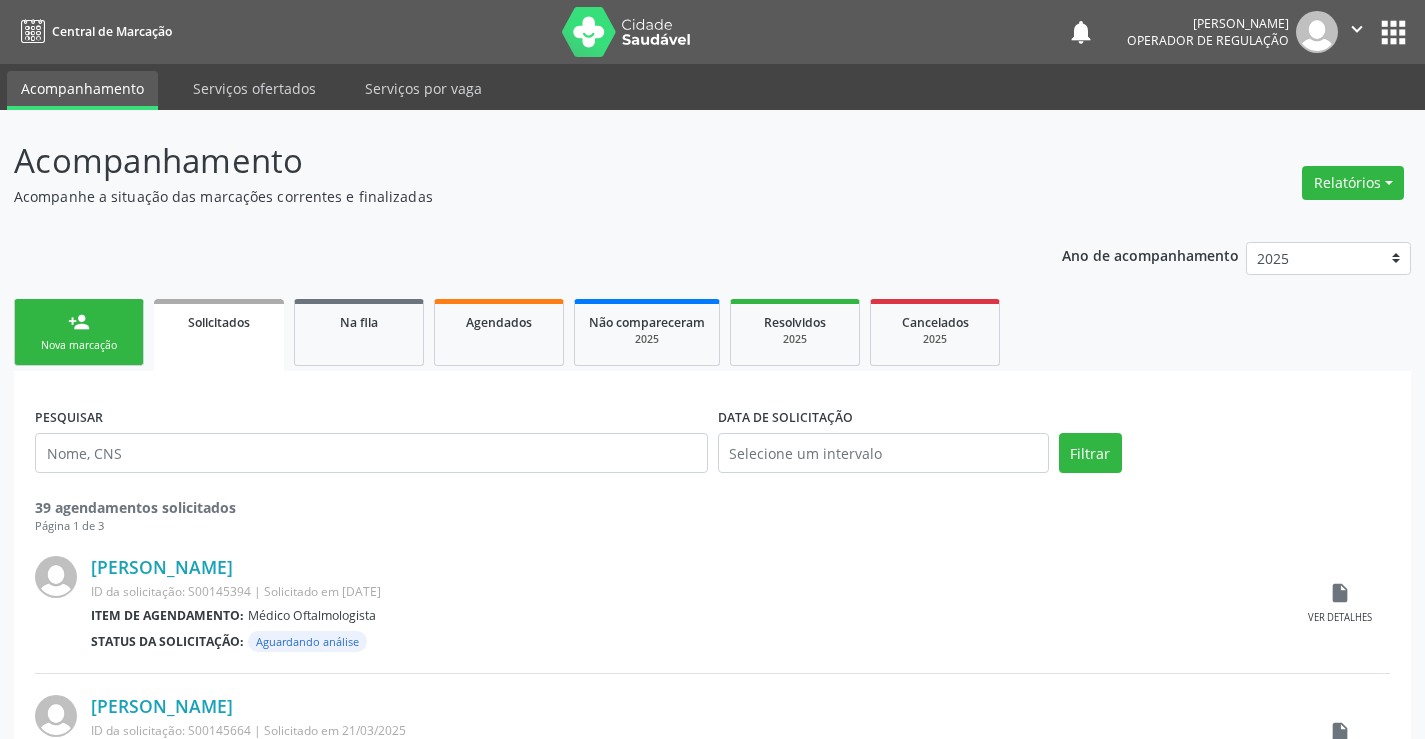 click on "person_add
Nova marcação" at bounding box center (79, 332) 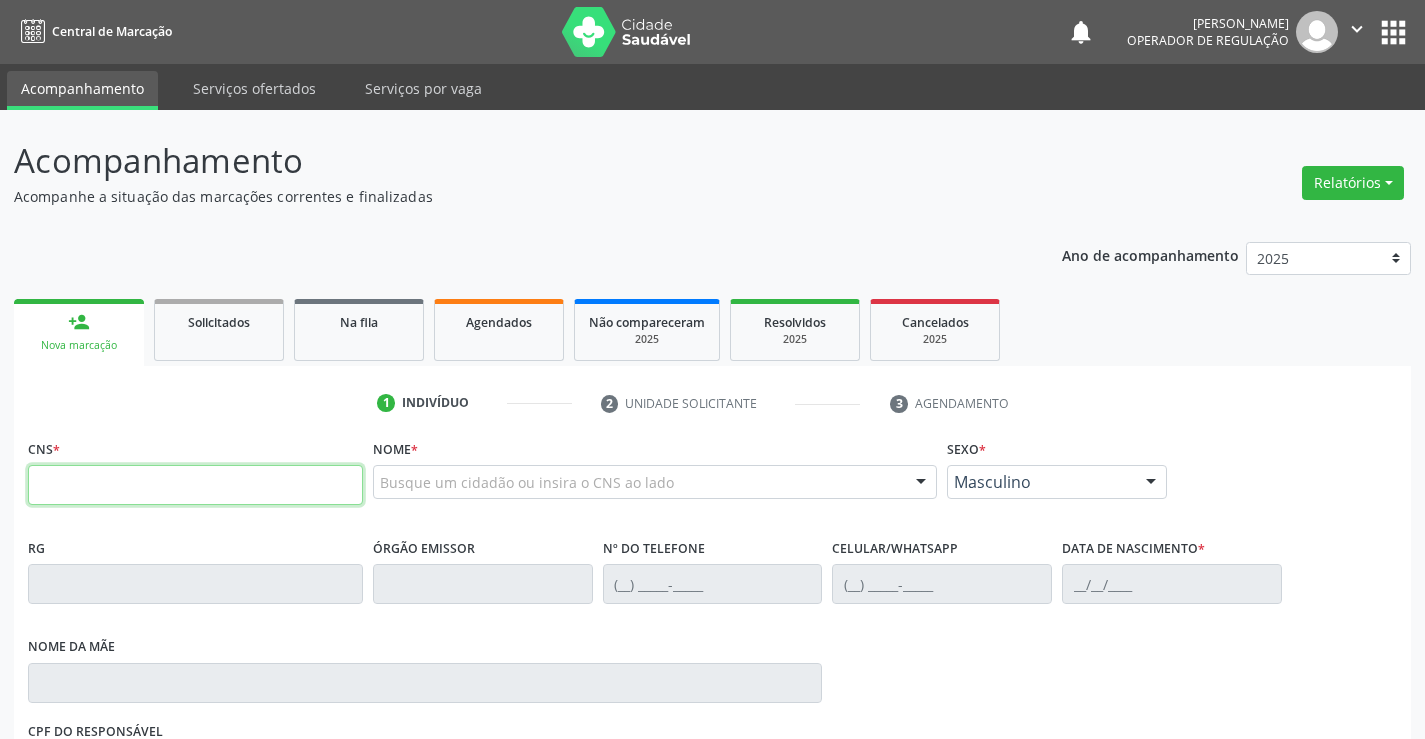 click at bounding box center (195, 485) 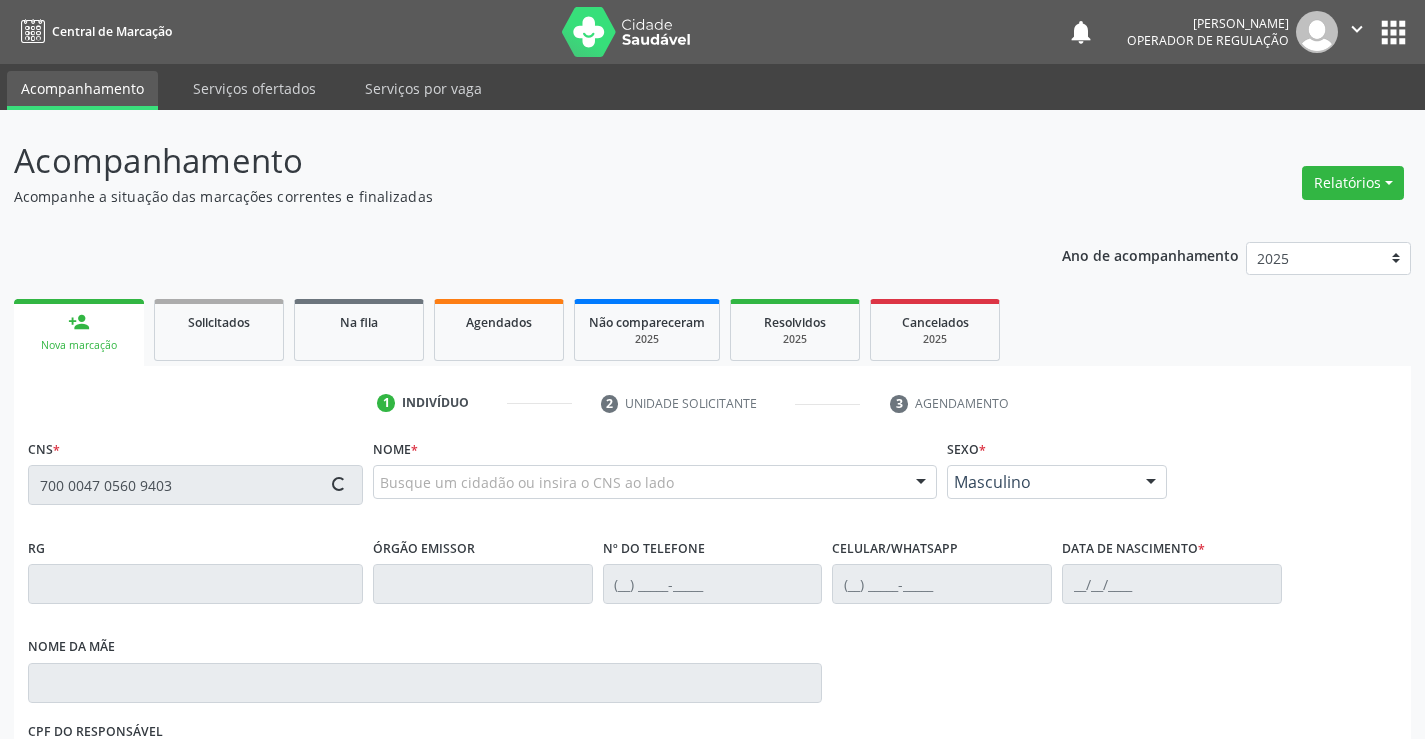 type on "700 0047 0560 9403" 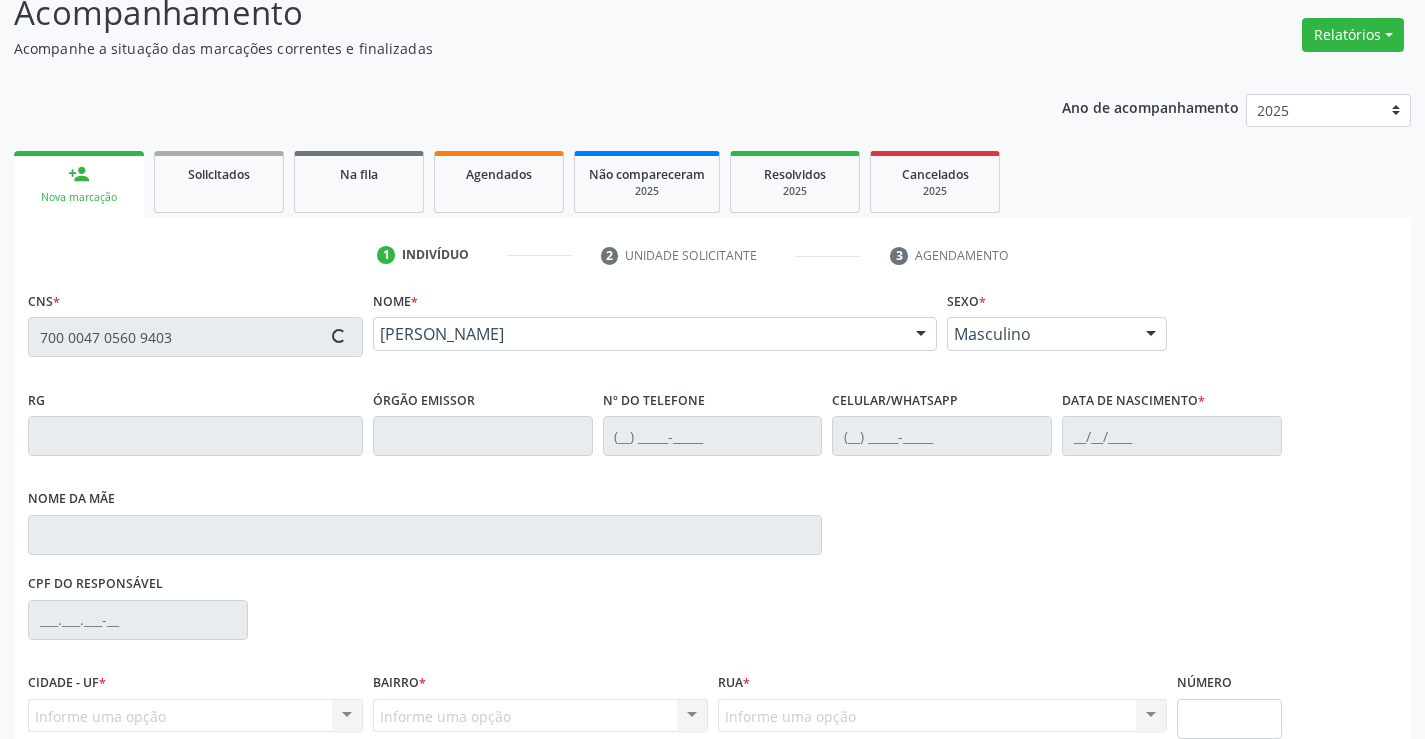 scroll, scrollTop: 300, scrollLeft: 0, axis: vertical 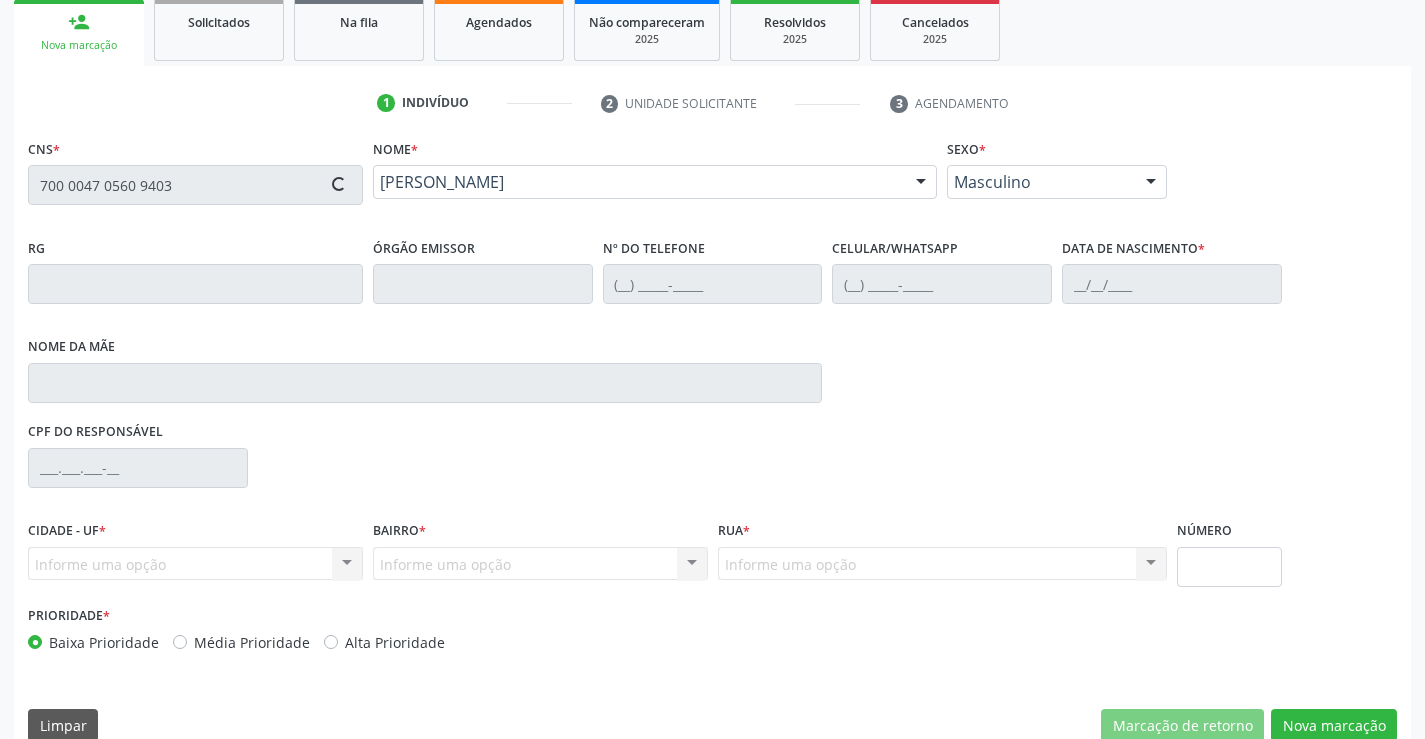 type on "2115783557" 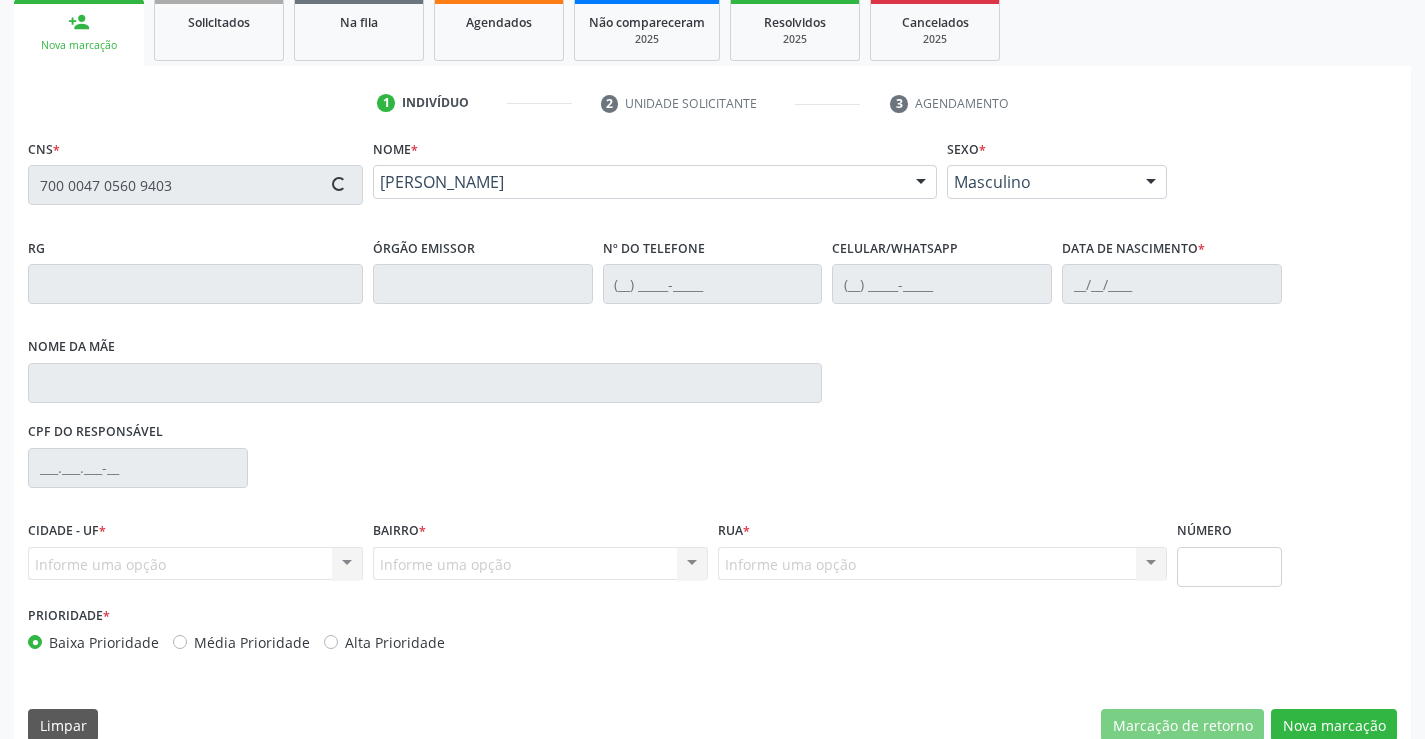 type on "1[DATE]" 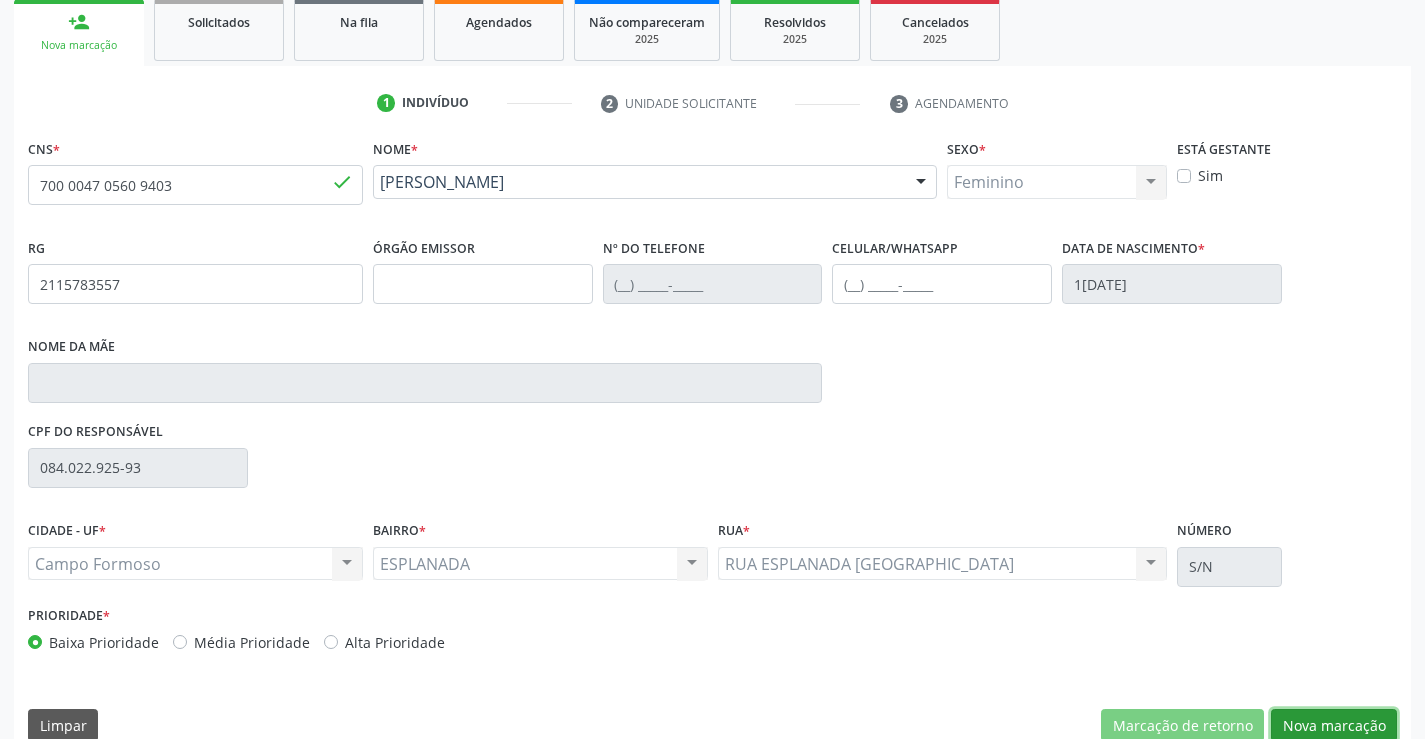 click on "Nova marcação" at bounding box center (1334, 726) 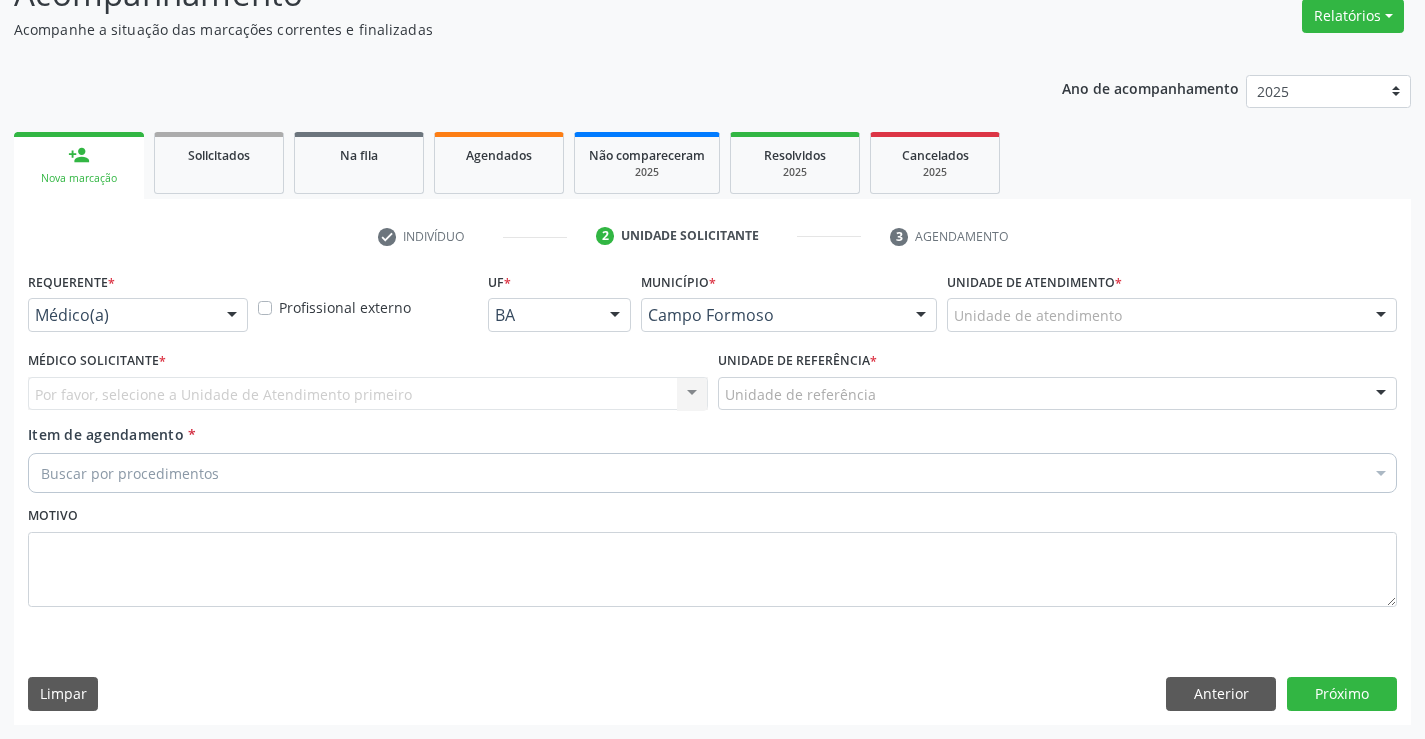 scroll, scrollTop: 167, scrollLeft: 0, axis: vertical 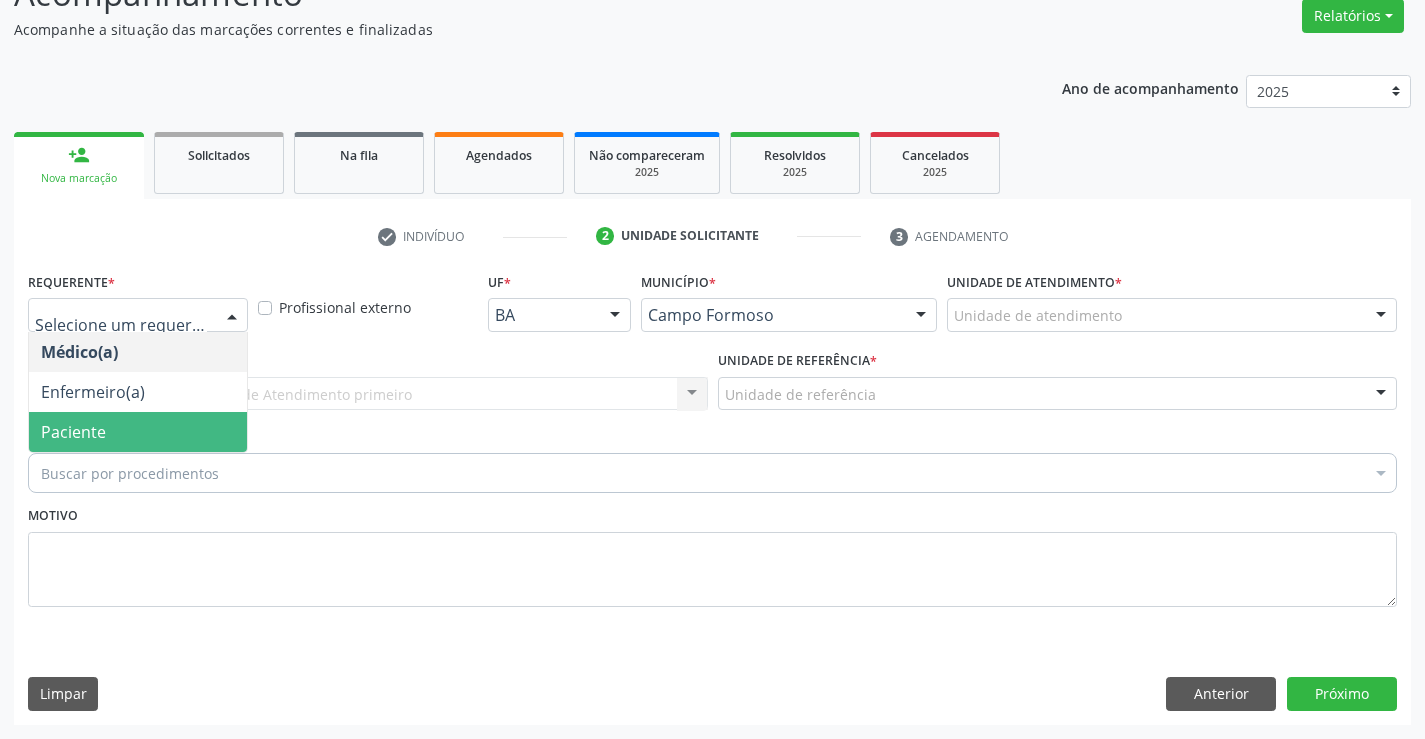 click on "Paciente" at bounding box center [138, 432] 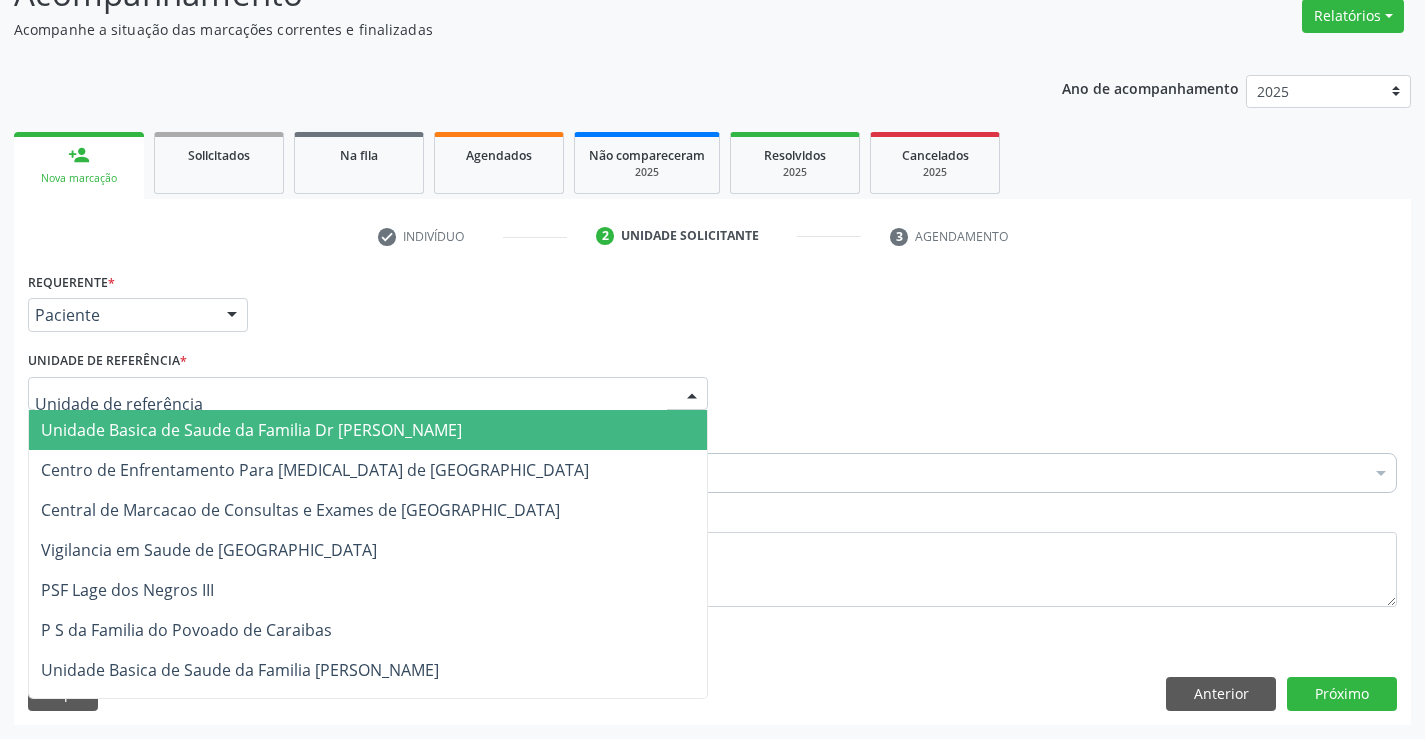 click on "Unidade Basica de Saude da Familia Dr [PERSON_NAME]" at bounding box center (251, 430) 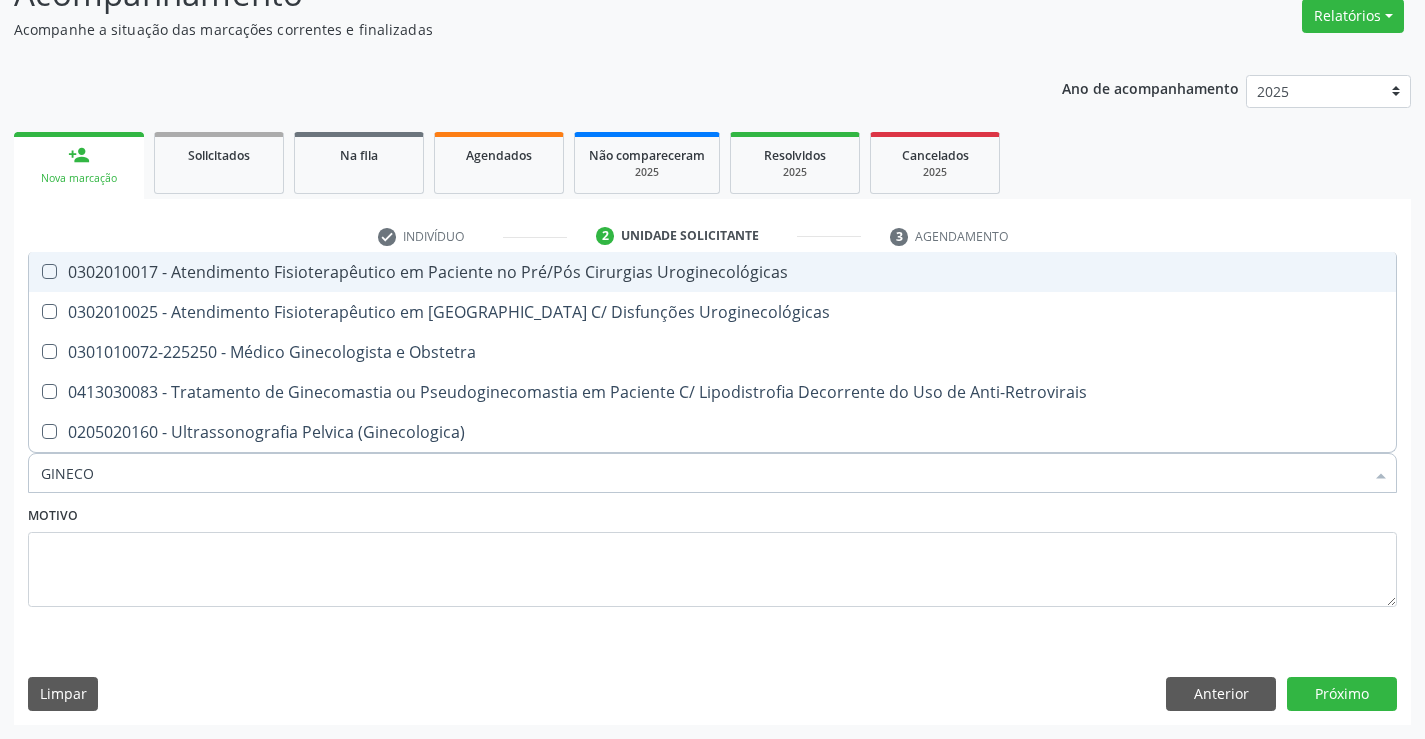 type on "GINECOL" 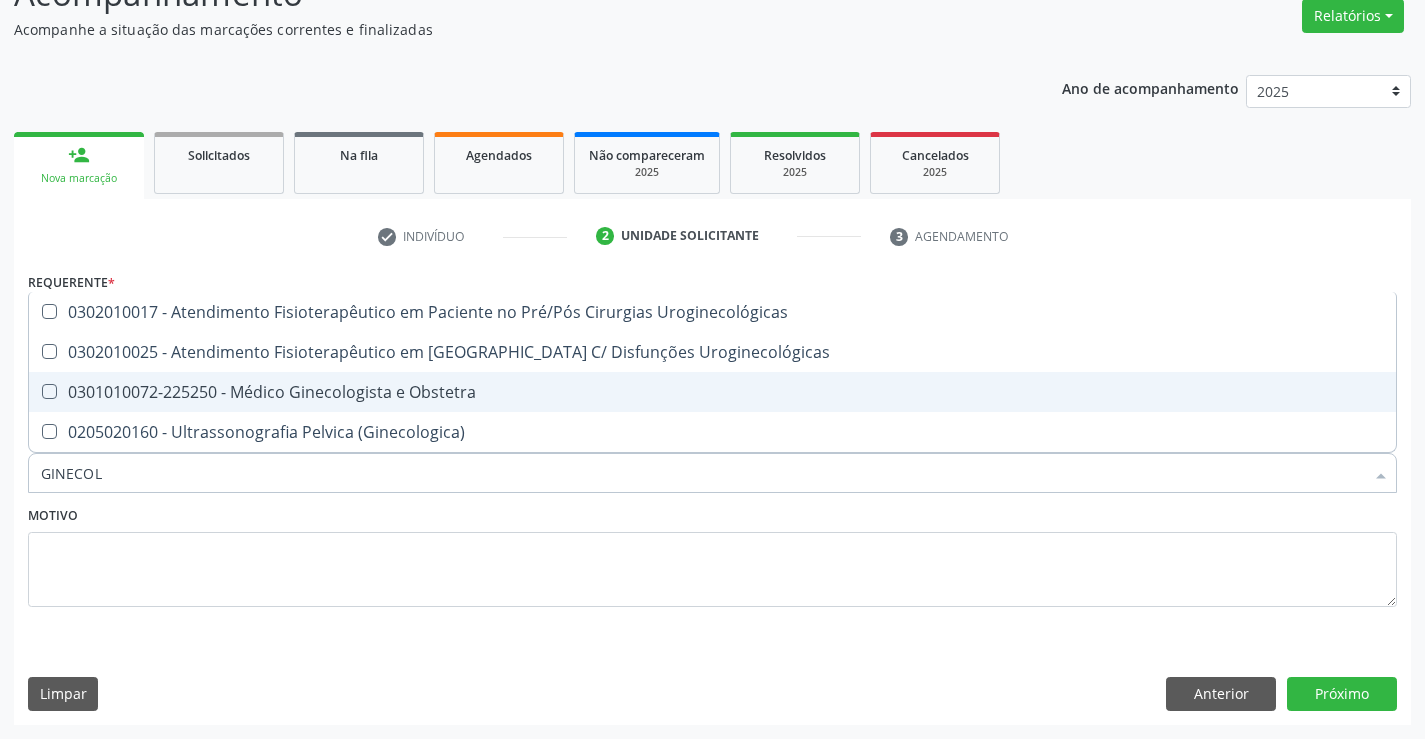 click on "0301010072-225250 - Médico Ginecologista e Obstetra" at bounding box center [712, 392] 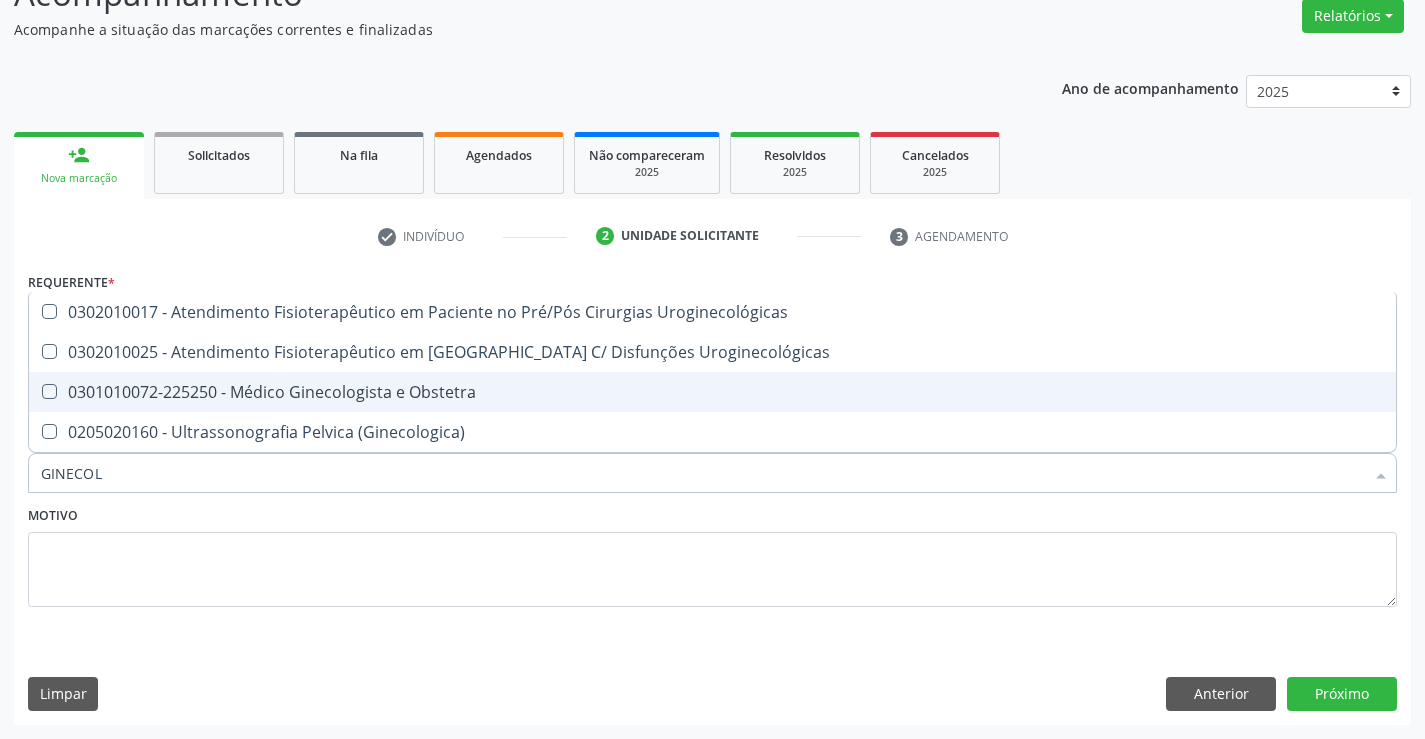 checkbox on "true" 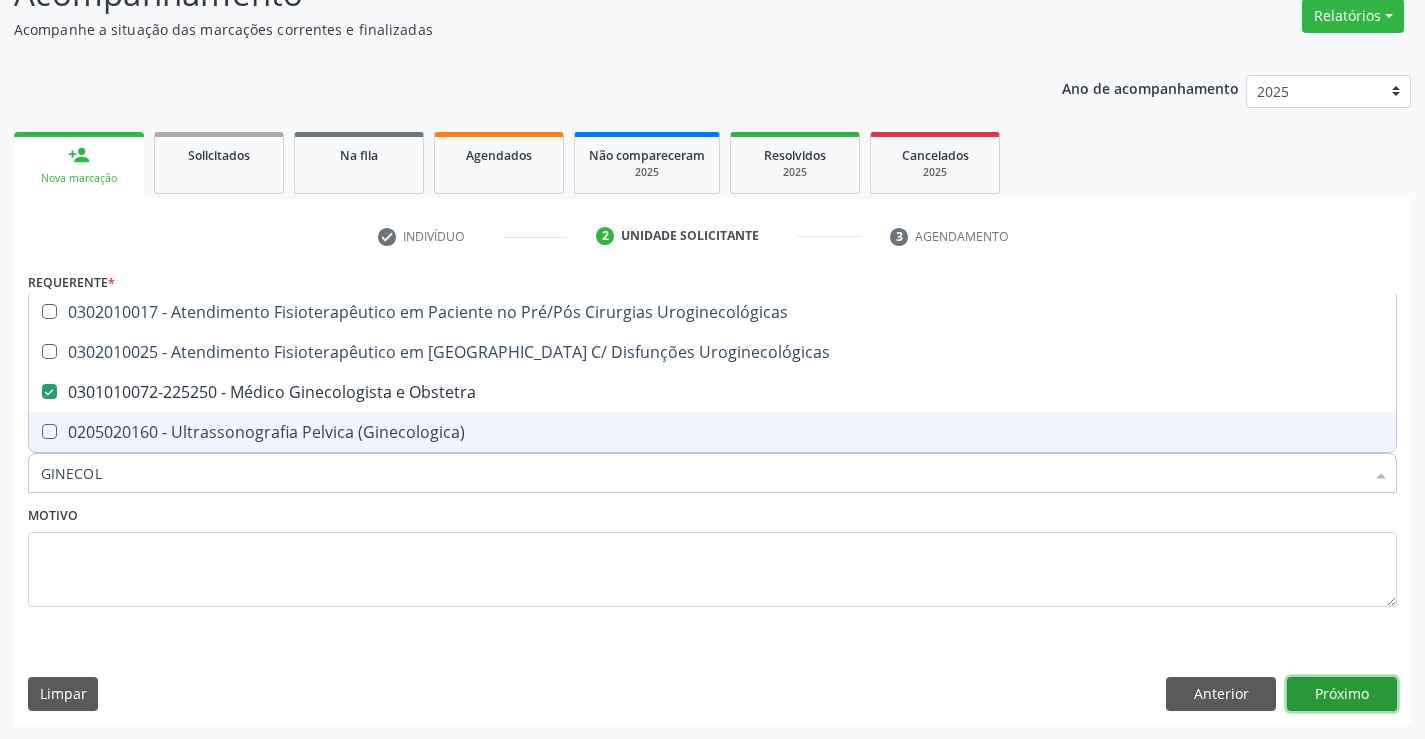 click on "Próximo" at bounding box center (1342, 694) 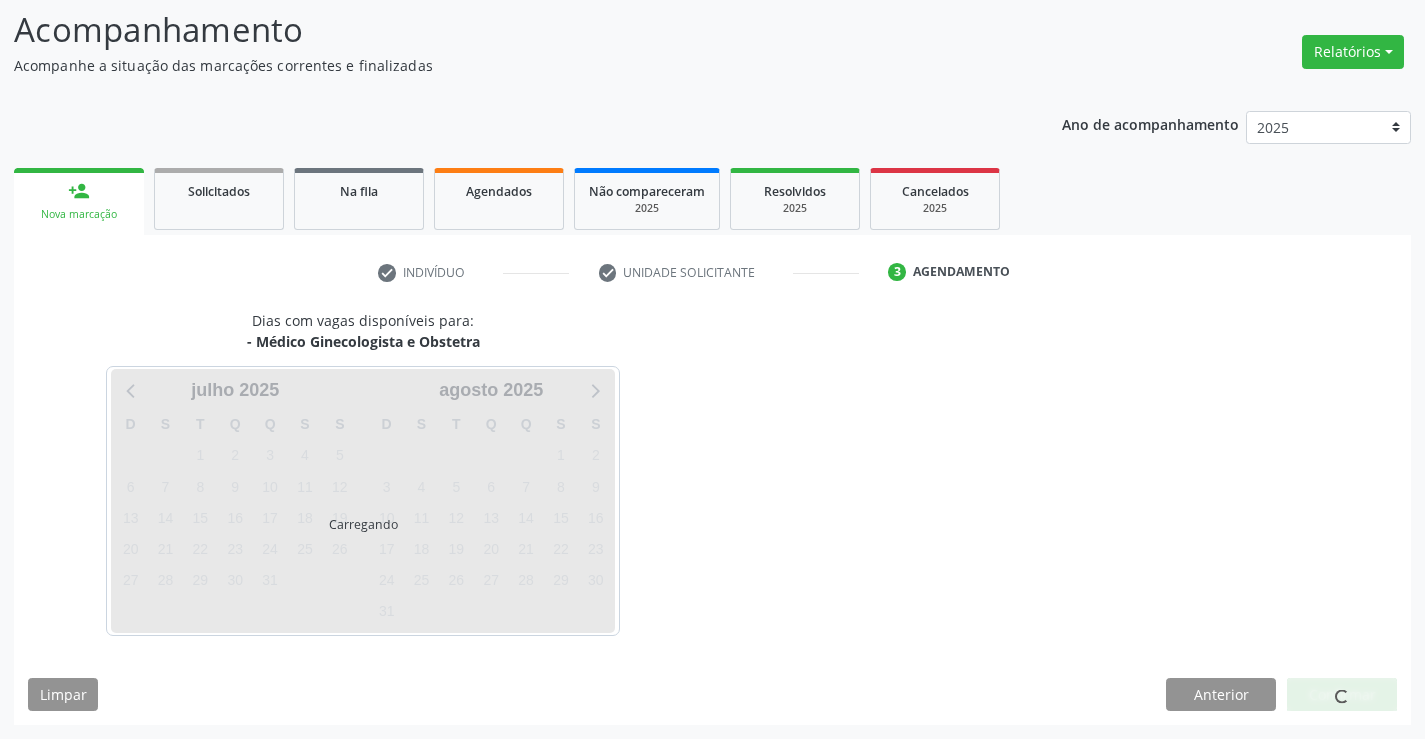 scroll, scrollTop: 131, scrollLeft: 0, axis: vertical 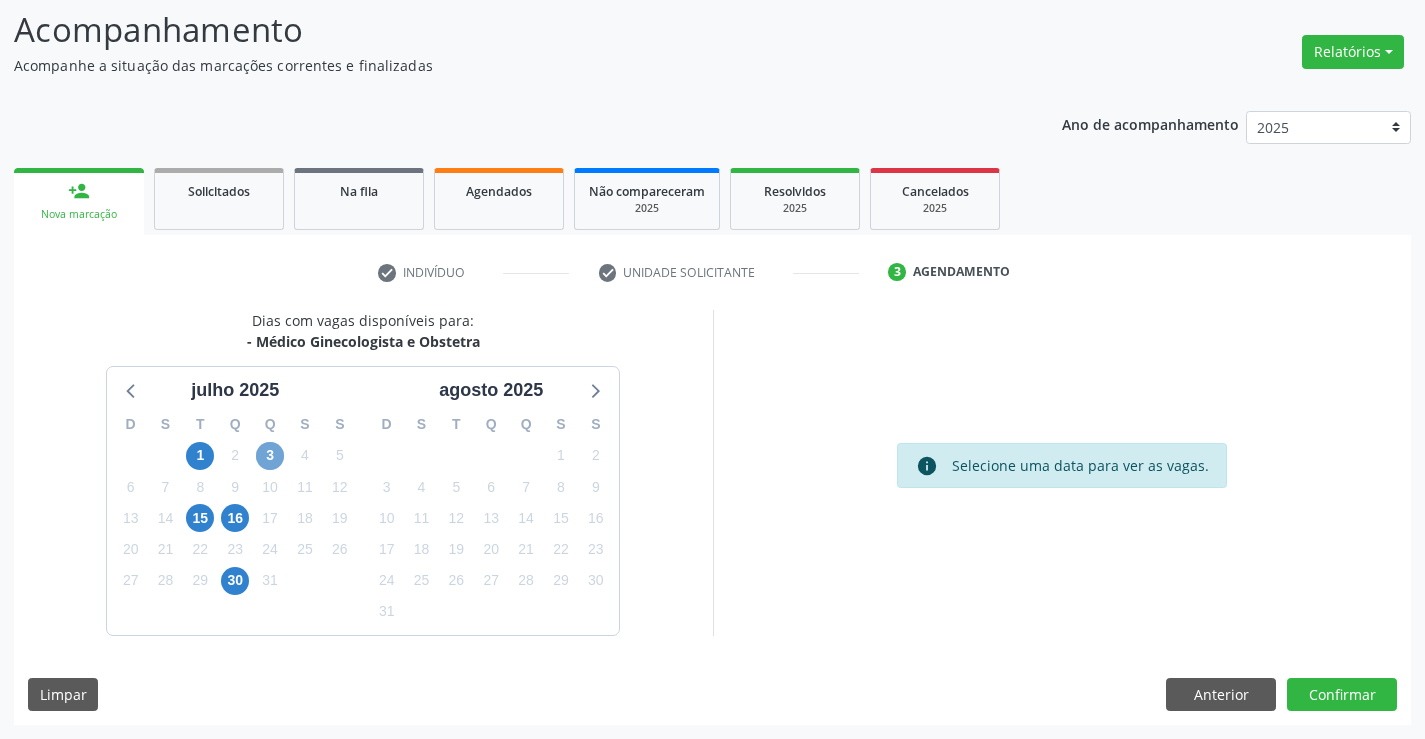 click on "3" at bounding box center [270, 456] 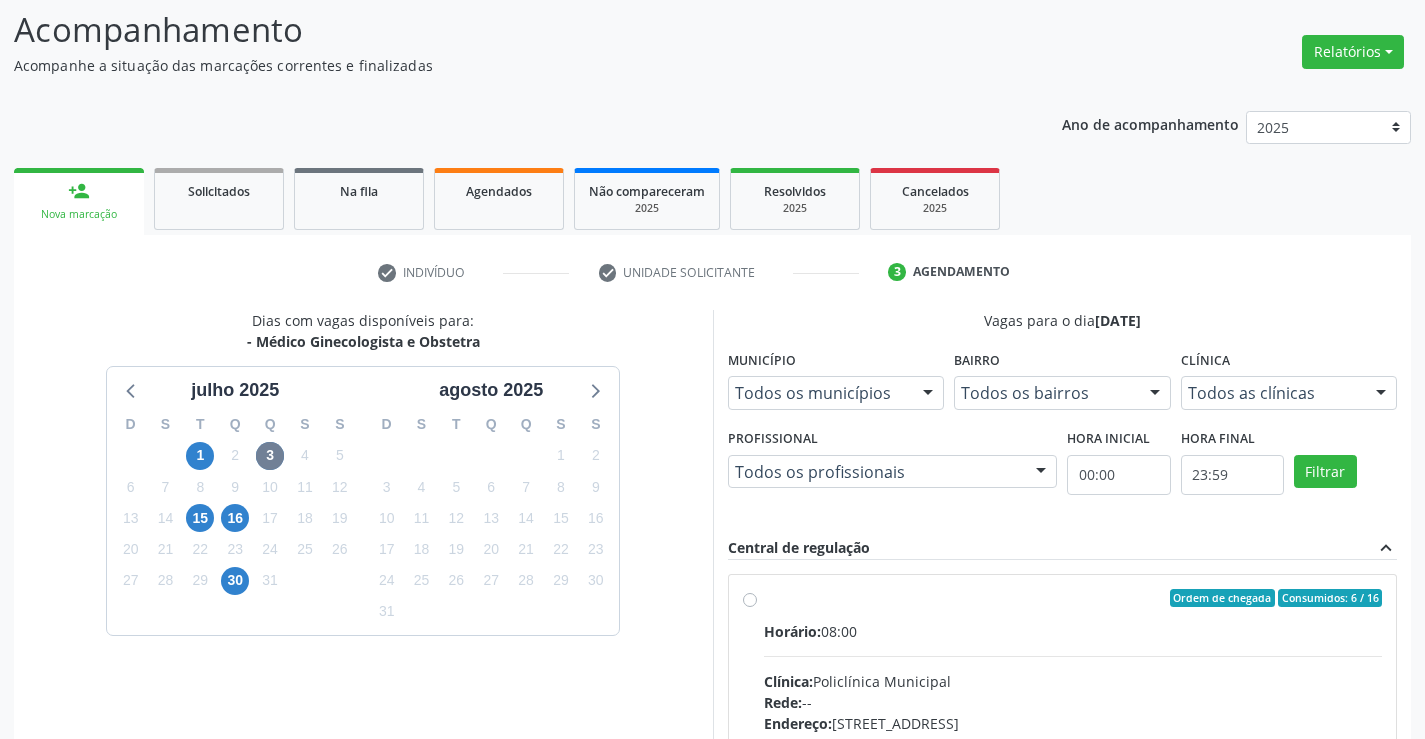 click on "Ordem de chegada
Consumidos: 6 / 16
Horário:   08:00
Clínica:  Policlínica Municipal
Rede:
--
[GEOGRAPHIC_DATA]:   [STREET_ADDRESS]
Telefone:   [PHONE_NUMBER]
Profissional:
[PERSON_NAME]
Informações adicionais sobre o atendimento
Idade de atendimento:
de 0 a 120 anos
Gênero(s) atendido(s):
Masculino e Feminino
Informações adicionais:
--" at bounding box center [1073, 742] 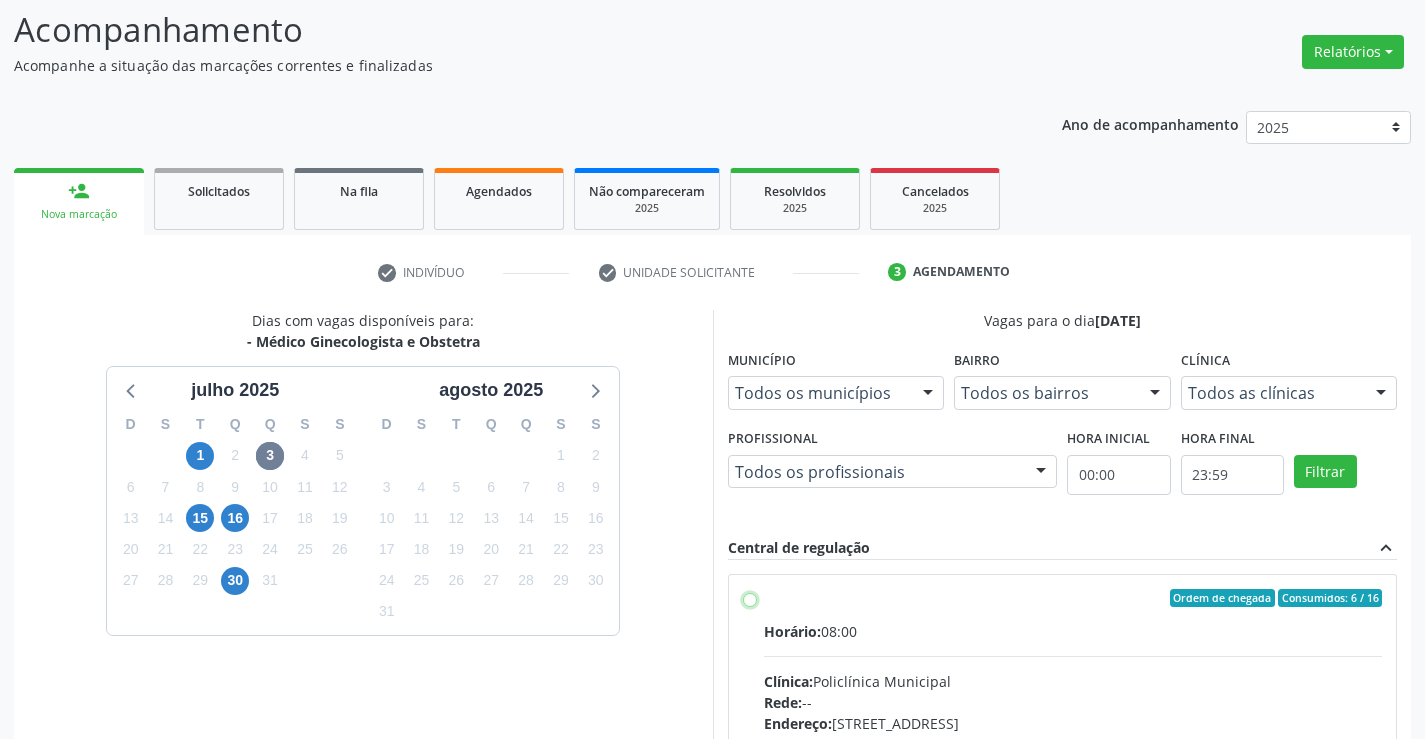 click on "Ordem de chegada
Consumidos: 6 / 16
Horário:   08:00
Clínica:  Policlínica Municipal
Rede:
--
[GEOGRAPHIC_DATA]:   [STREET_ADDRESS]
Telefone:   [PHONE_NUMBER]
Profissional:
[PERSON_NAME]
Informações adicionais sobre o atendimento
Idade de atendimento:
de 0 a 120 anos
Gênero(s) atendido(s):
Masculino e Feminino
Informações adicionais:
--" at bounding box center (750, 598) 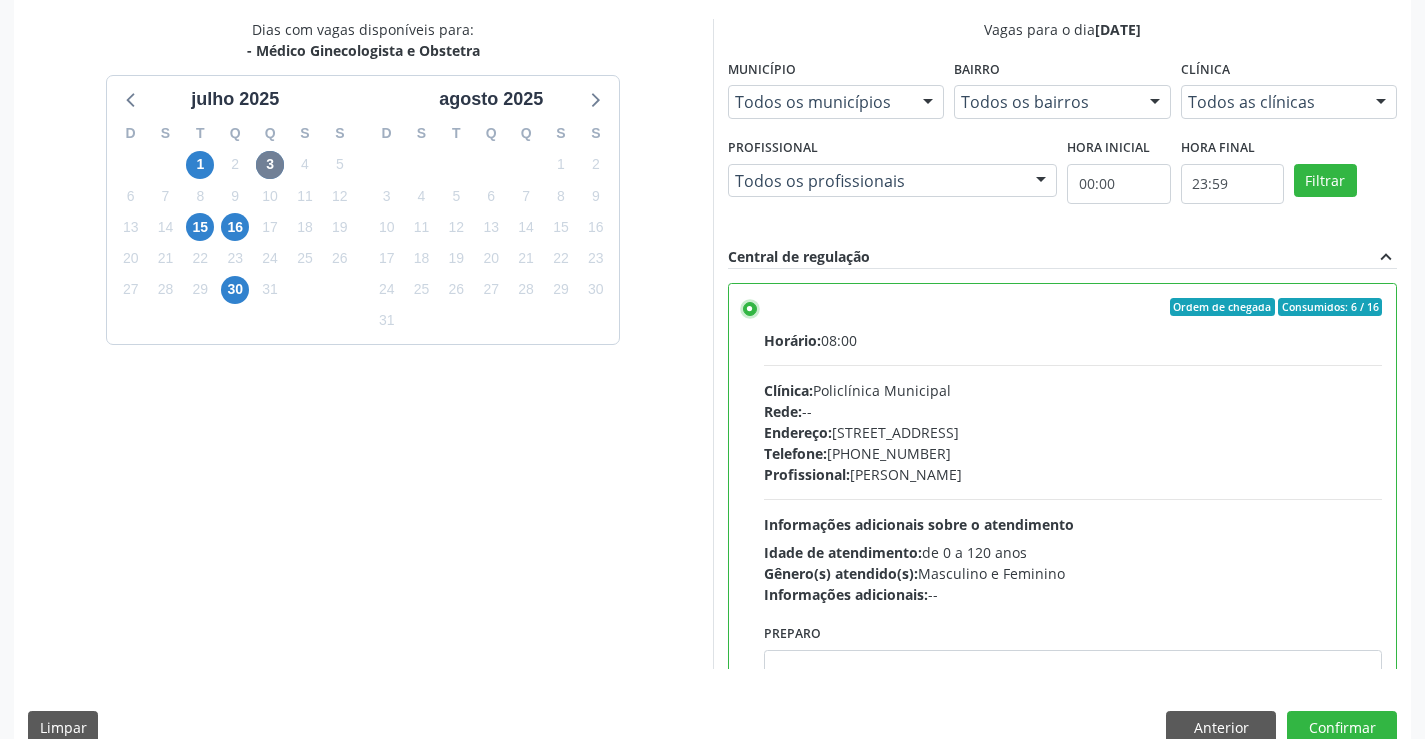 scroll, scrollTop: 456, scrollLeft: 0, axis: vertical 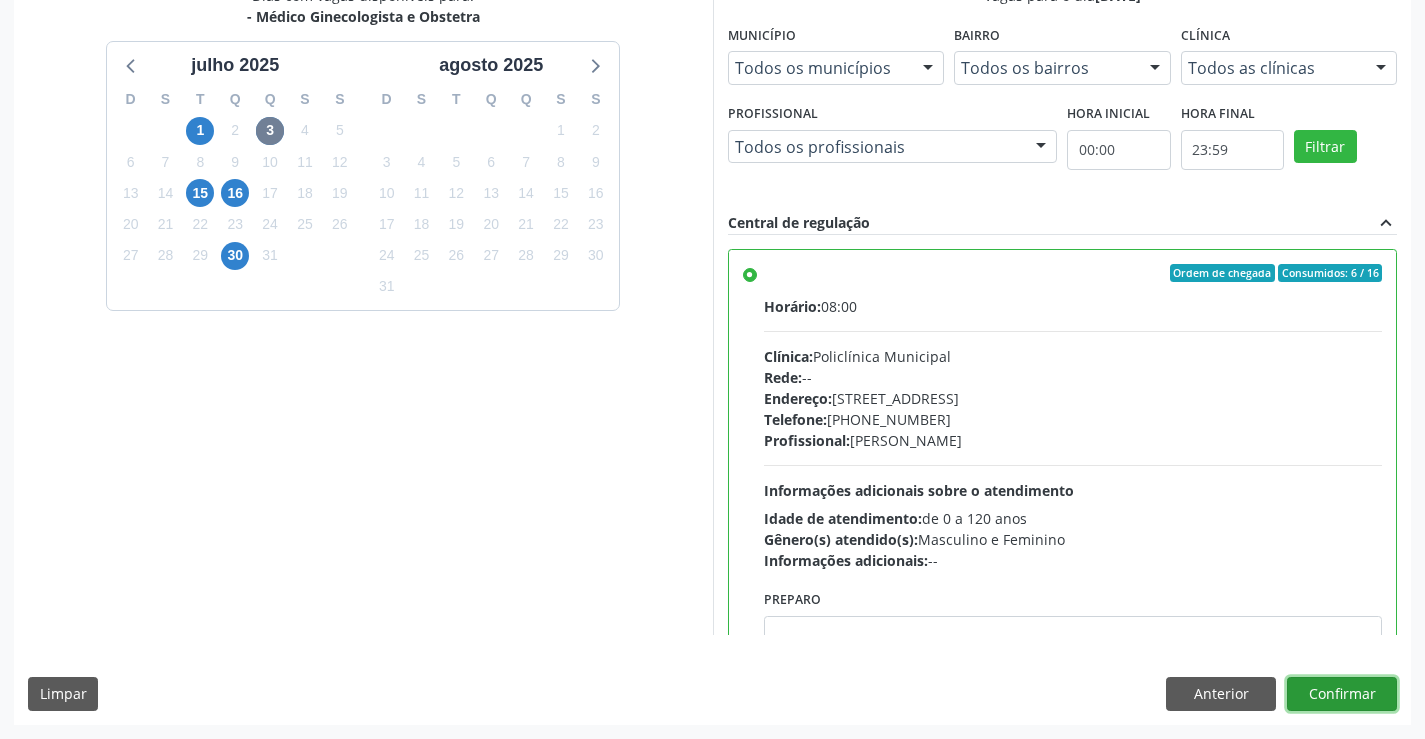 click on "Confirmar" at bounding box center [1342, 694] 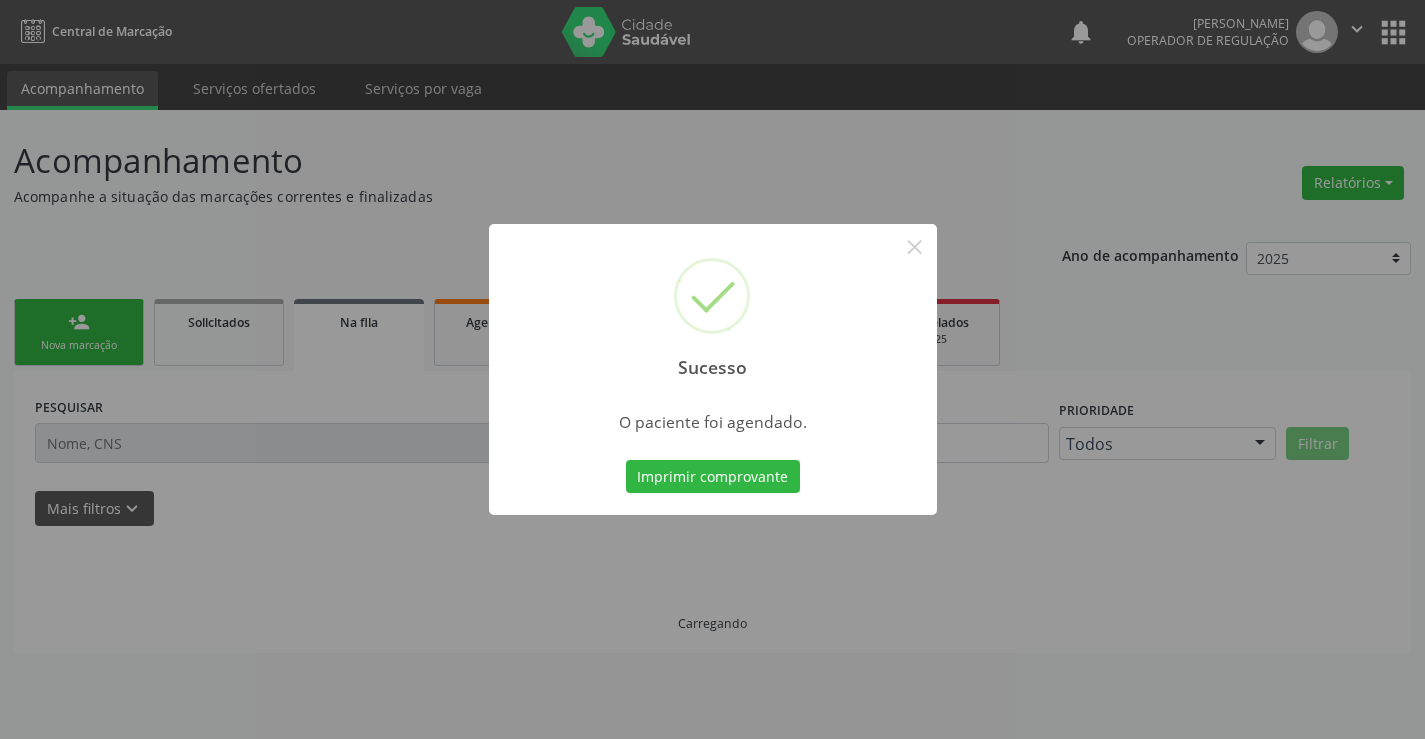 scroll, scrollTop: 0, scrollLeft: 0, axis: both 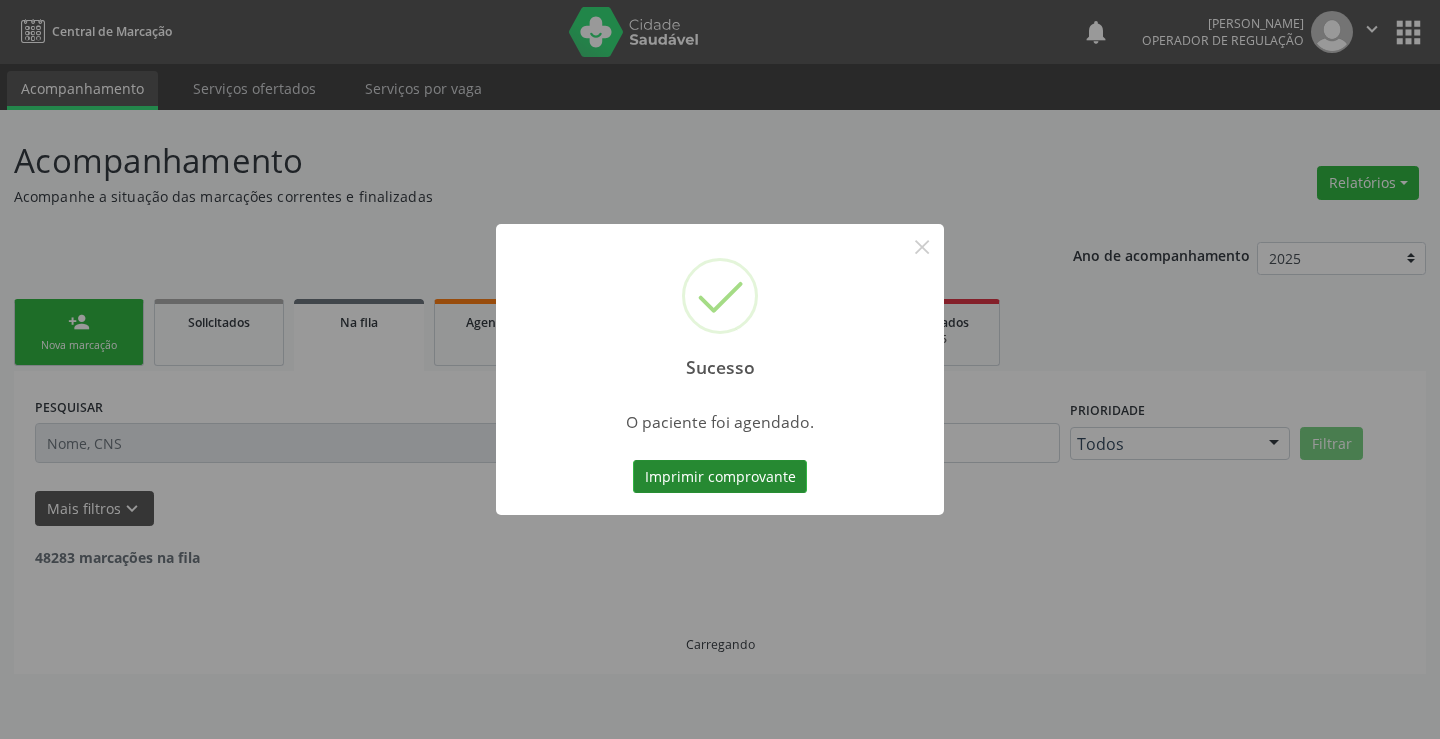 click on "Imprimir comprovante" at bounding box center (720, 477) 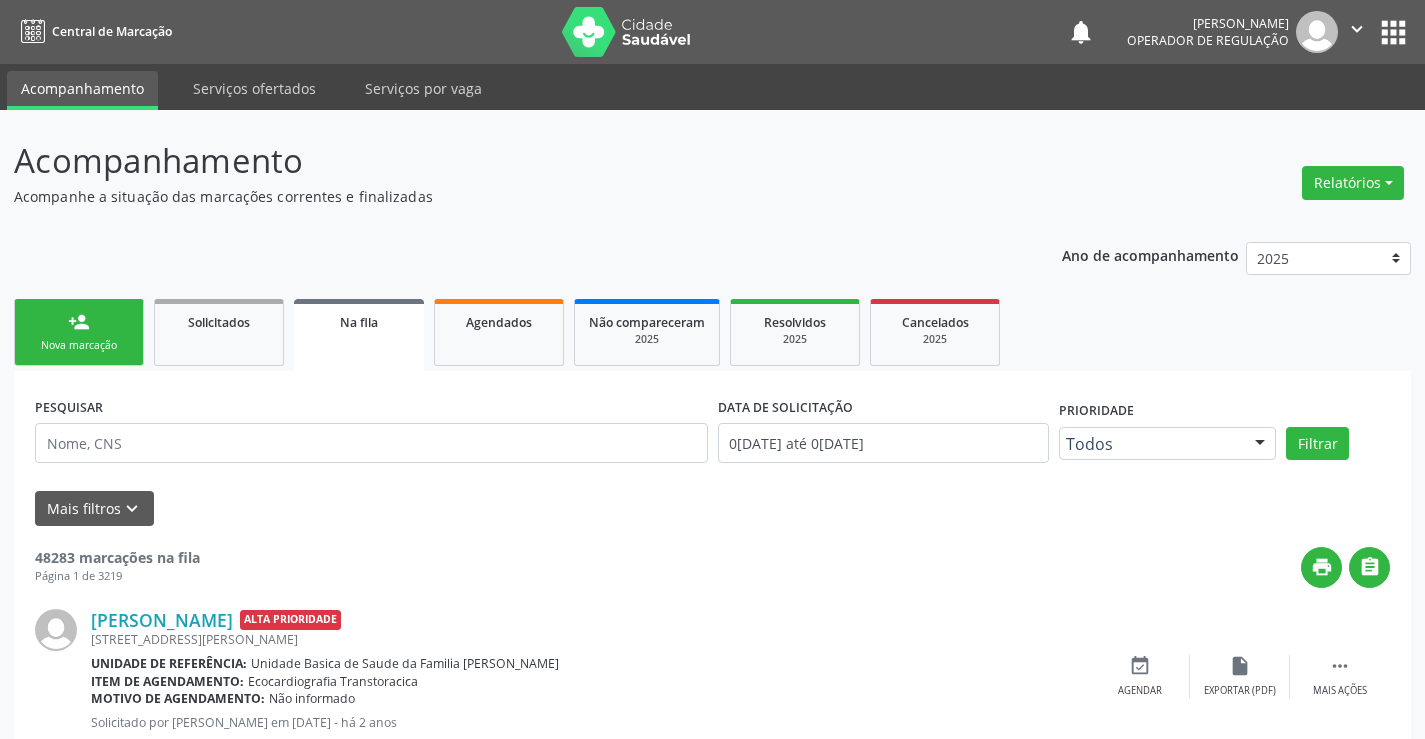 click on "person_add
Nova marcação" at bounding box center (79, 332) 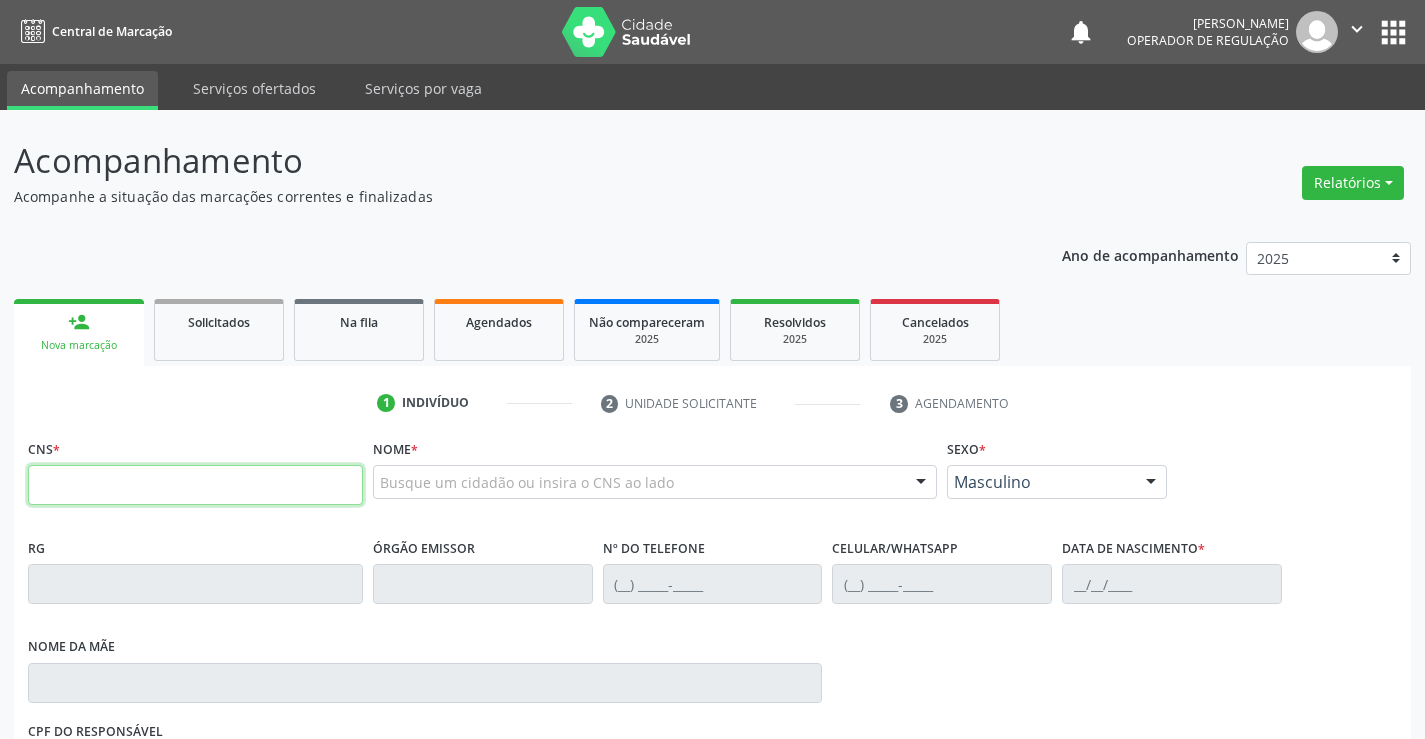 click at bounding box center (195, 485) 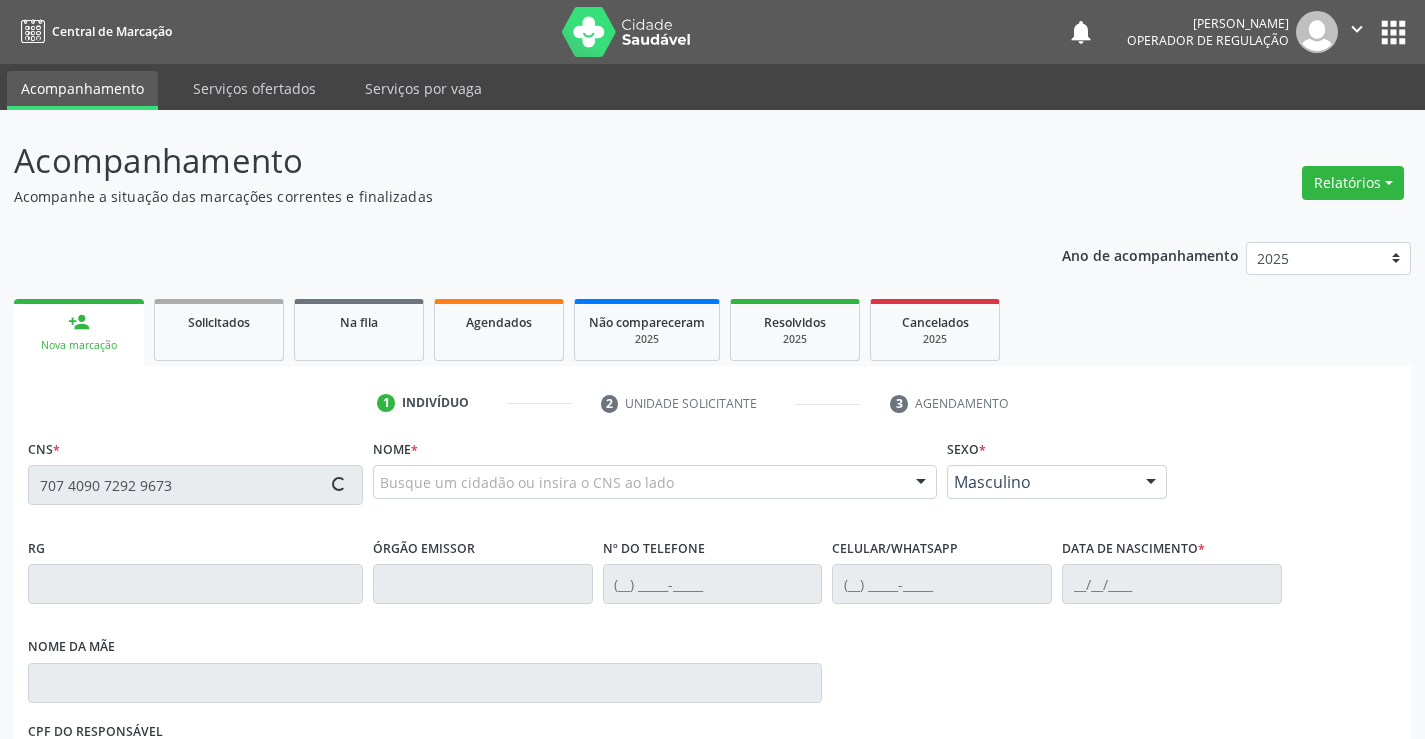 type on "707 4090 7292 9673" 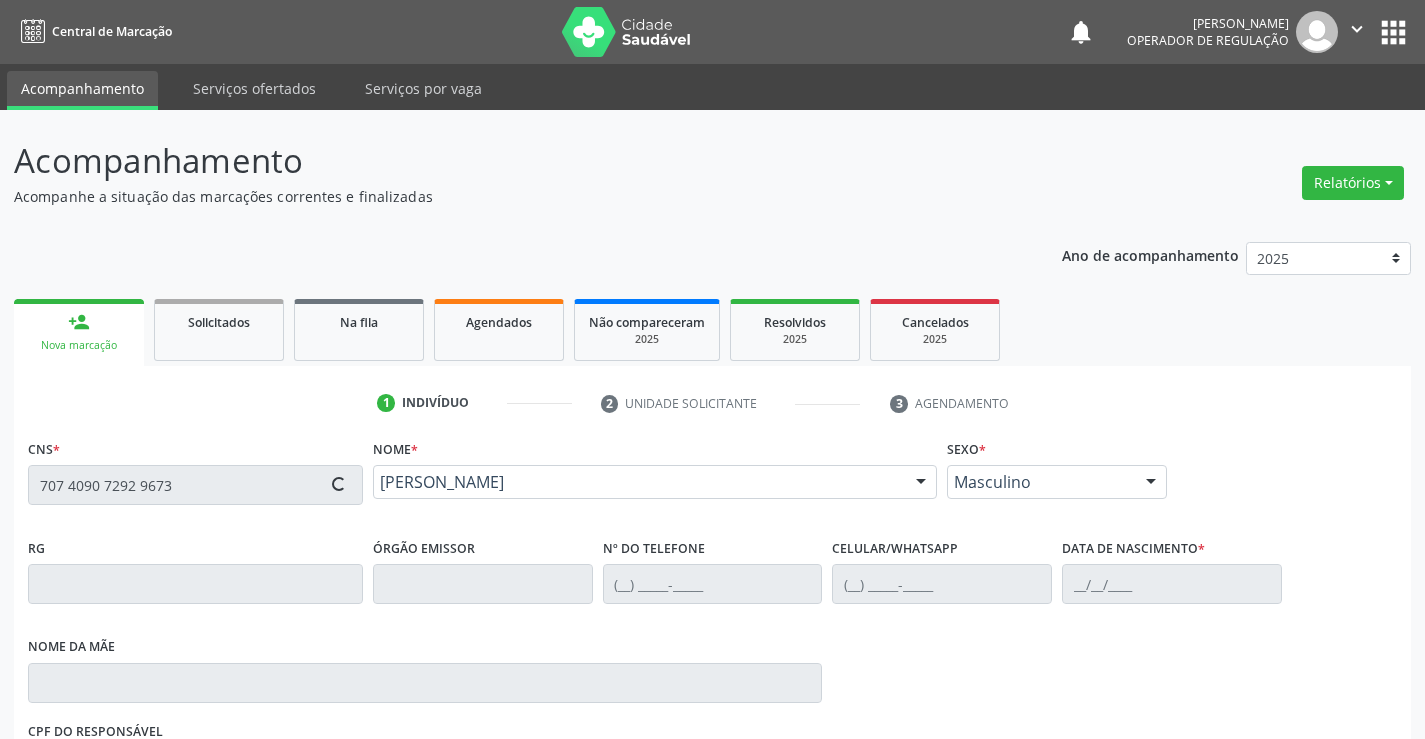 type on "897148304" 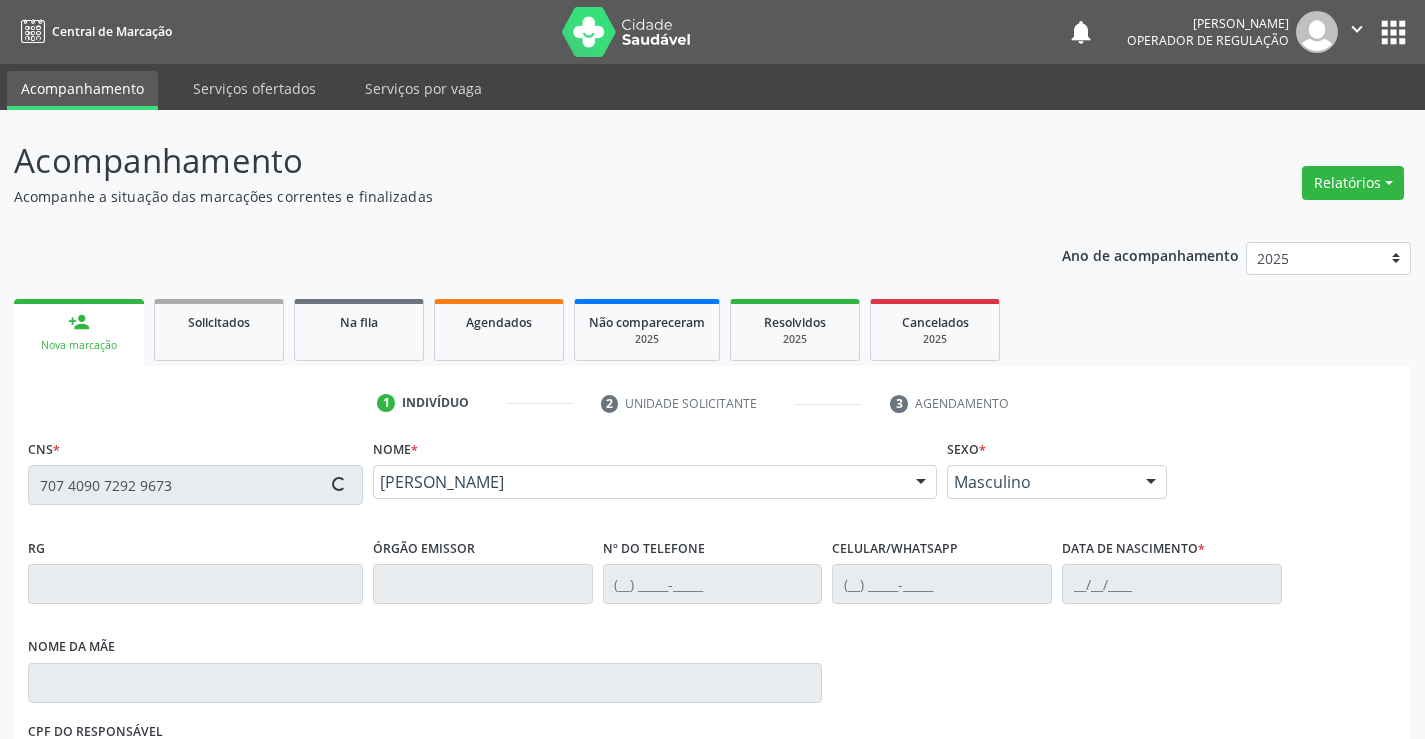 type on "[PHONE_NUMBER]" 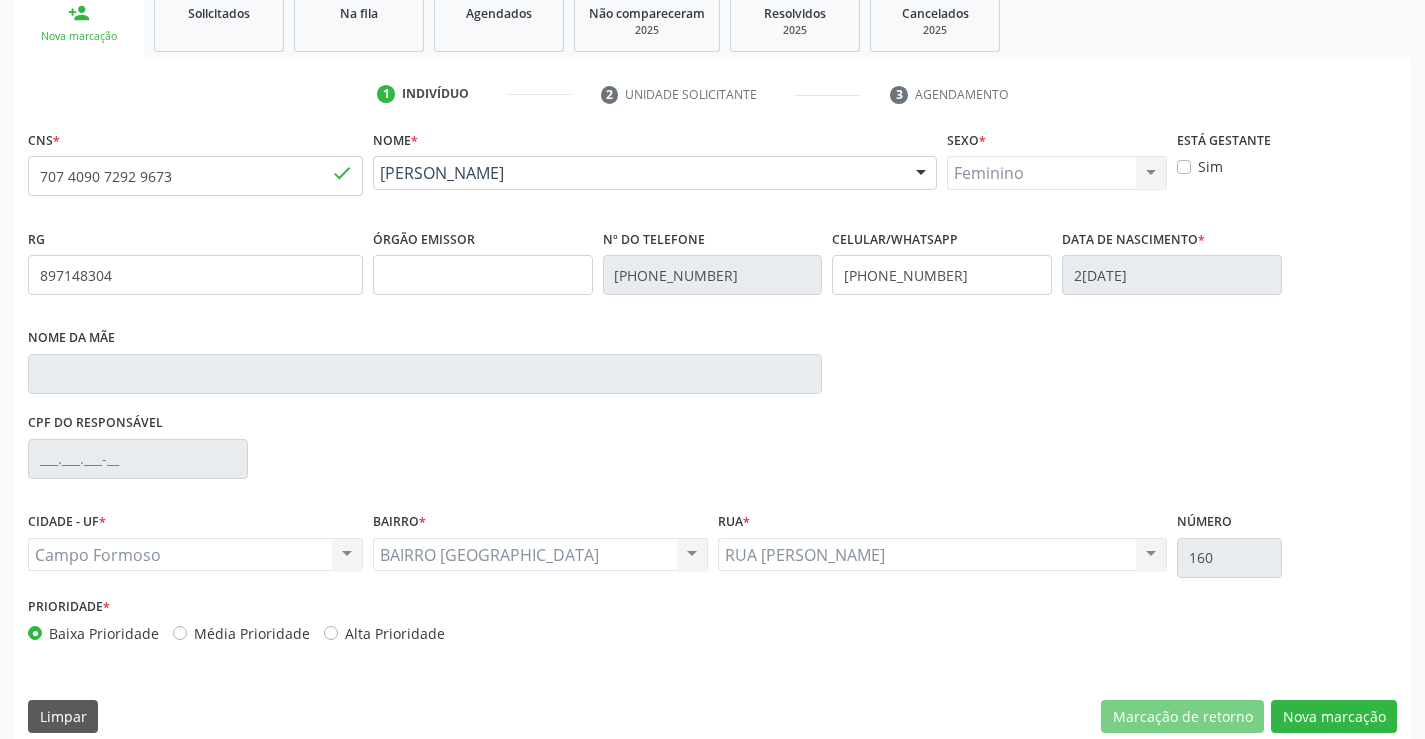 scroll, scrollTop: 331, scrollLeft: 0, axis: vertical 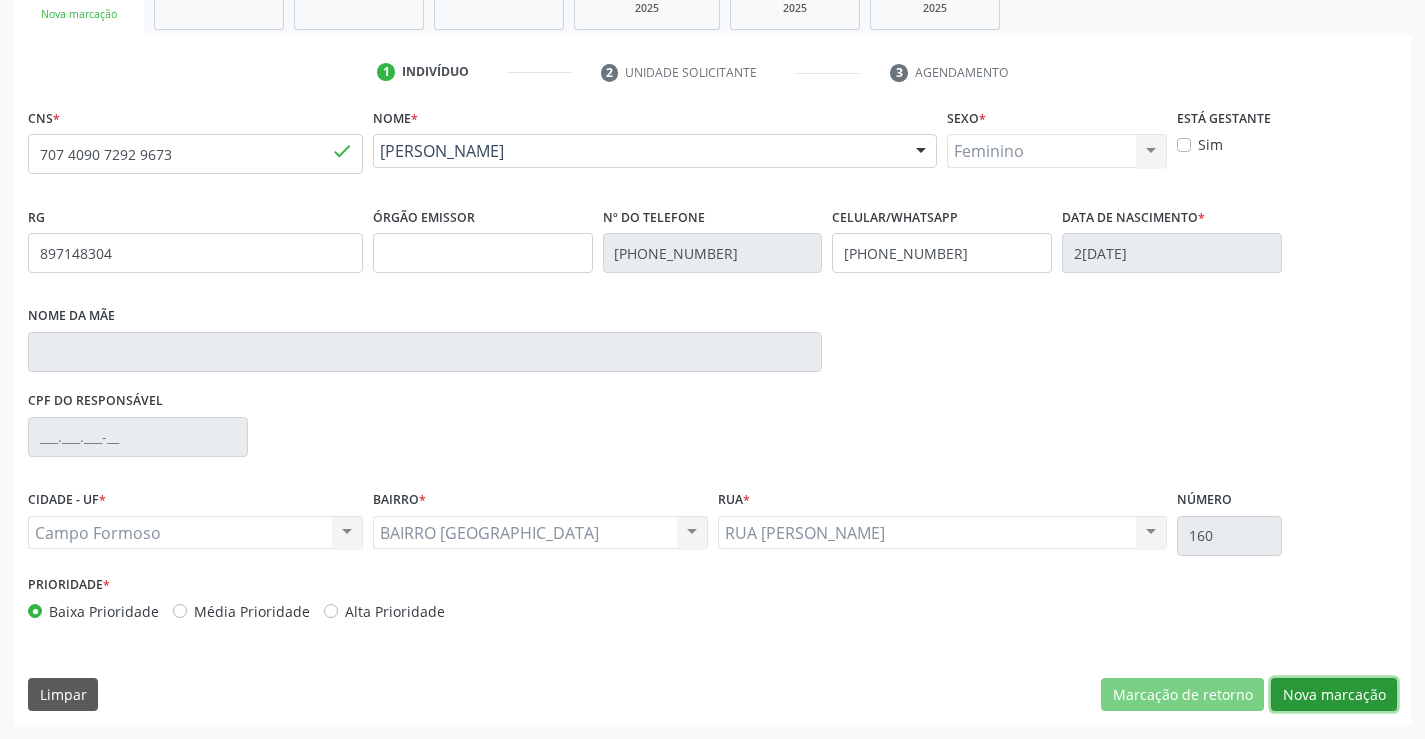 click on "Nova marcação" at bounding box center [1334, 695] 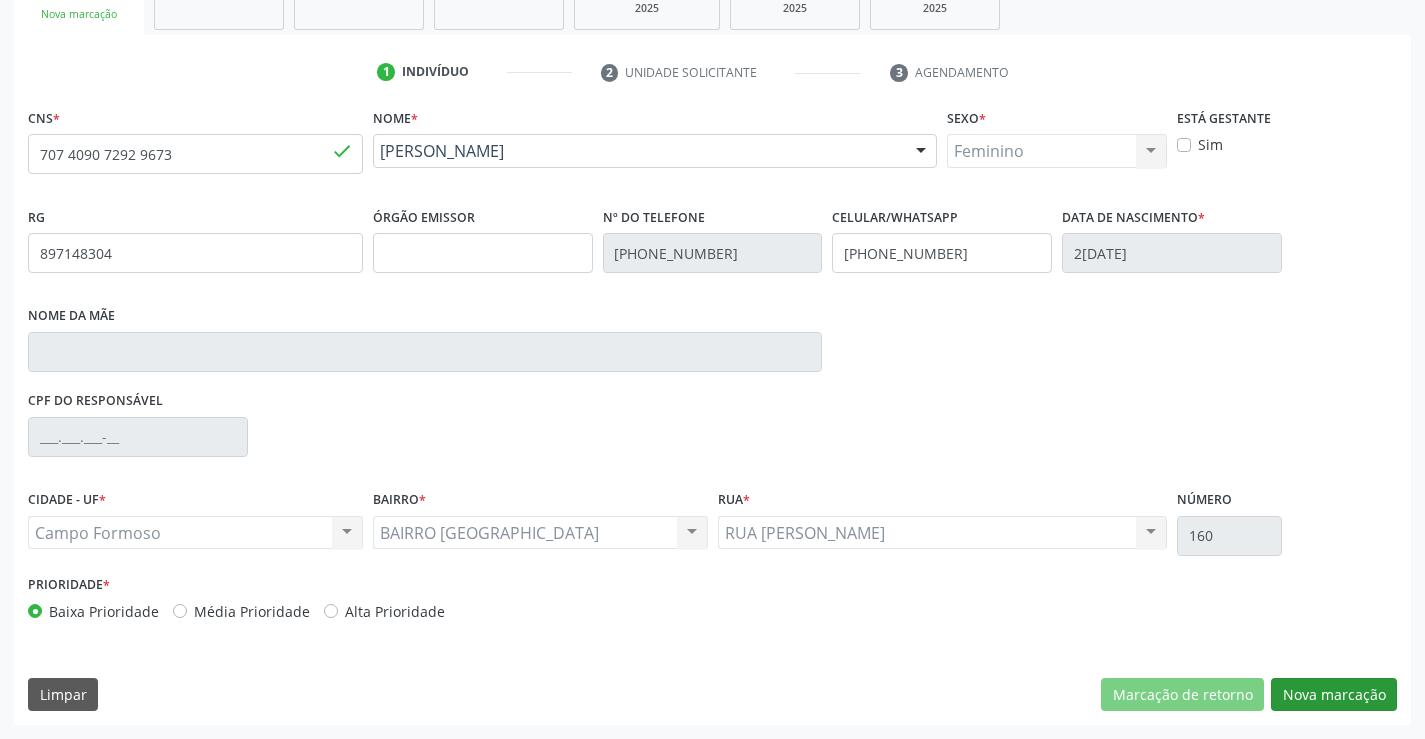 scroll, scrollTop: 167, scrollLeft: 0, axis: vertical 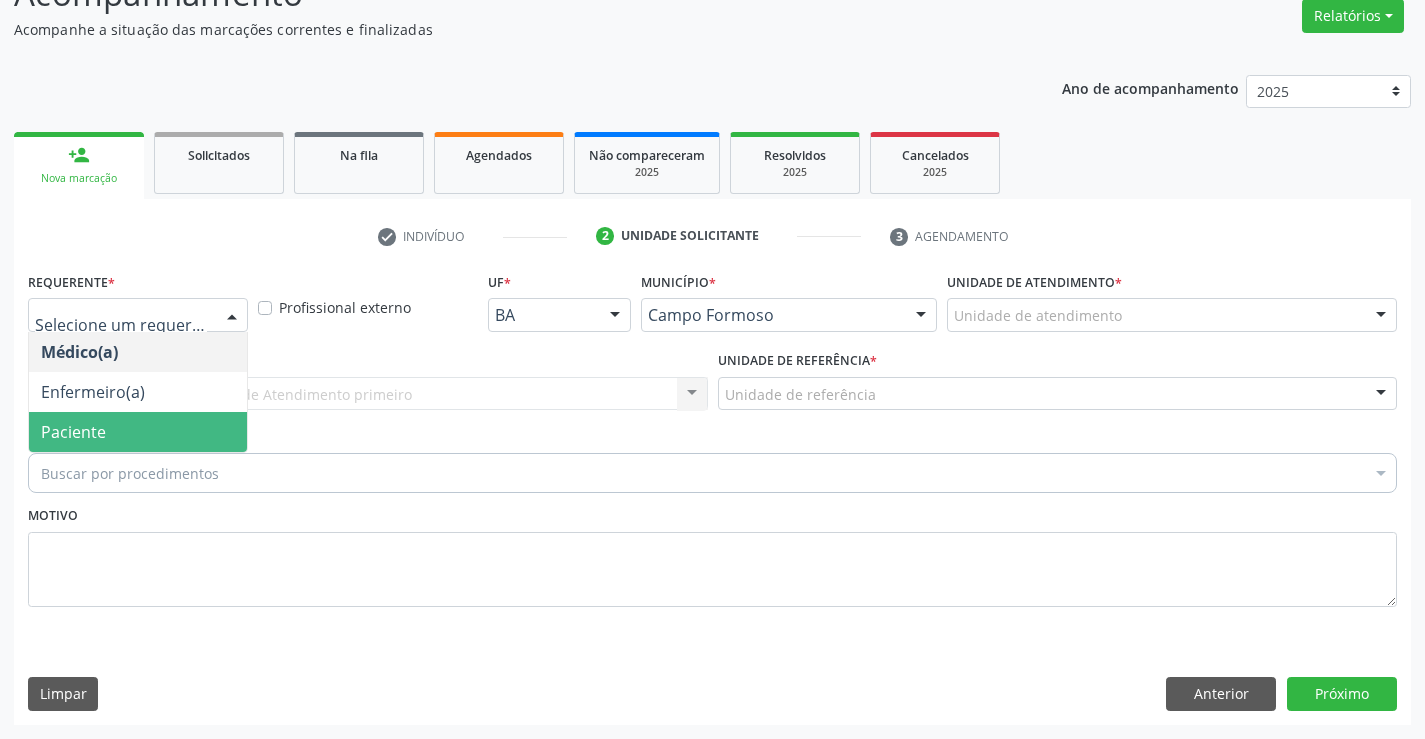 click on "Paciente" at bounding box center (138, 432) 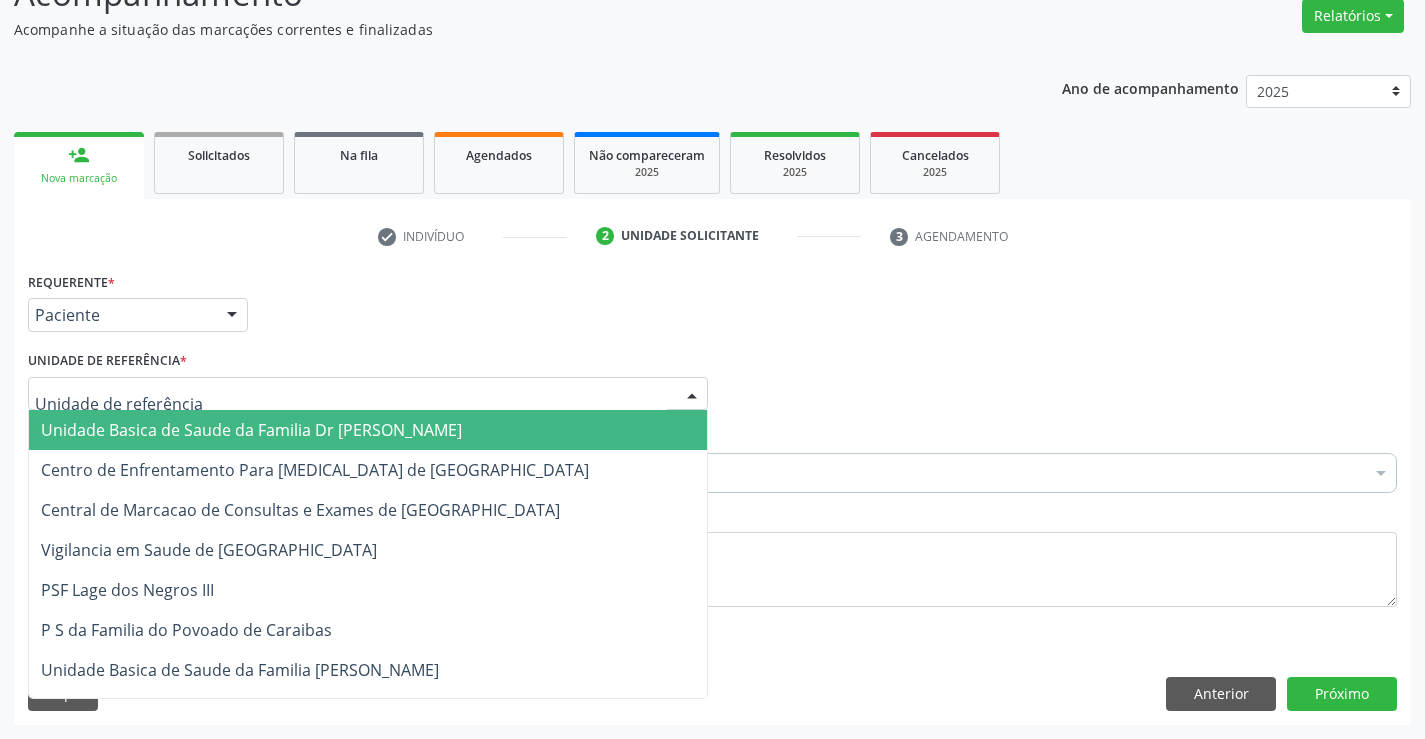 click on "Unidade Basica de Saude da Familia Dr [PERSON_NAME]" at bounding box center [251, 430] 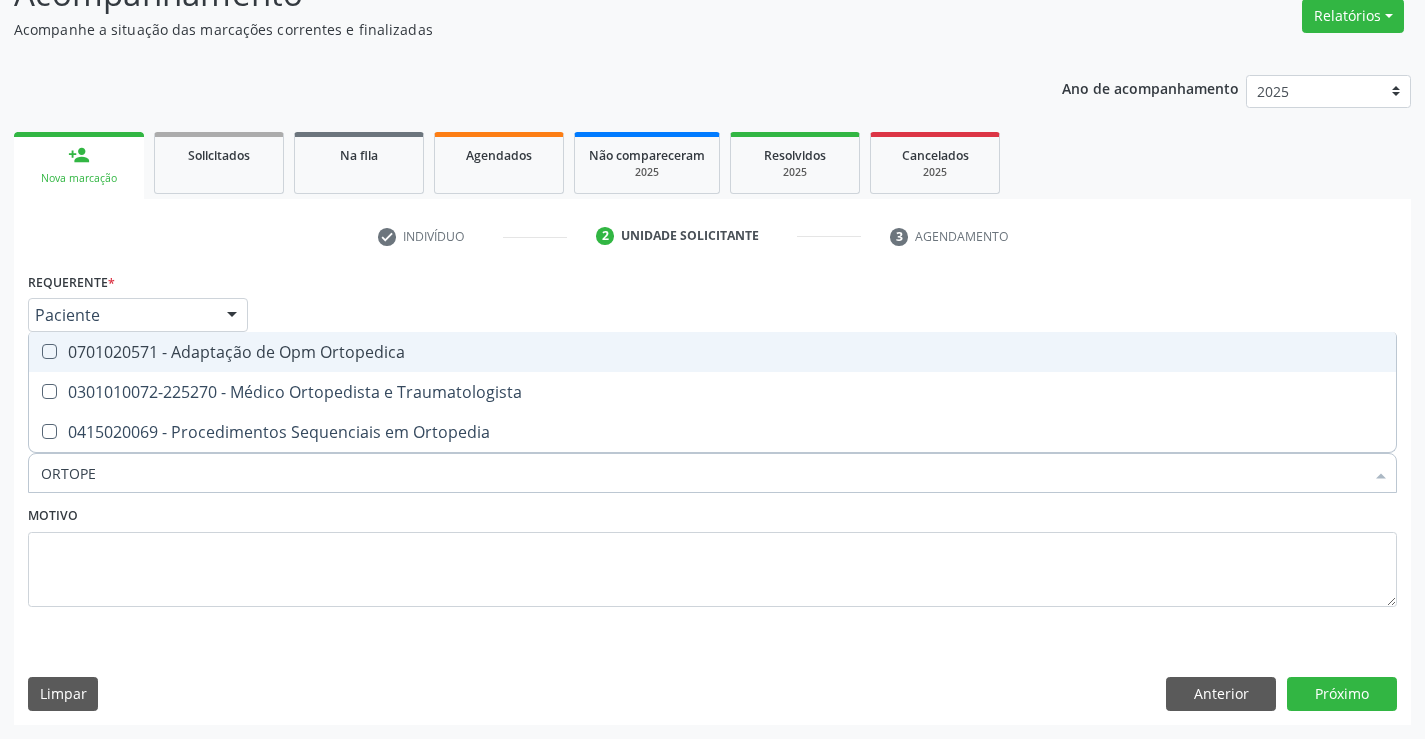 type on "ORTOPED" 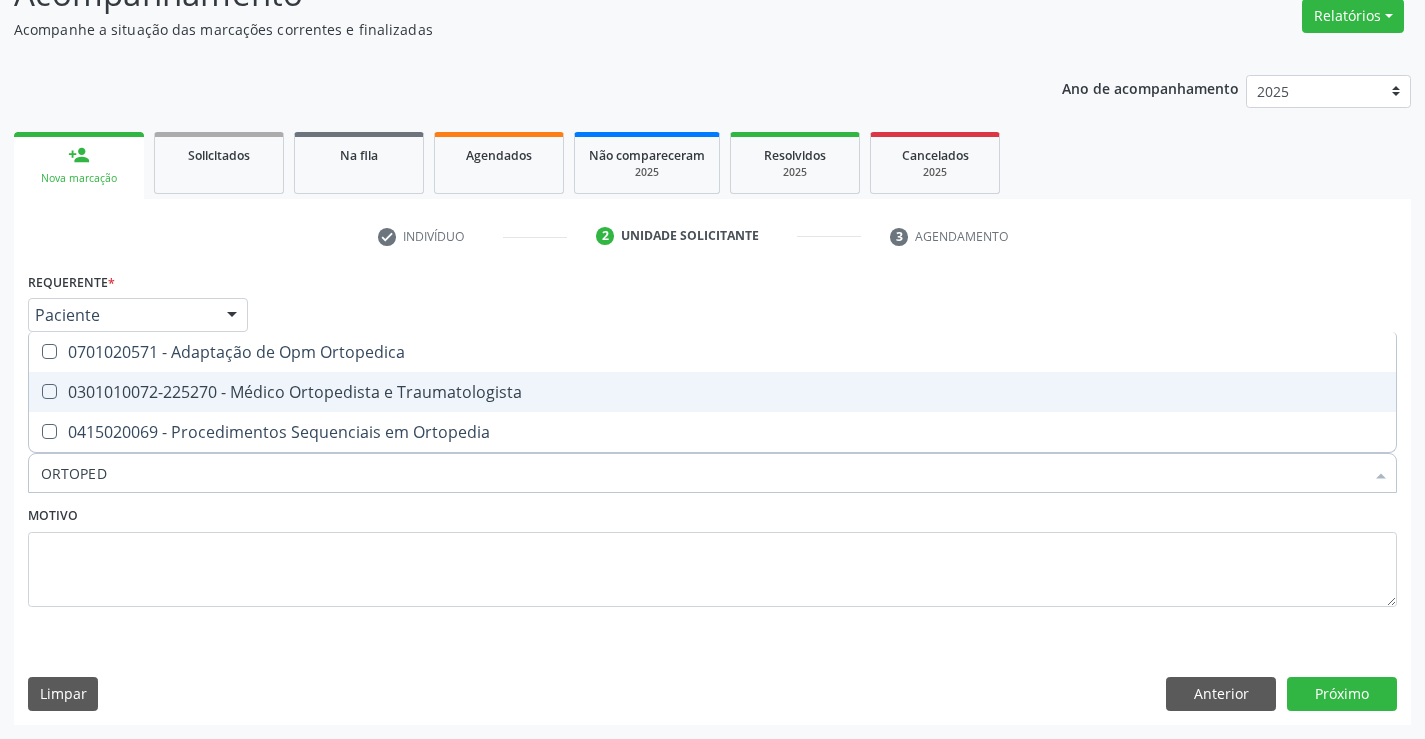 click on "0301010072-225270 - Médico Ortopedista e Traumatologista" at bounding box center (712, 392) 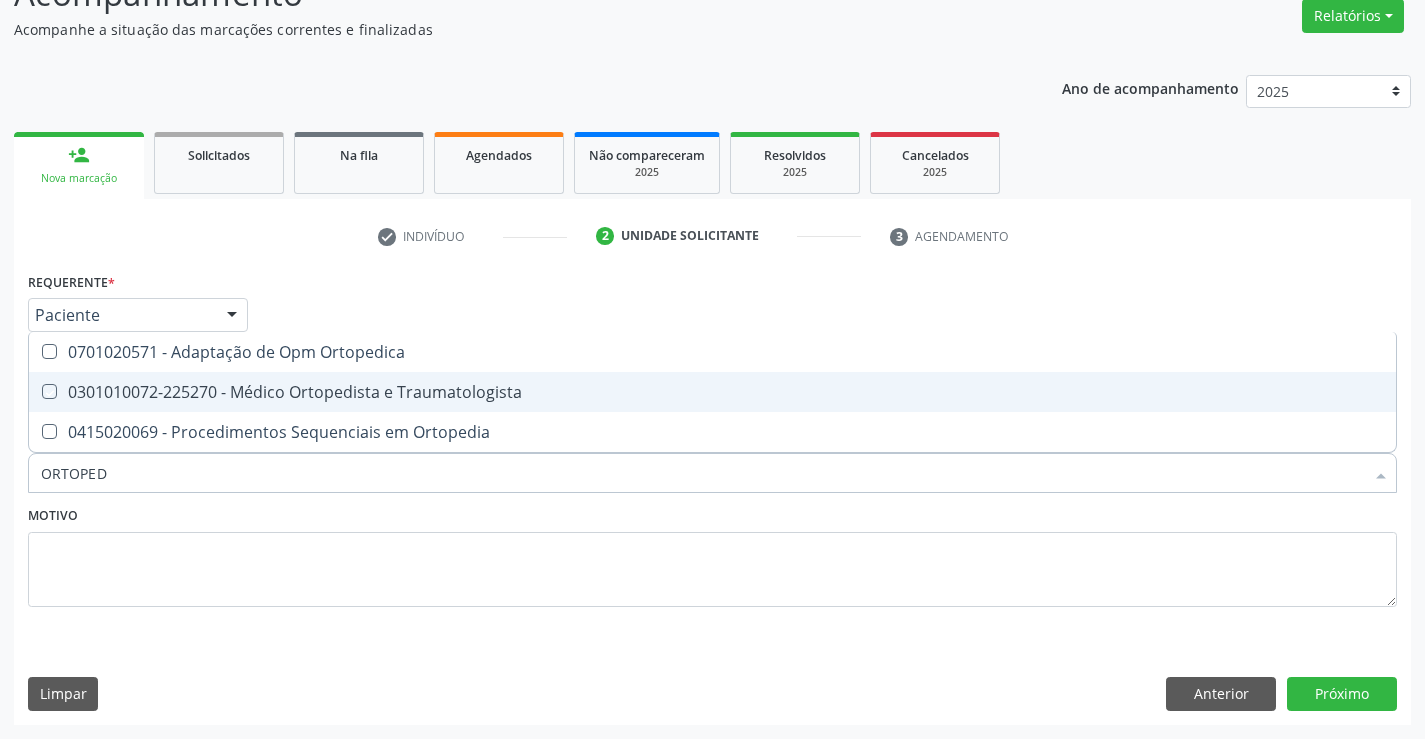 checkbox on "true" 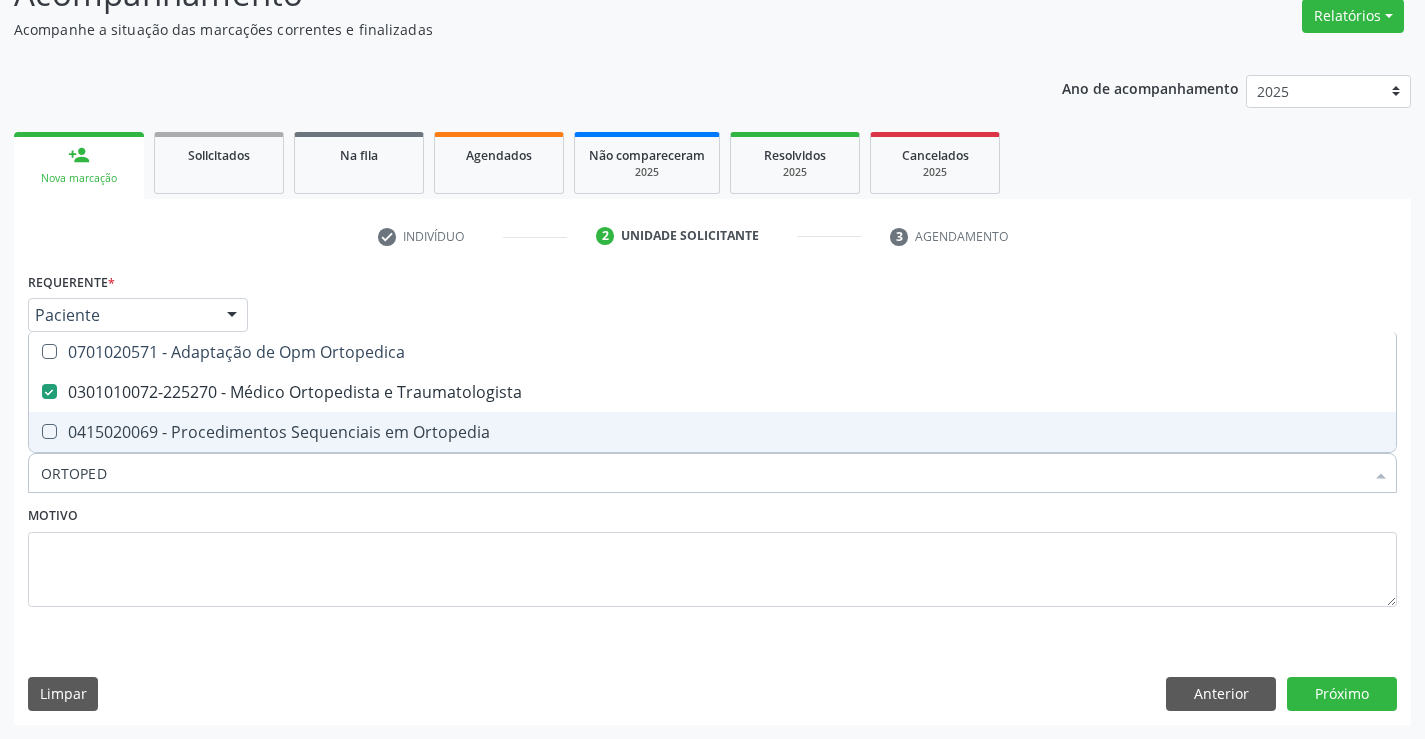 type on "ORTOPED" 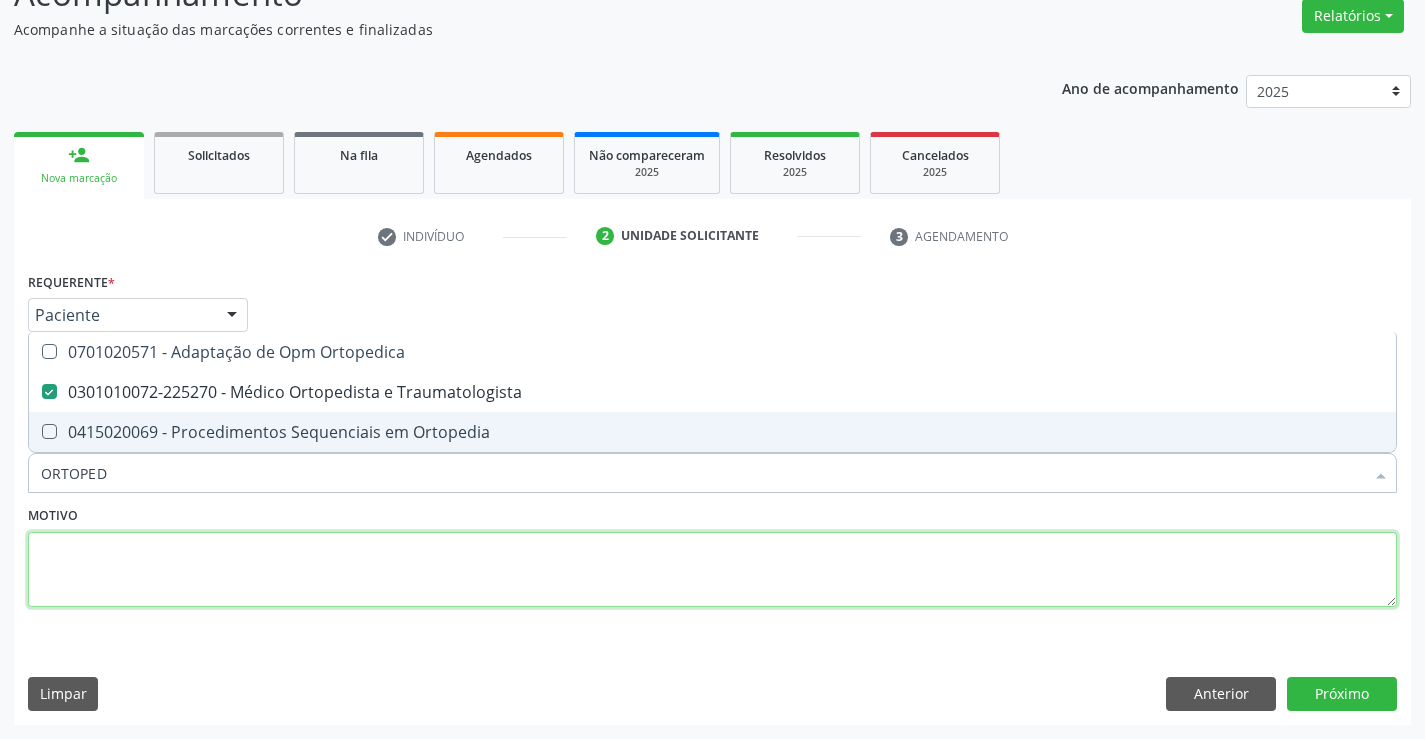 click at bounding box center [712, 570] 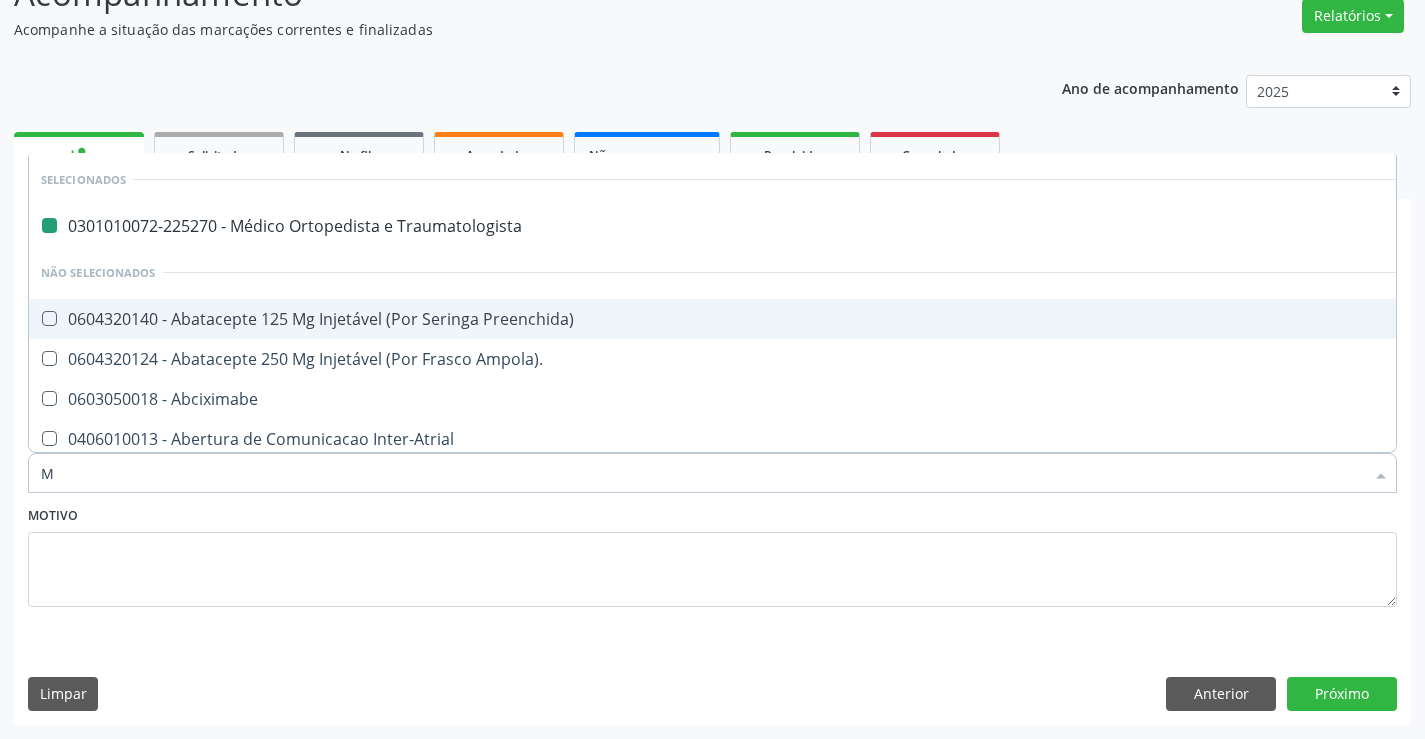 type on "MO" 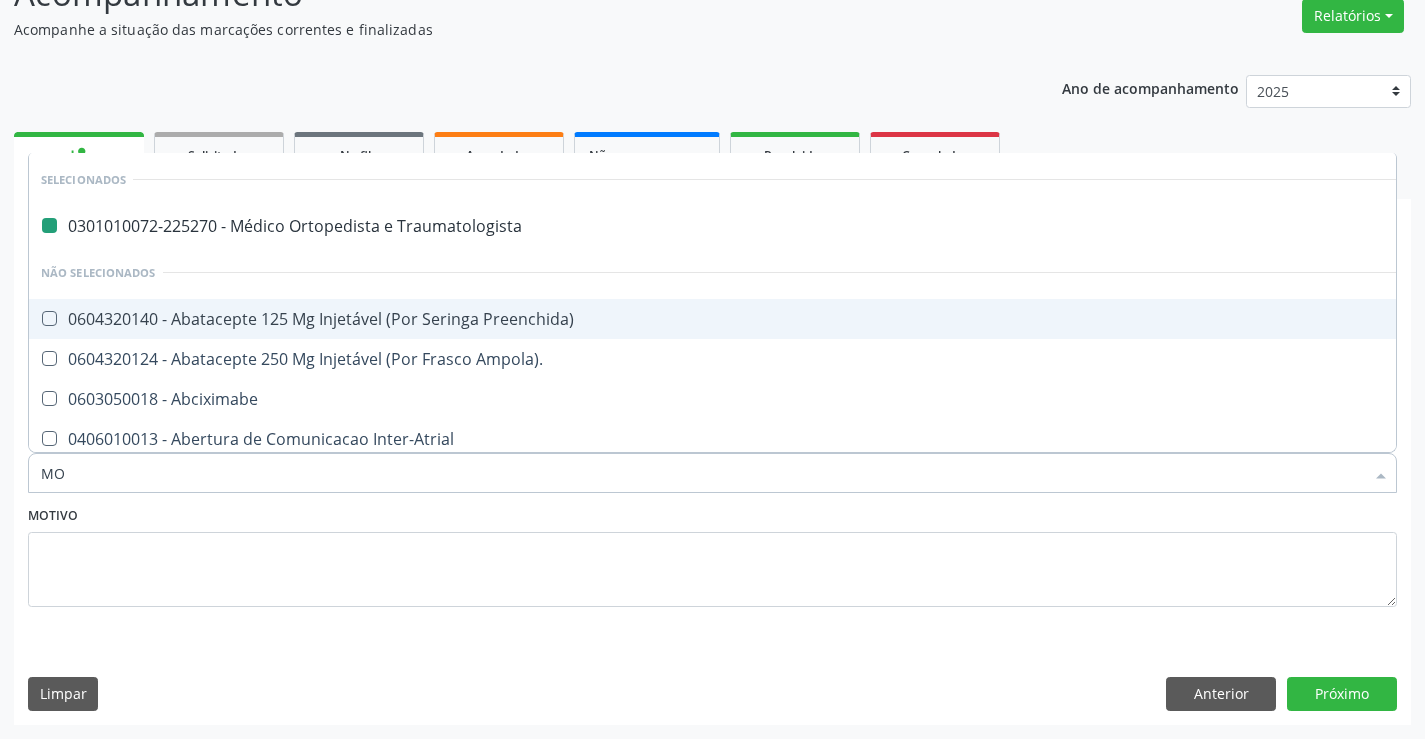 checkbox on "false" 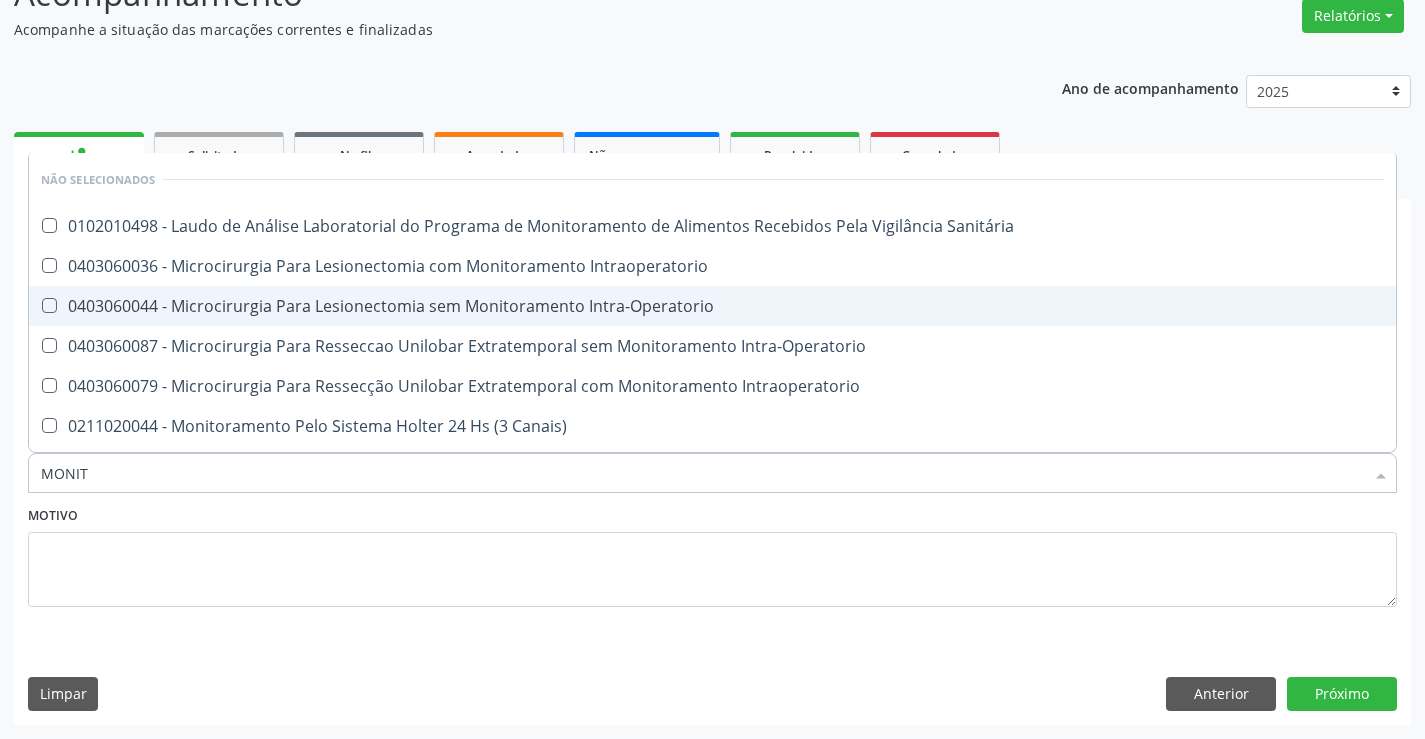 type on "MONITO" 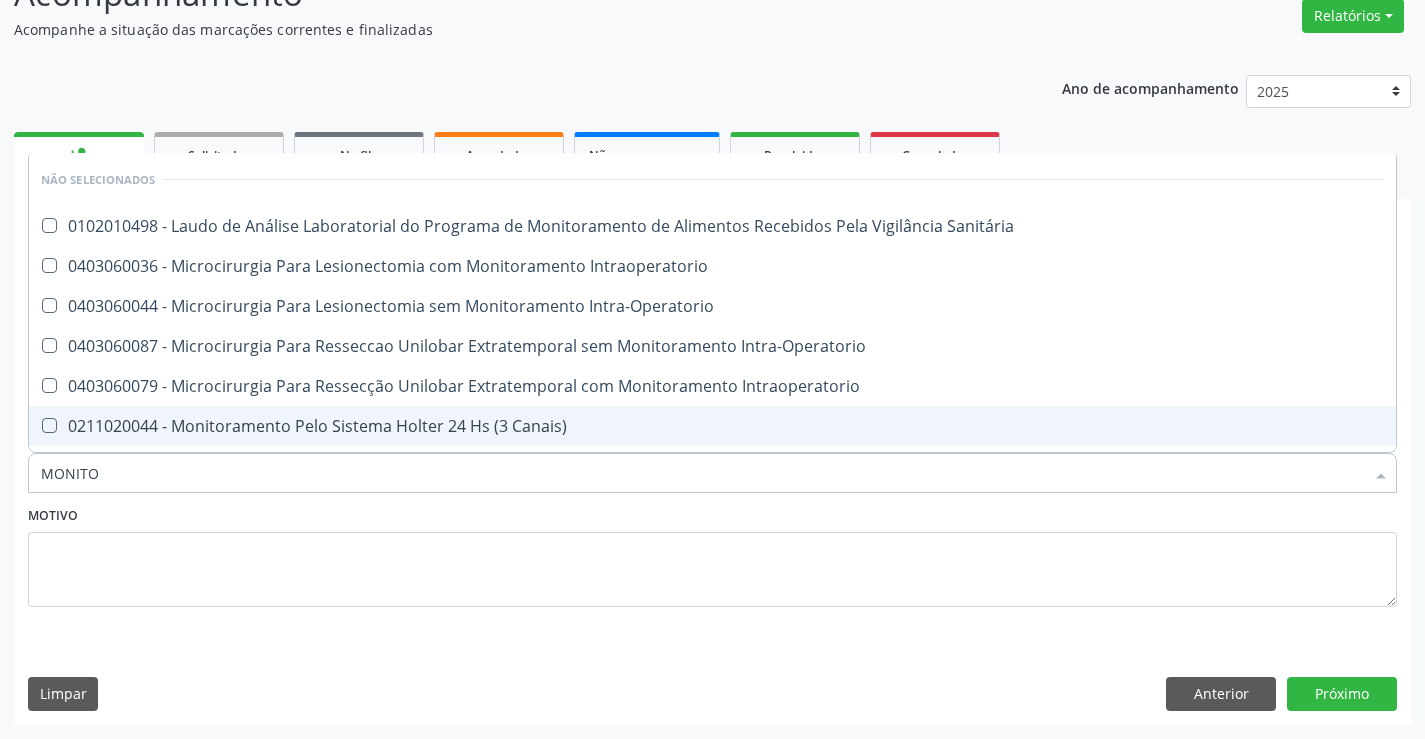 click on "0211020044 - Monitoramento Pelo Sistema Holter 24 Hs (3 Canais)" at bounding box center (712, 426) 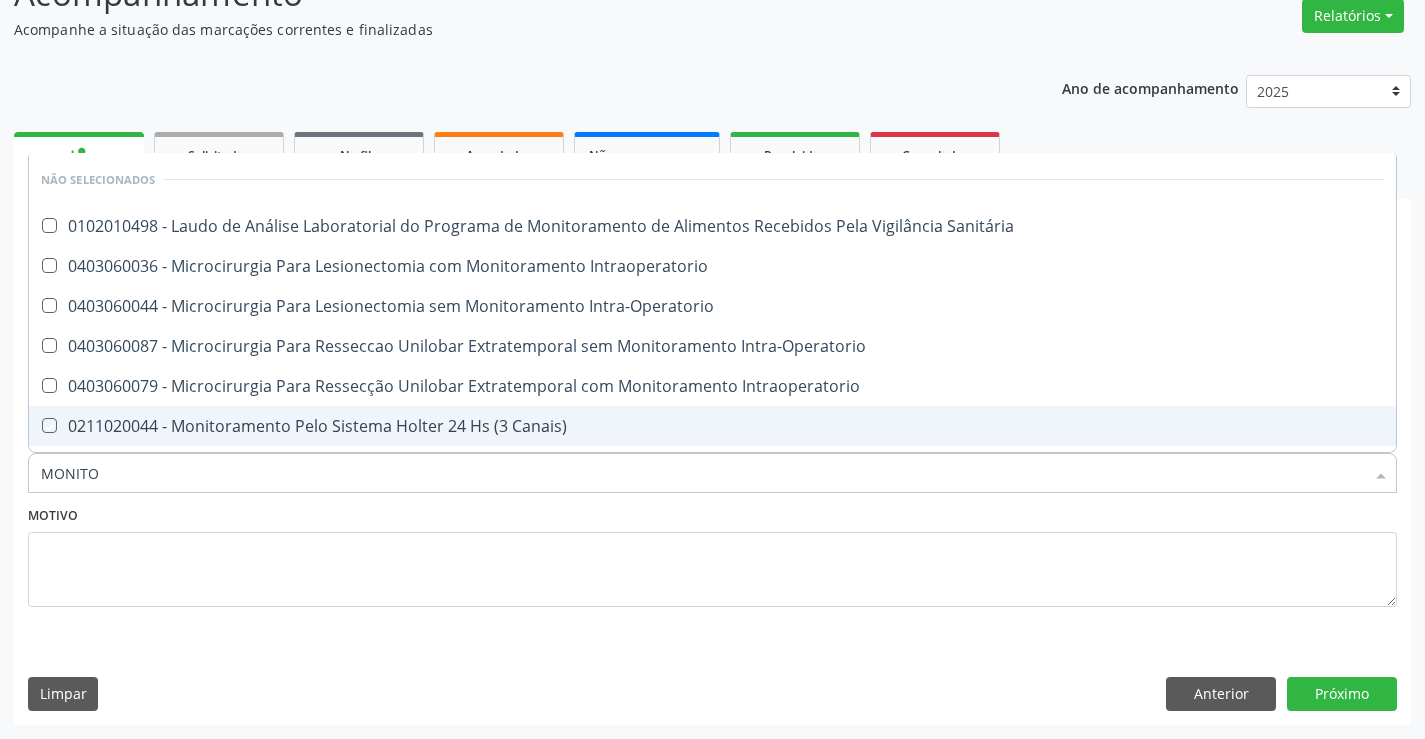 checkbox on "true" 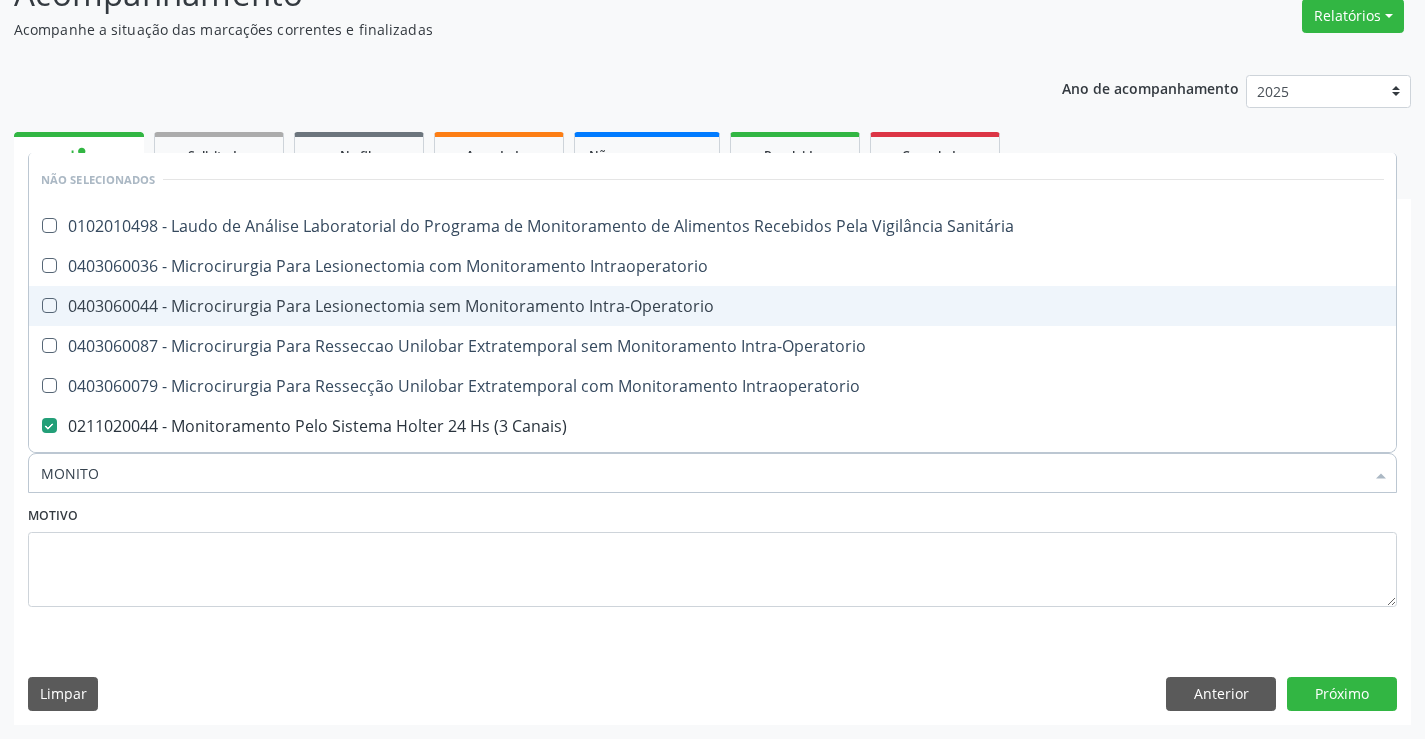 scroll, scrollTop: 100, scrollLeft: 0, axis: vertical 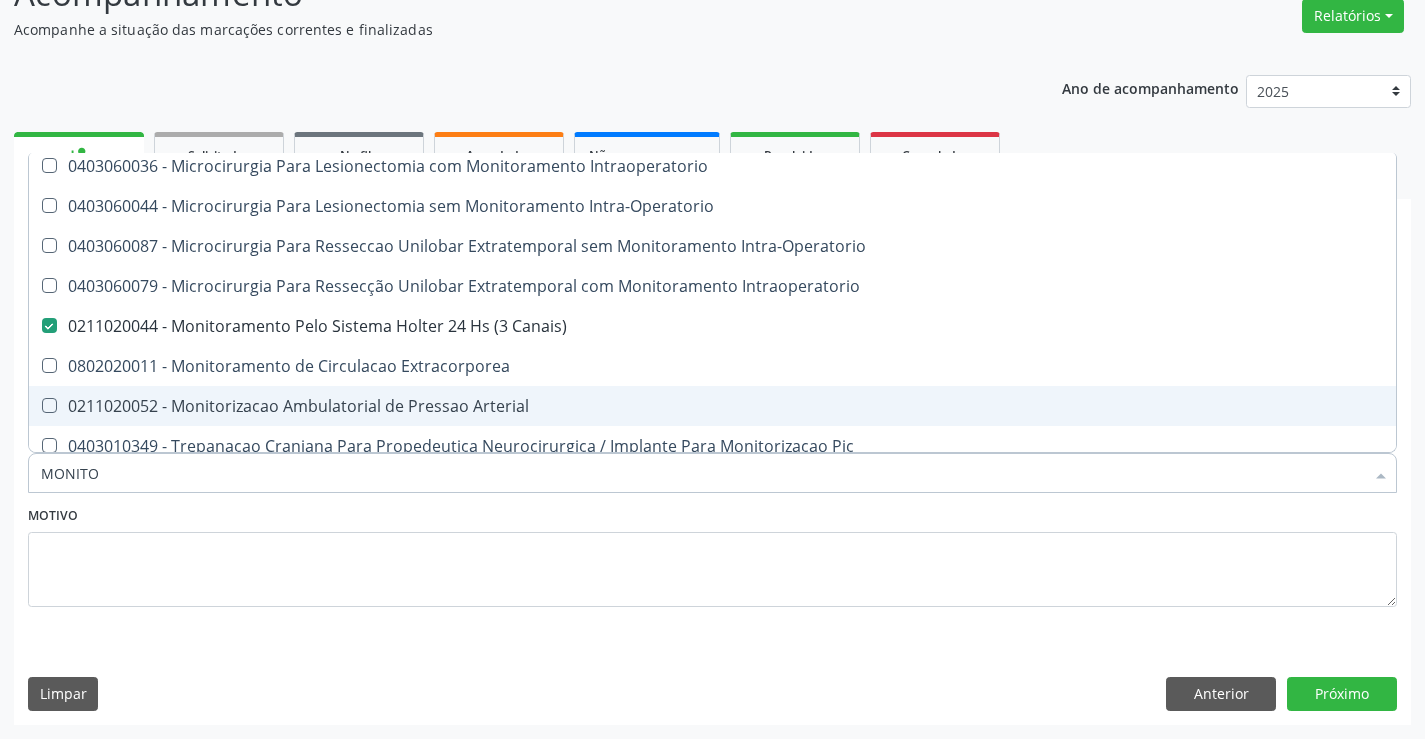click on "0211020052 - Monitorizacao Ambulatorial de Pressao Arterial" at bounding box center (712, 406) 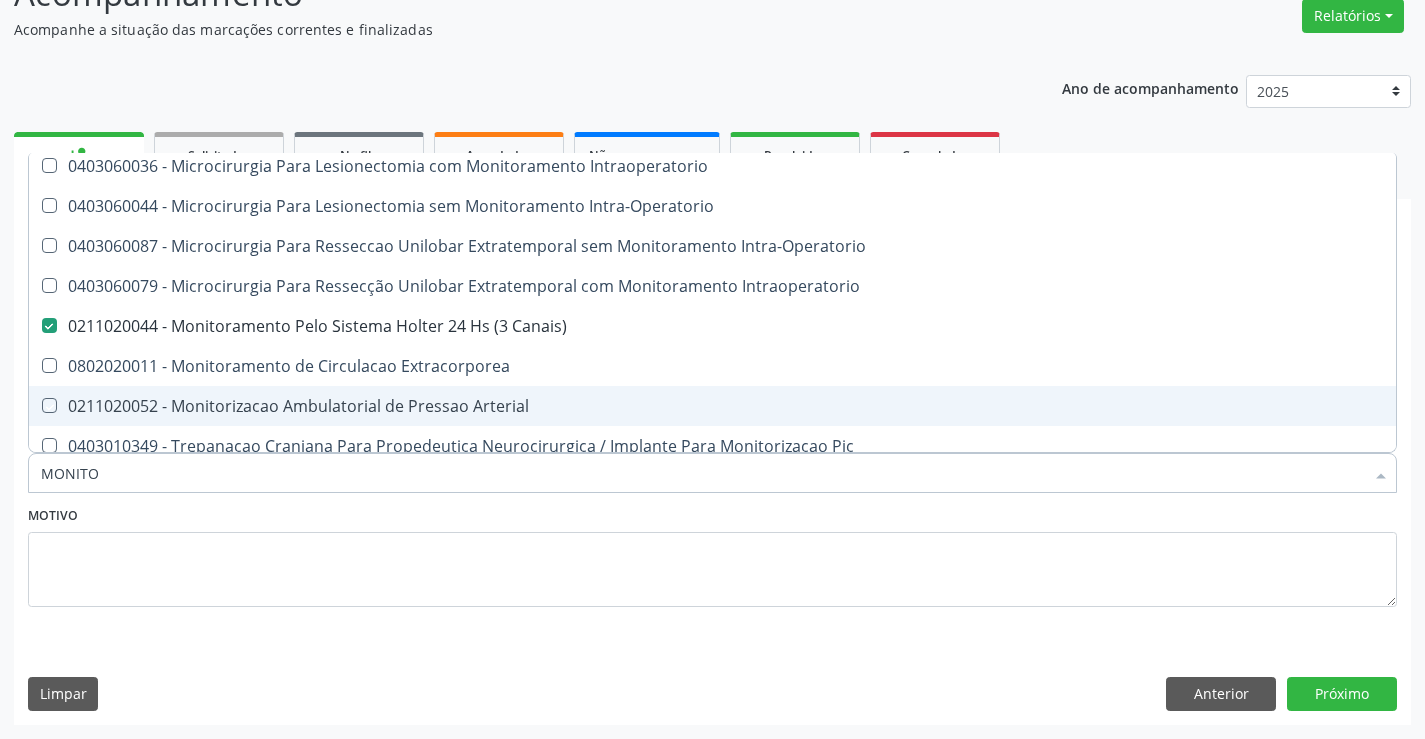 checkbox on "true" 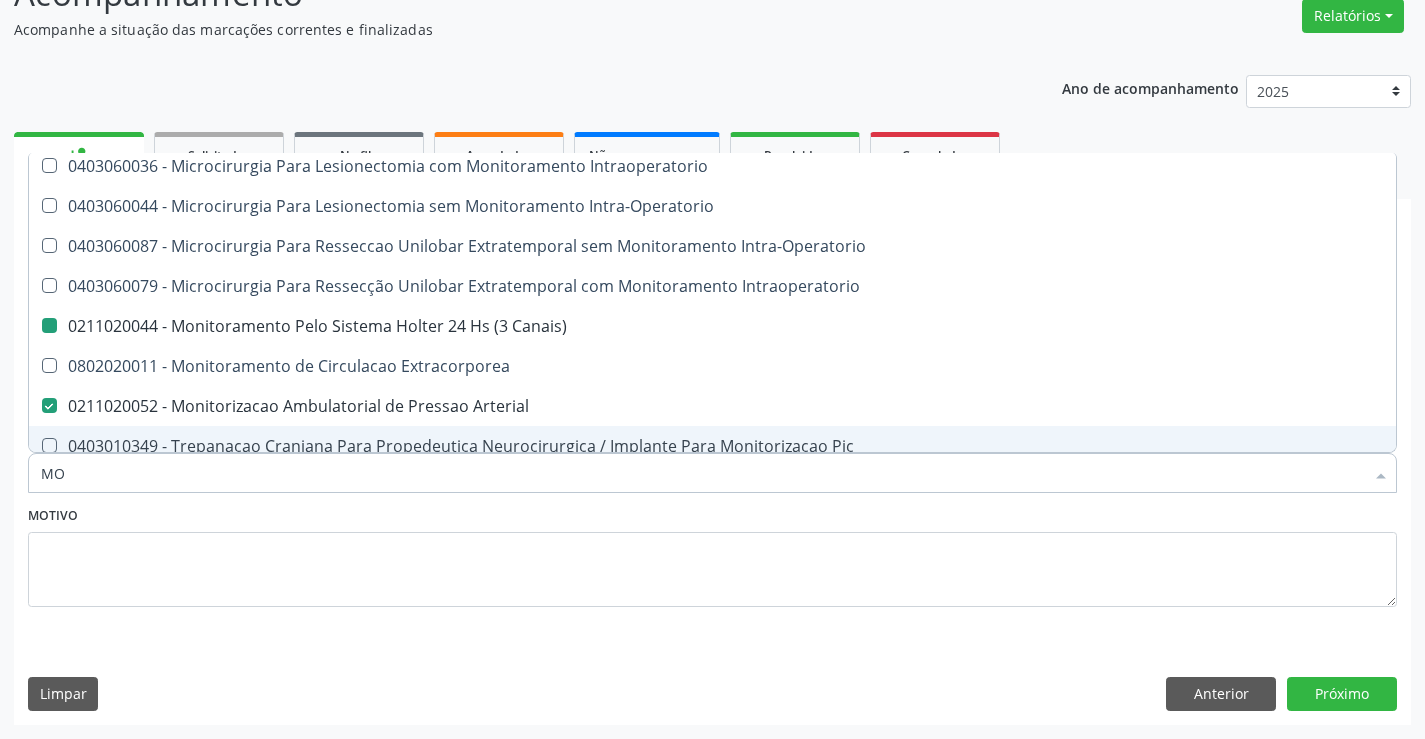 type on "M" 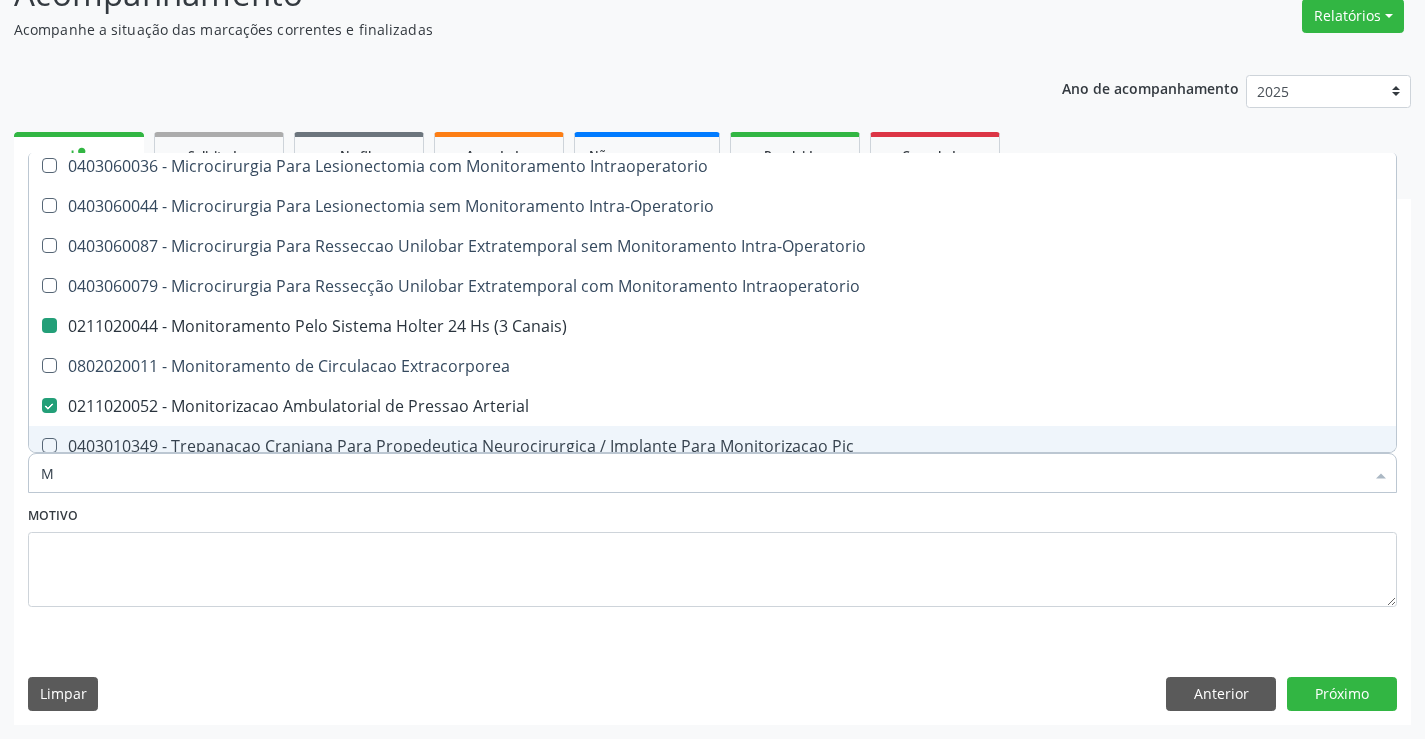 type 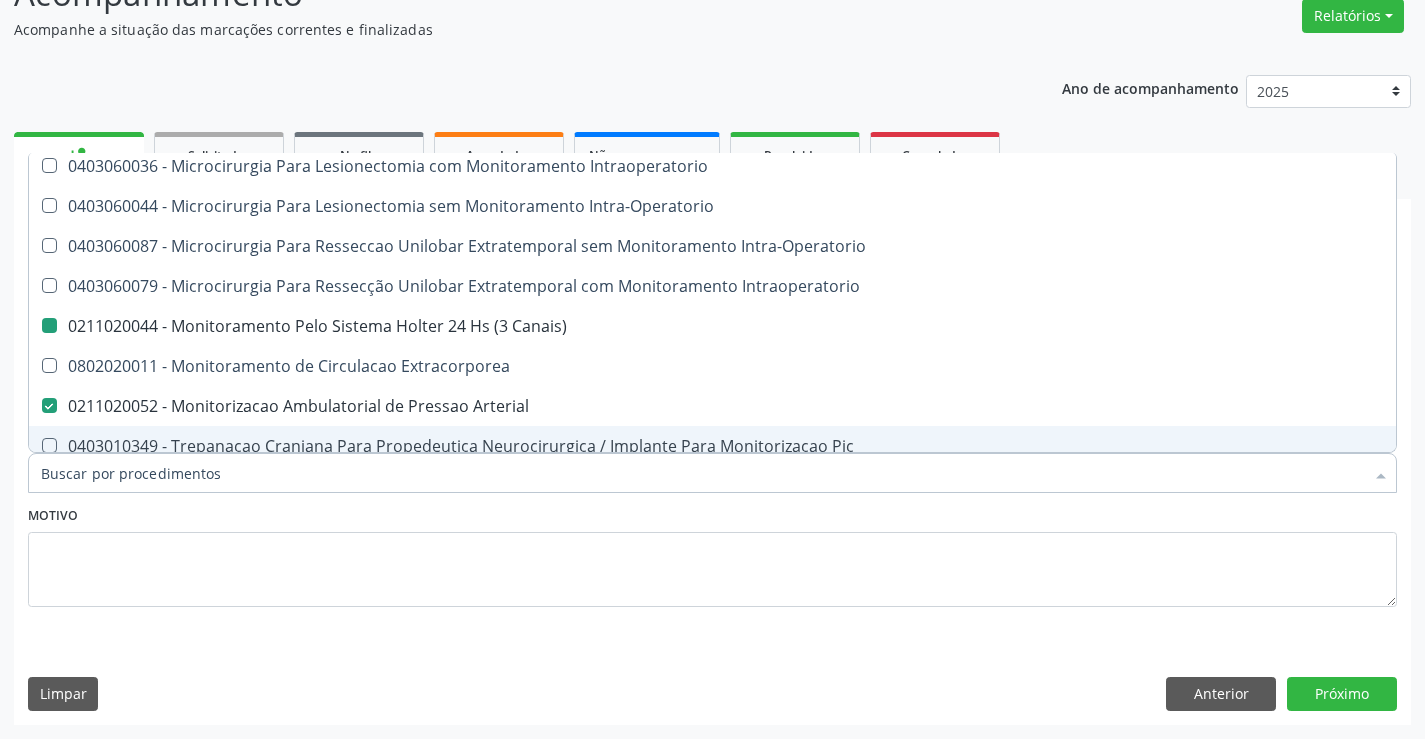 checkbox on "true" 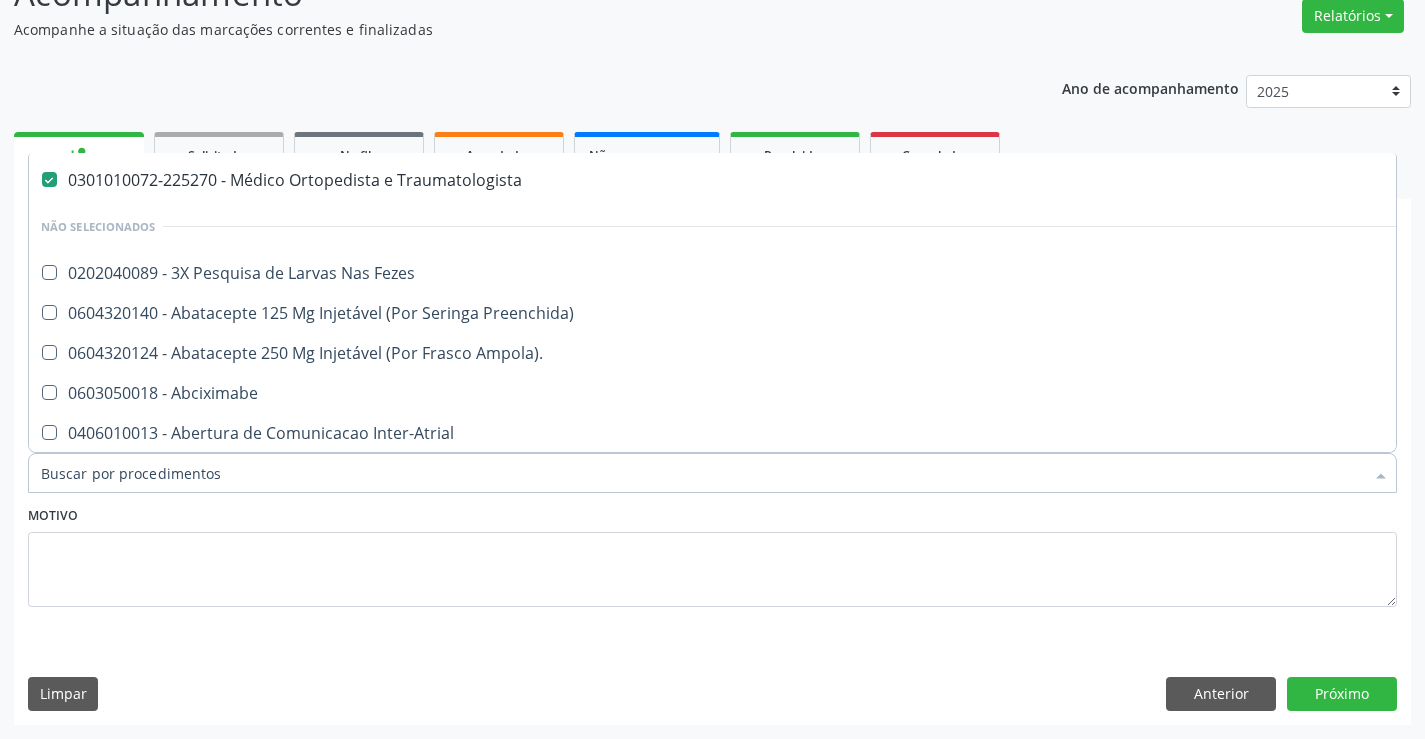 scroll, scrollTop: 154, scrollLeft: 0, axis: vertical 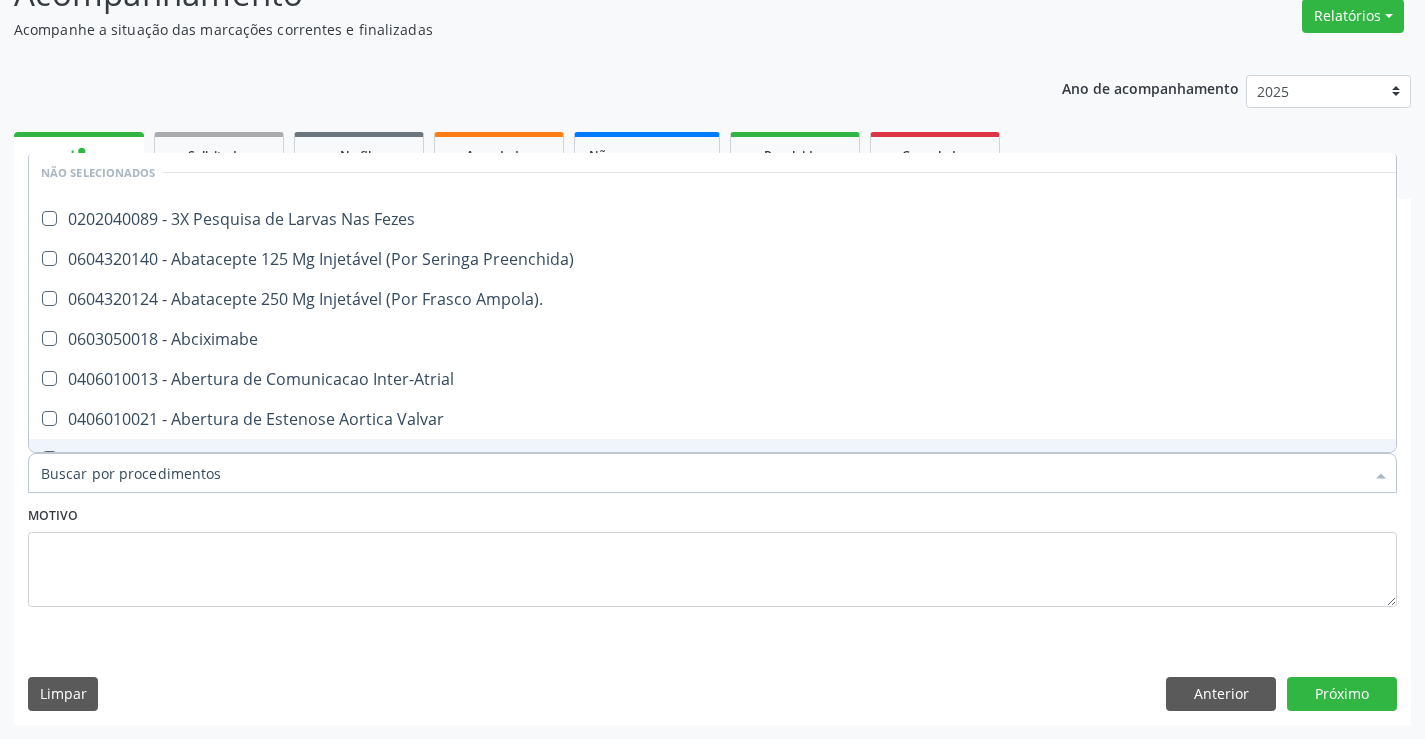type on "C" 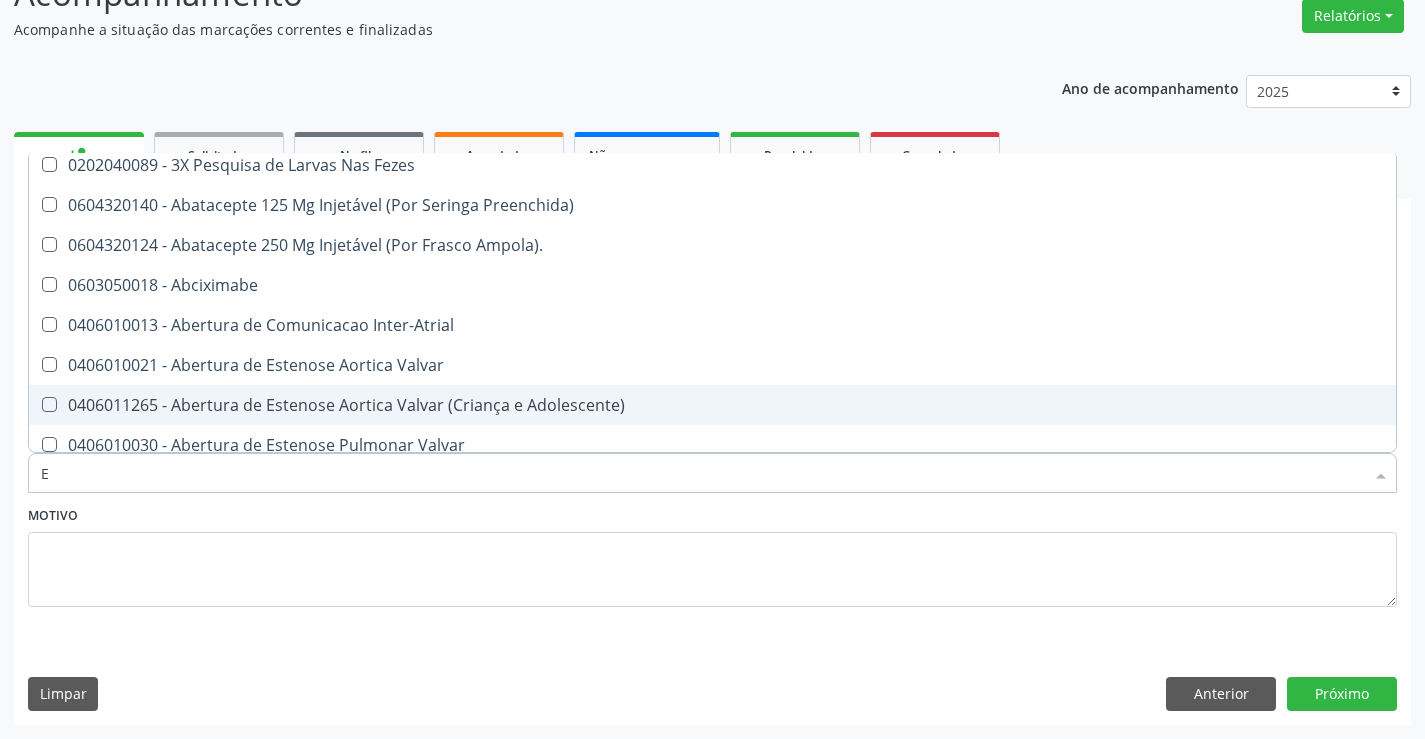 scroll, scrollTop: 100, scrollLeft: 0, axis: vertical 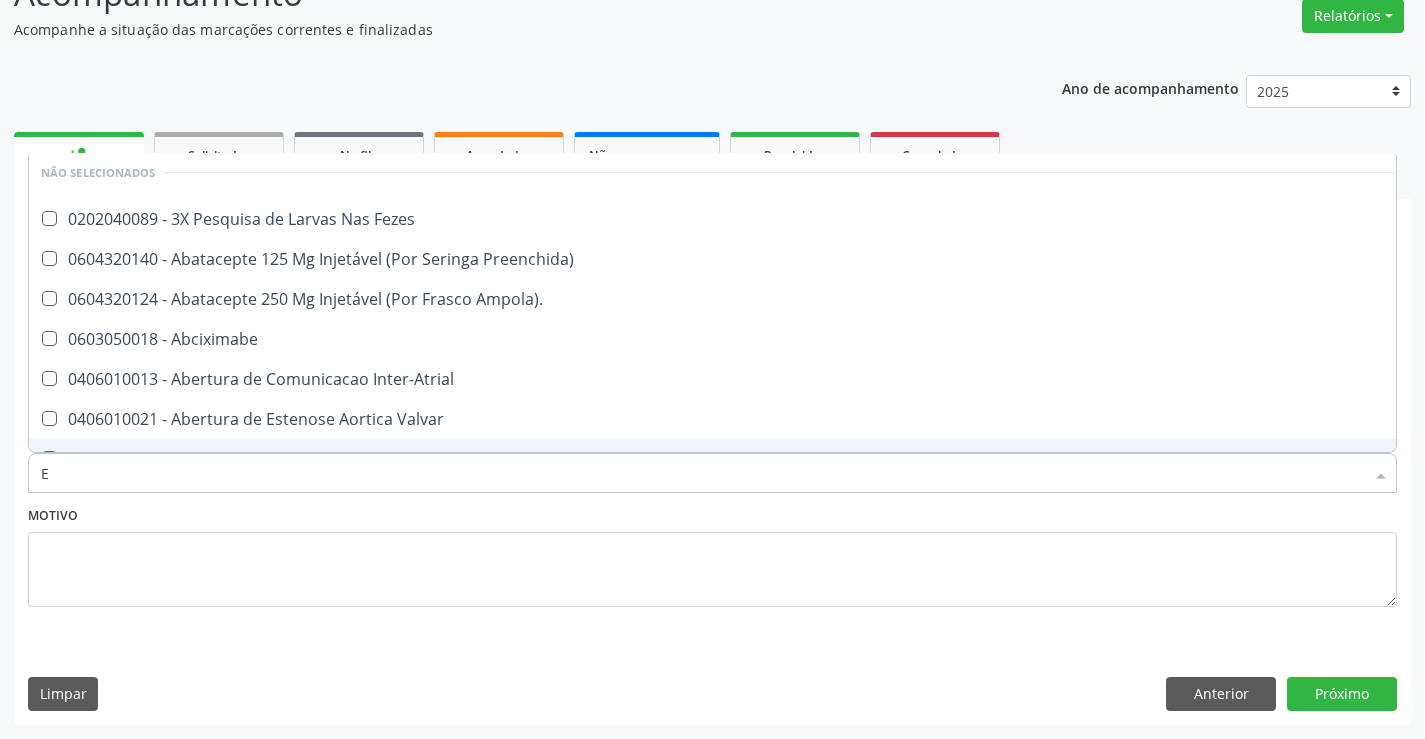 type on "EC" 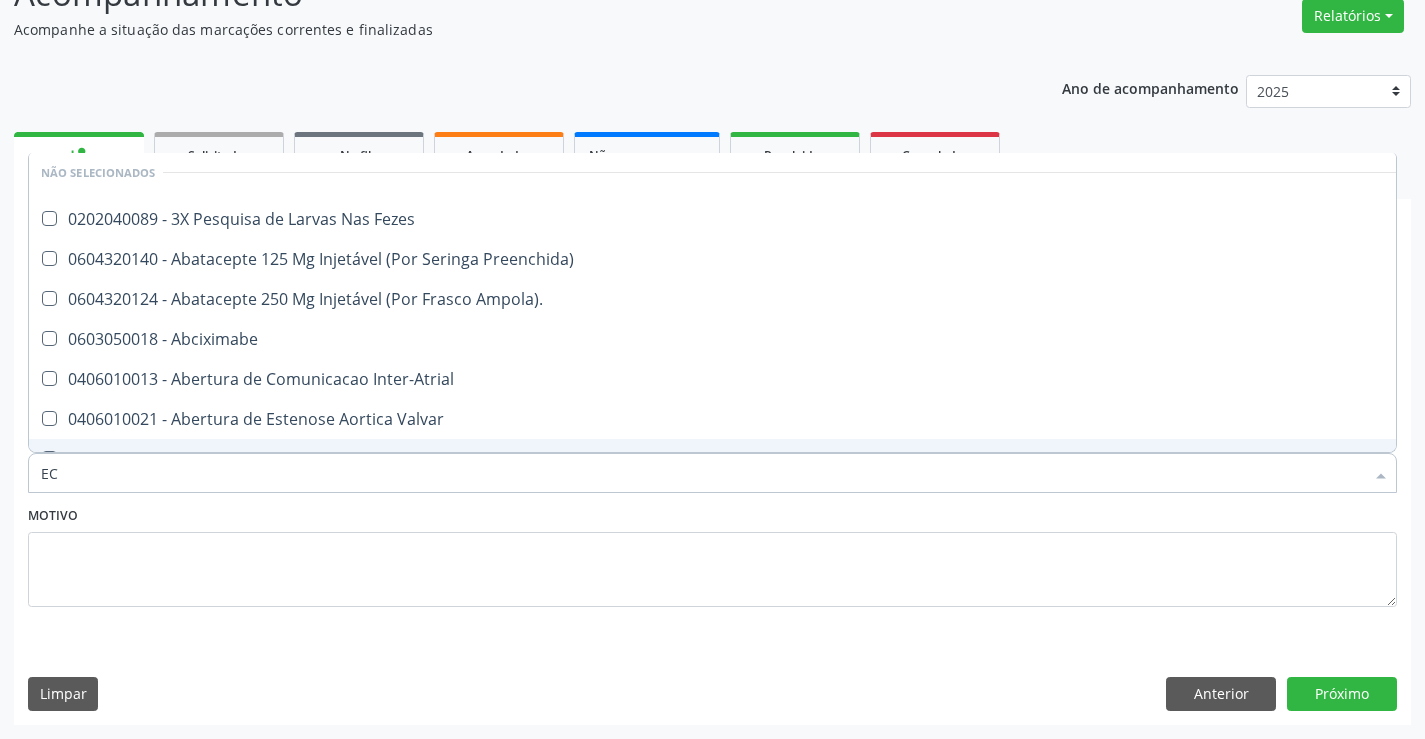 checkbox on "false" 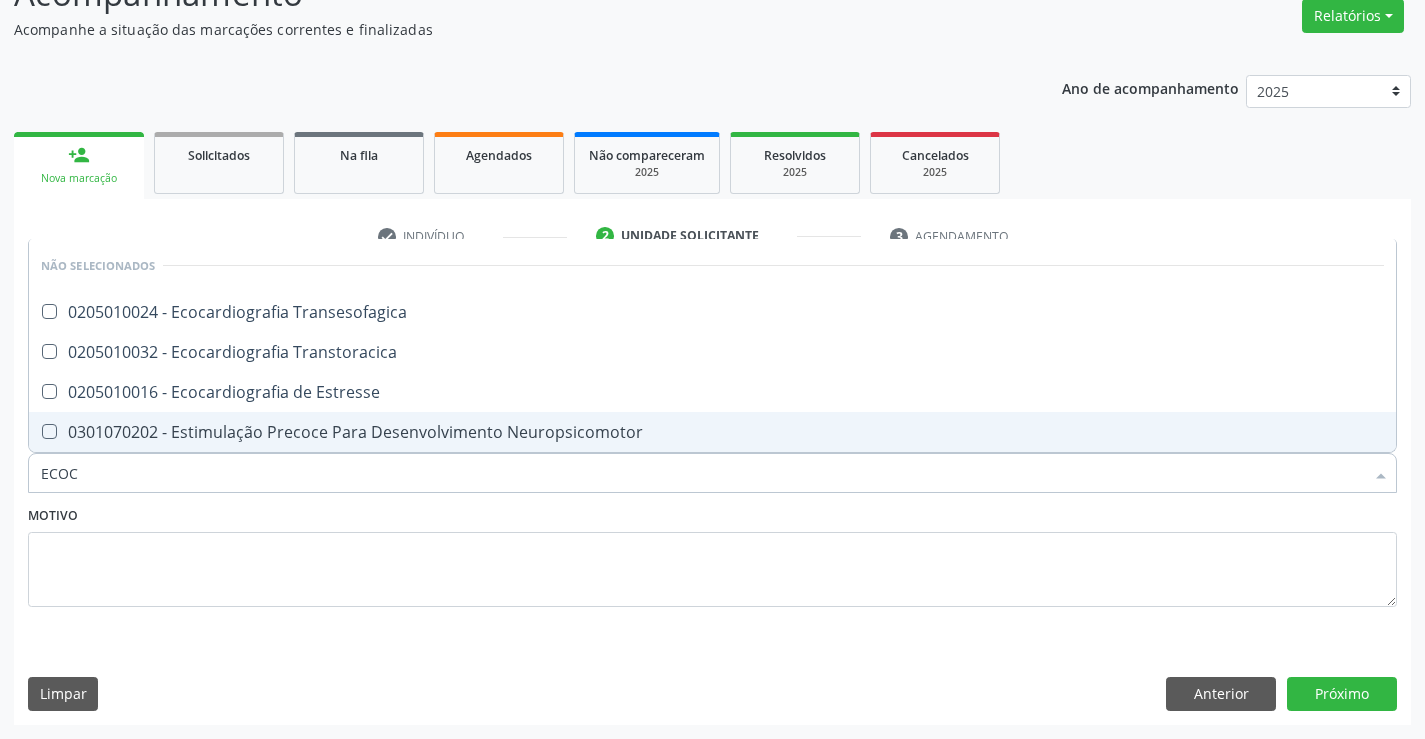 scroll, scrollTop: 0, scrollLeft: 0, axis: both 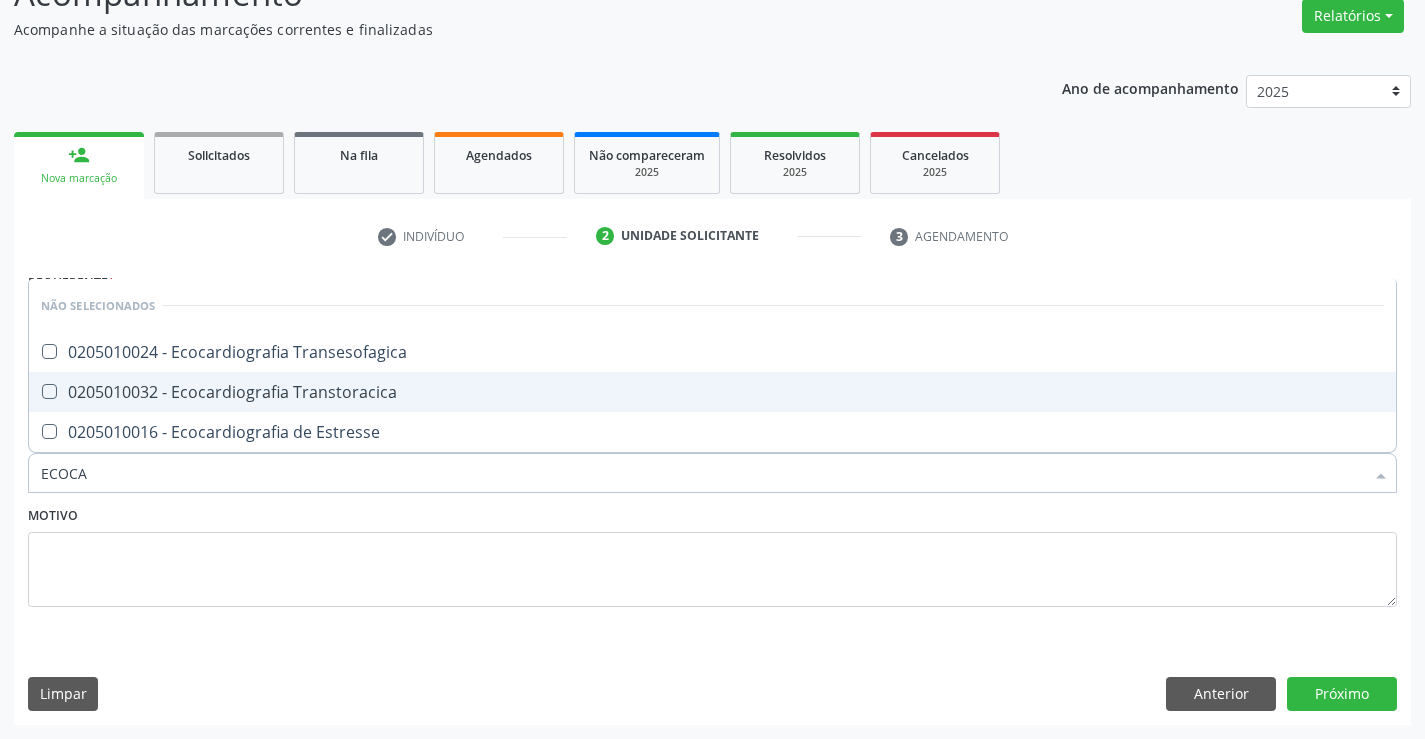 click on "0205010032 - Ecocardiografia Transtoracica" at bounding box center (712, 392) 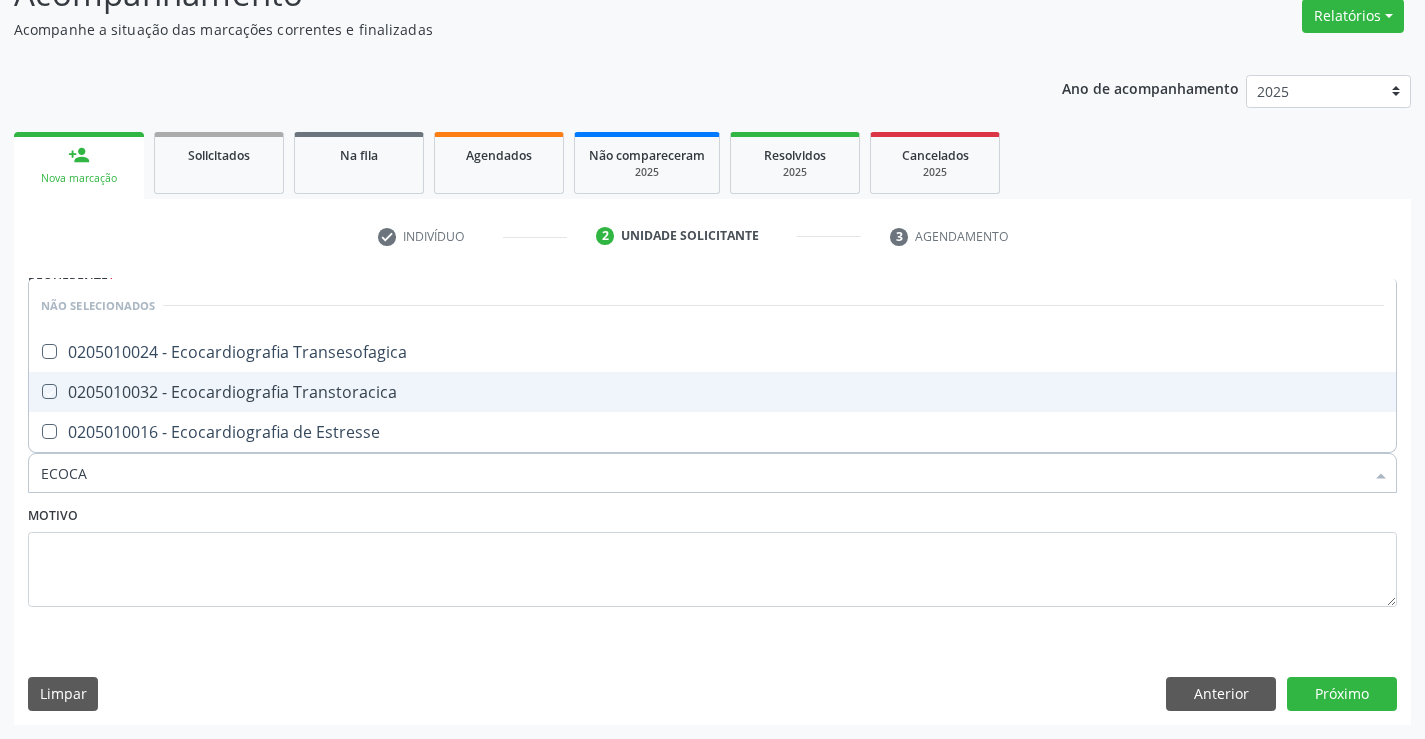 checkbox on "true" 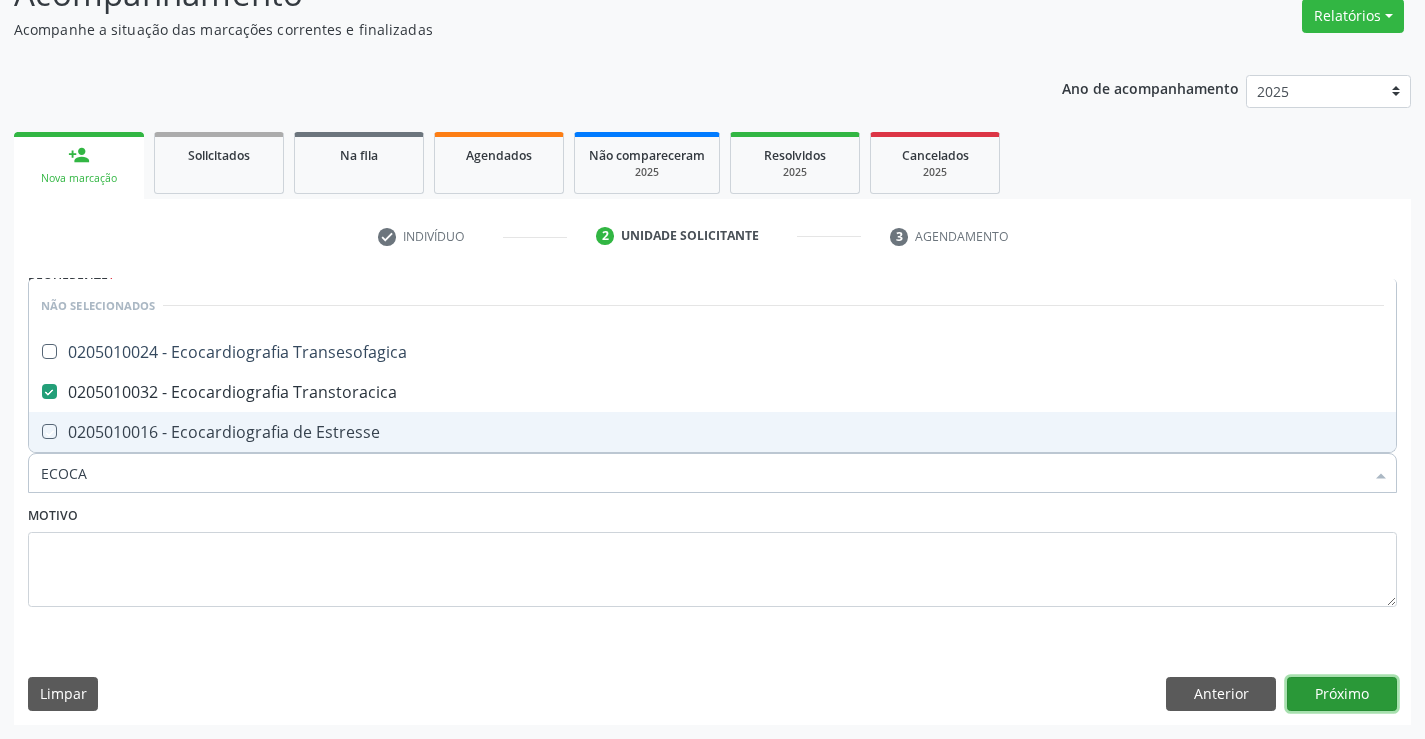 click on "Próximo" at bounding box center [1342, 694] 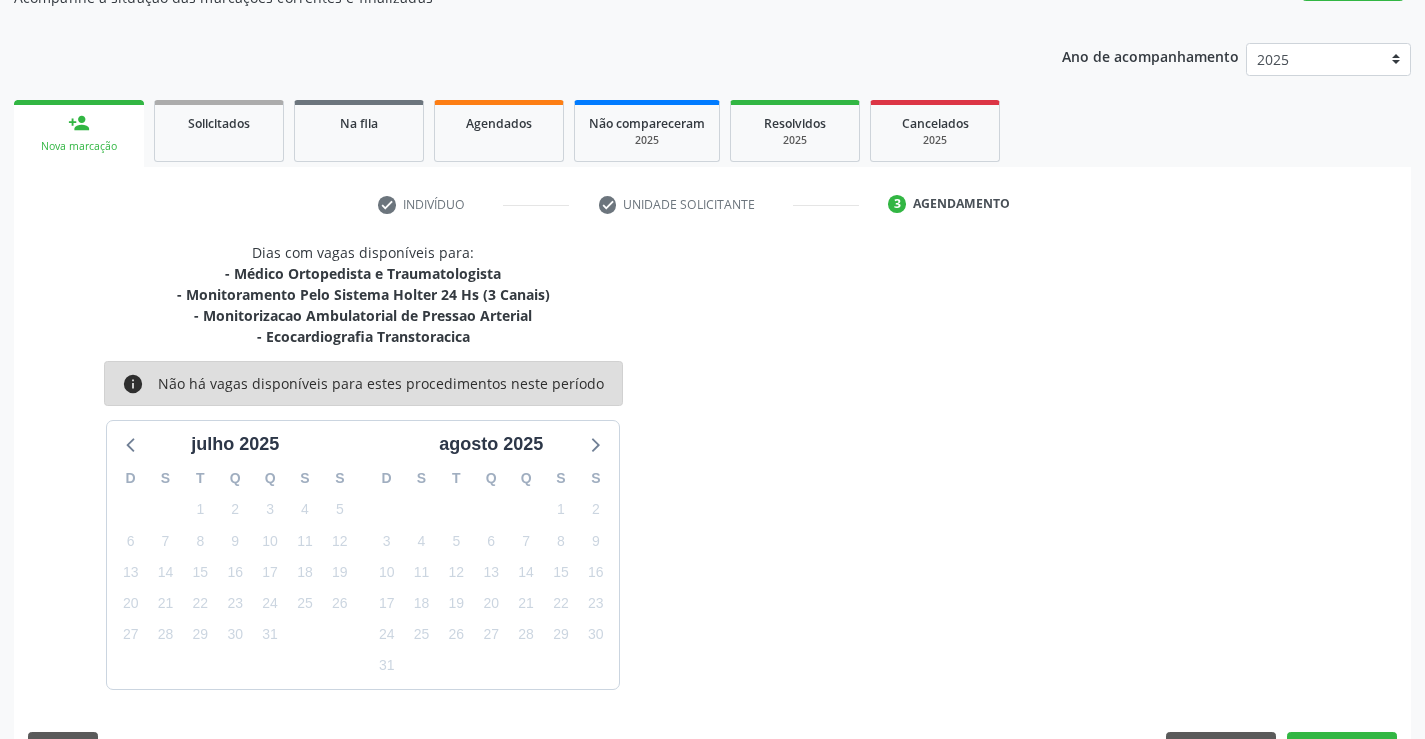 scroll, scrollTop: 253, scrollLeft: 0, axis: vertical 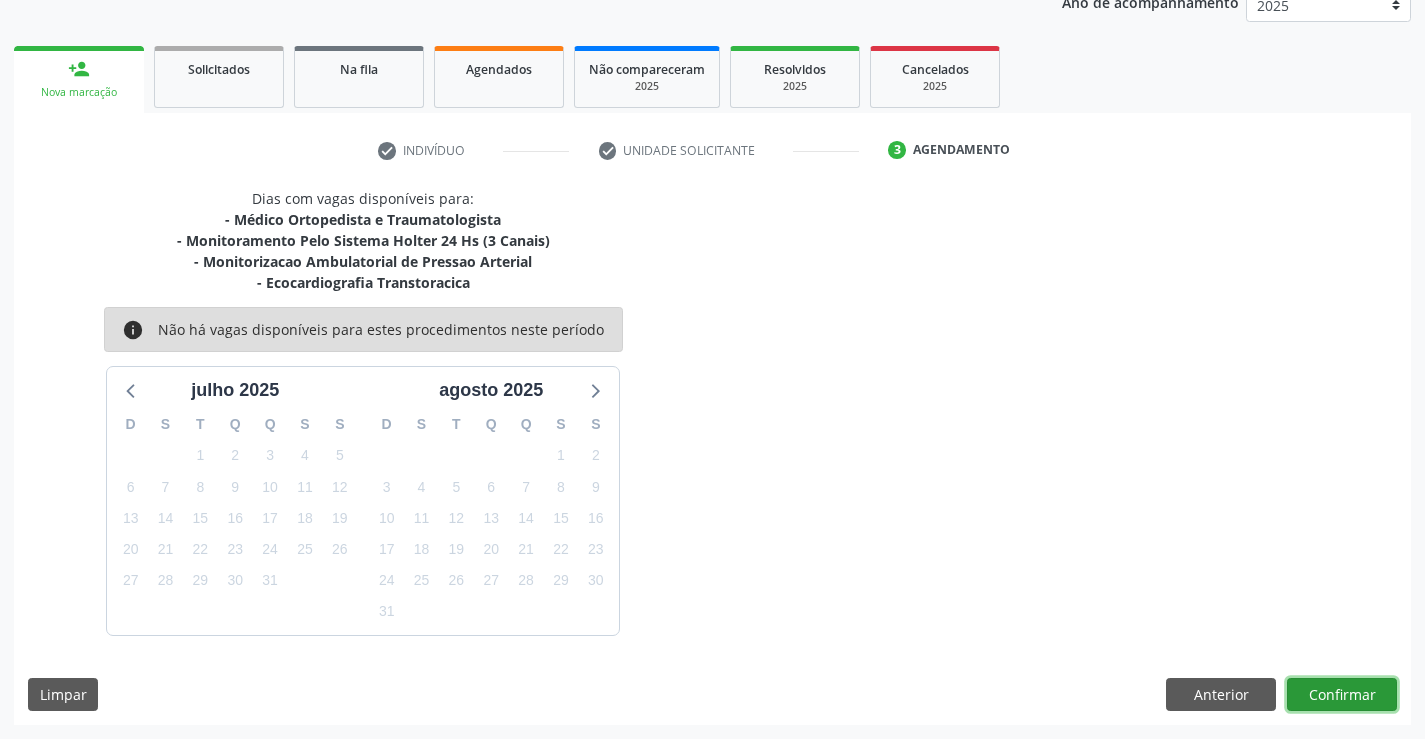 click on "Confirmar" at bounding box center [1342, 695] 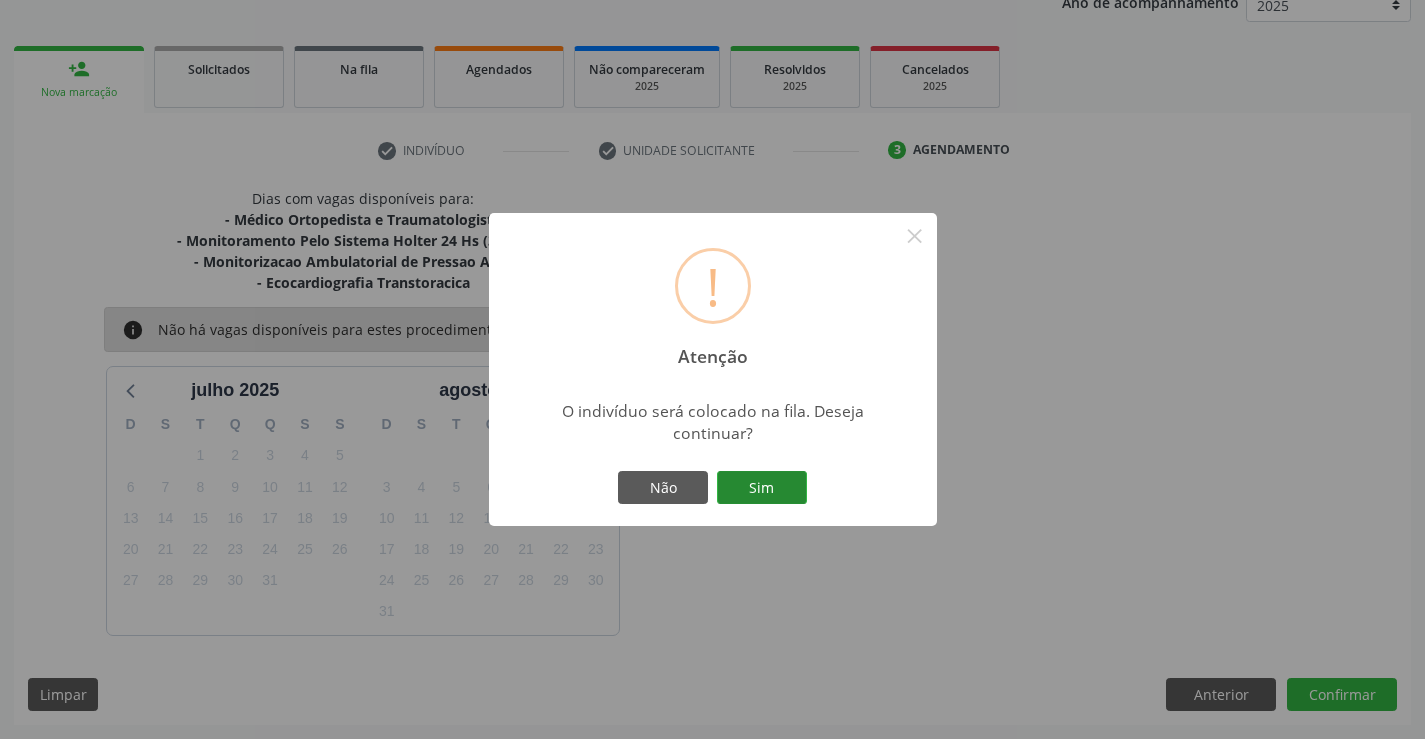 click on "Sim" at bounding box center (762, 488) 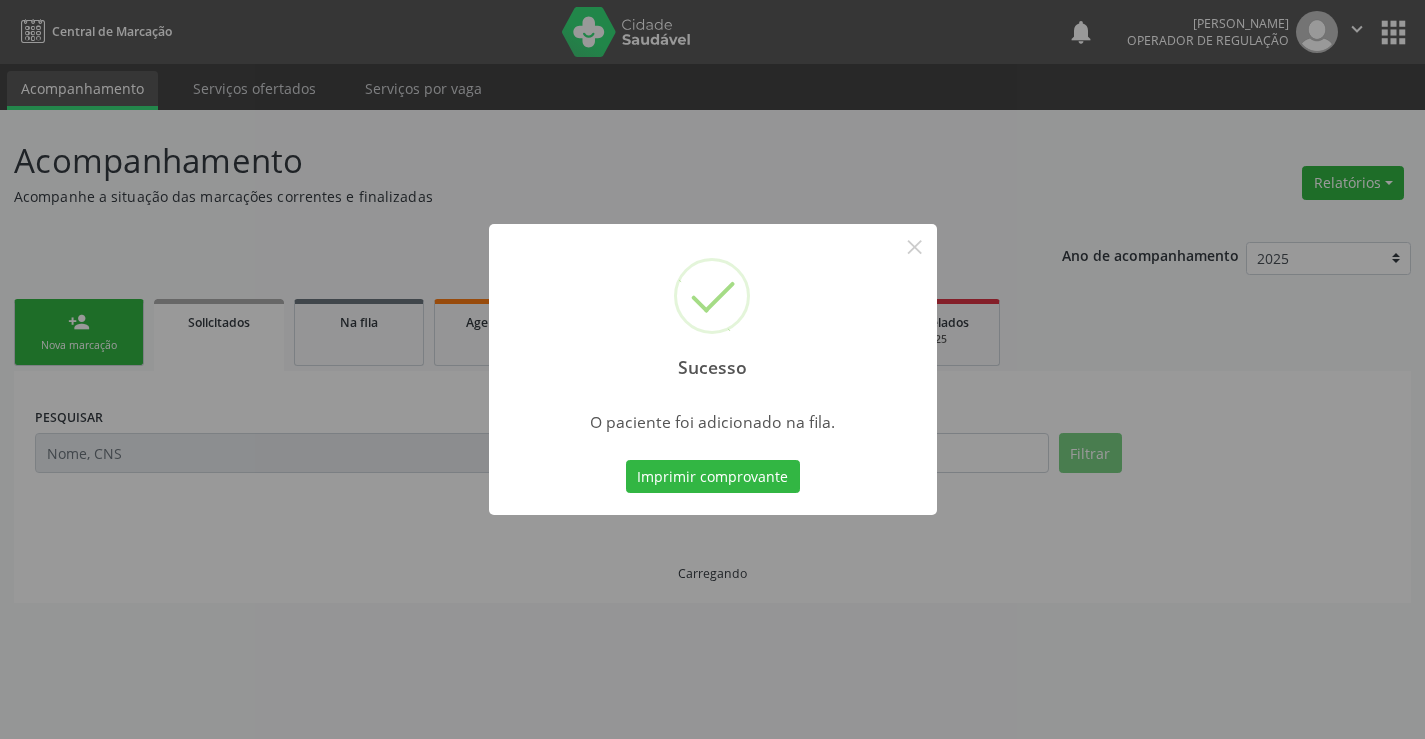 scroll, scrollTop: 0, scrollLeft: 0, axis: both 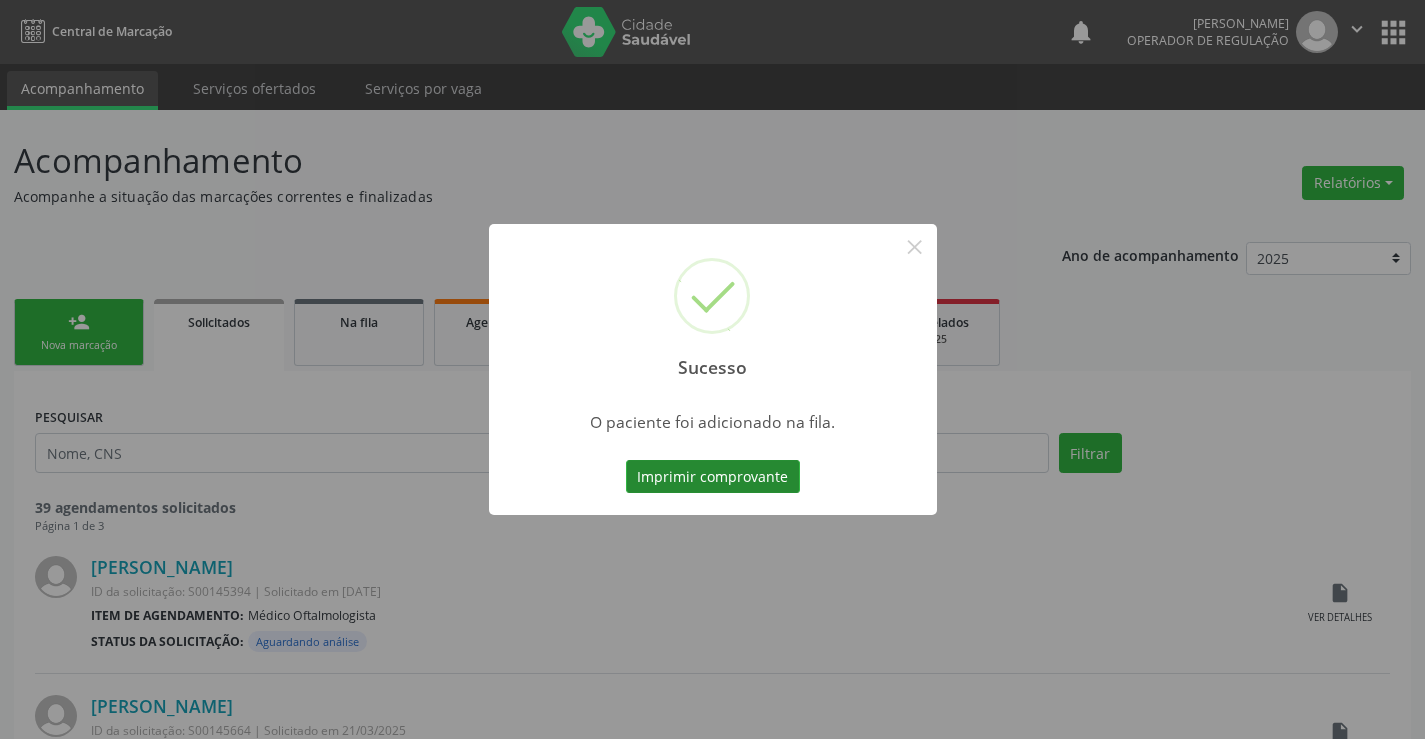 click on "Imprimir comprovante" at bounding box center [713, 477] 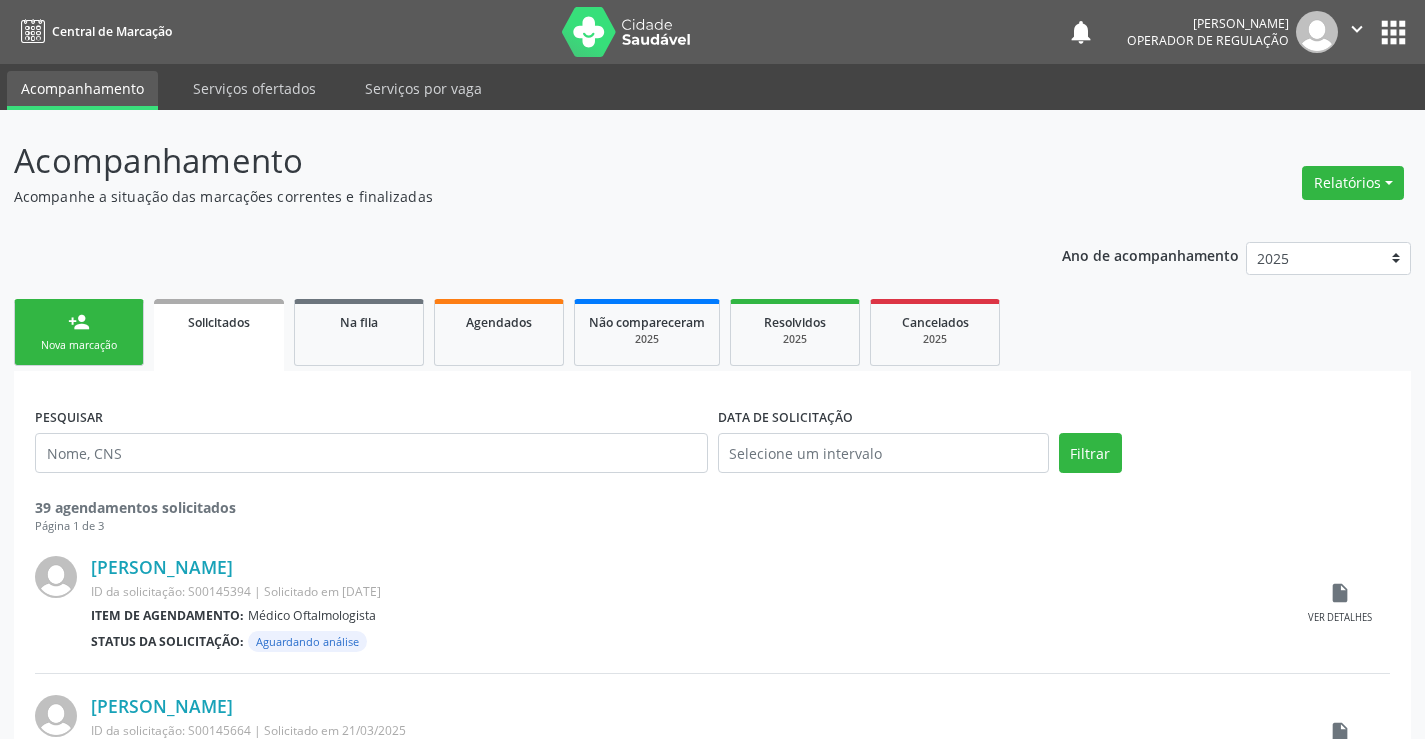 click on "person_add
Nova marcação" at bounding box center [79, 332] 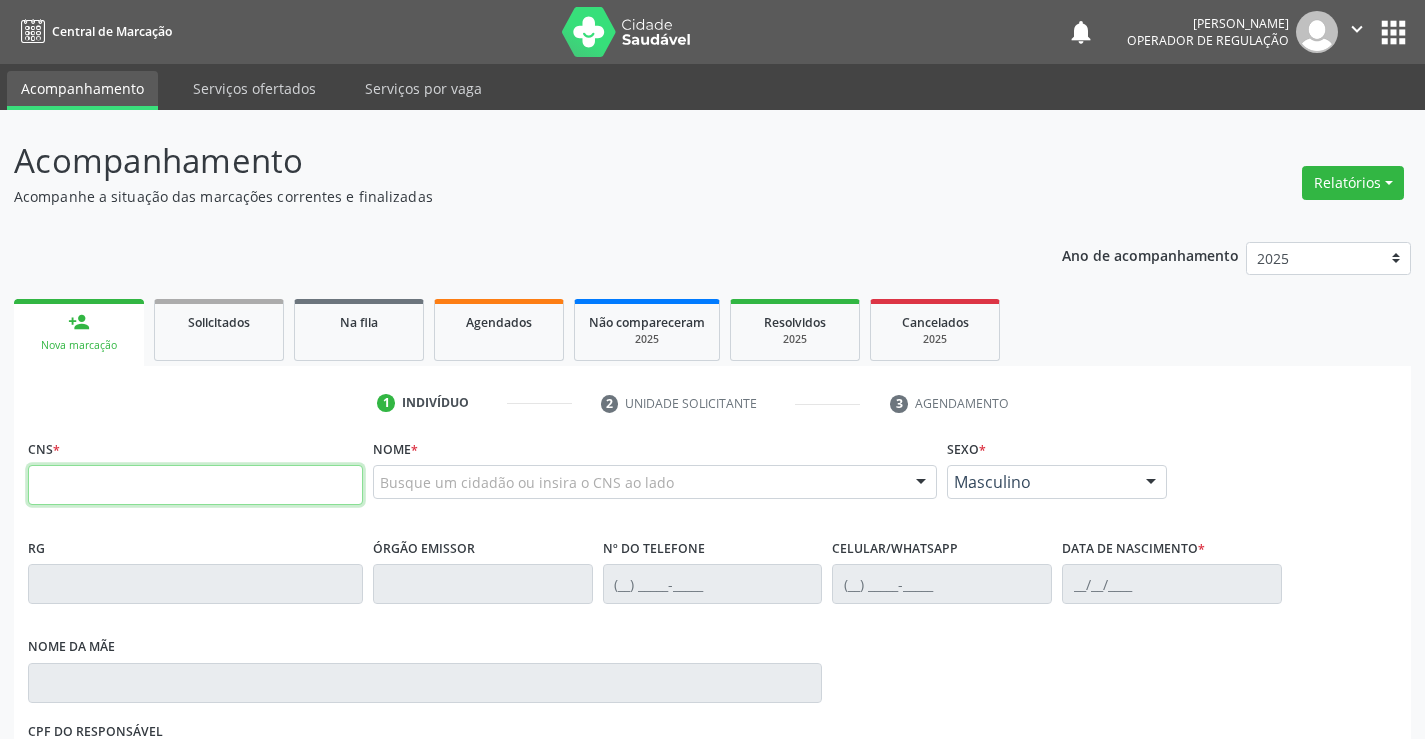 click at bounding box center (195, 485) 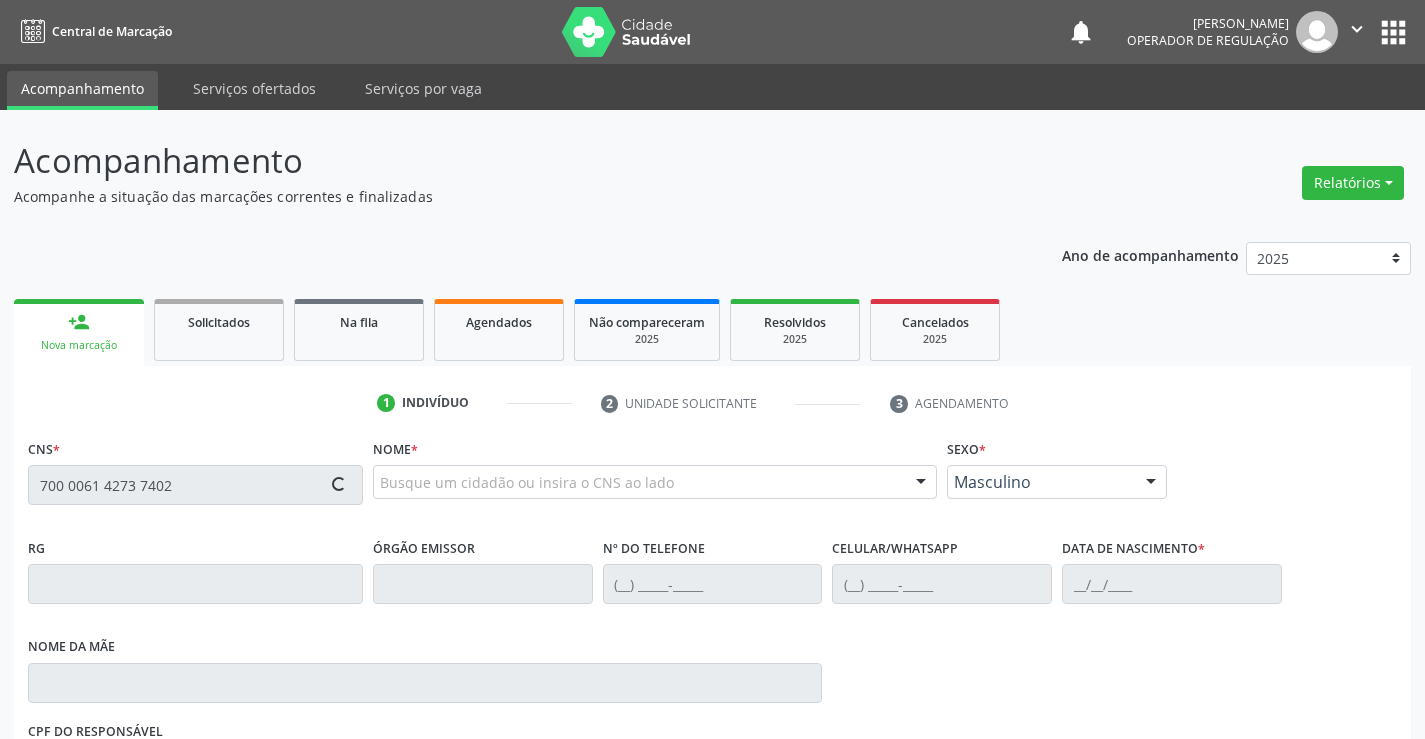 type on "700 0061 4273 7402" 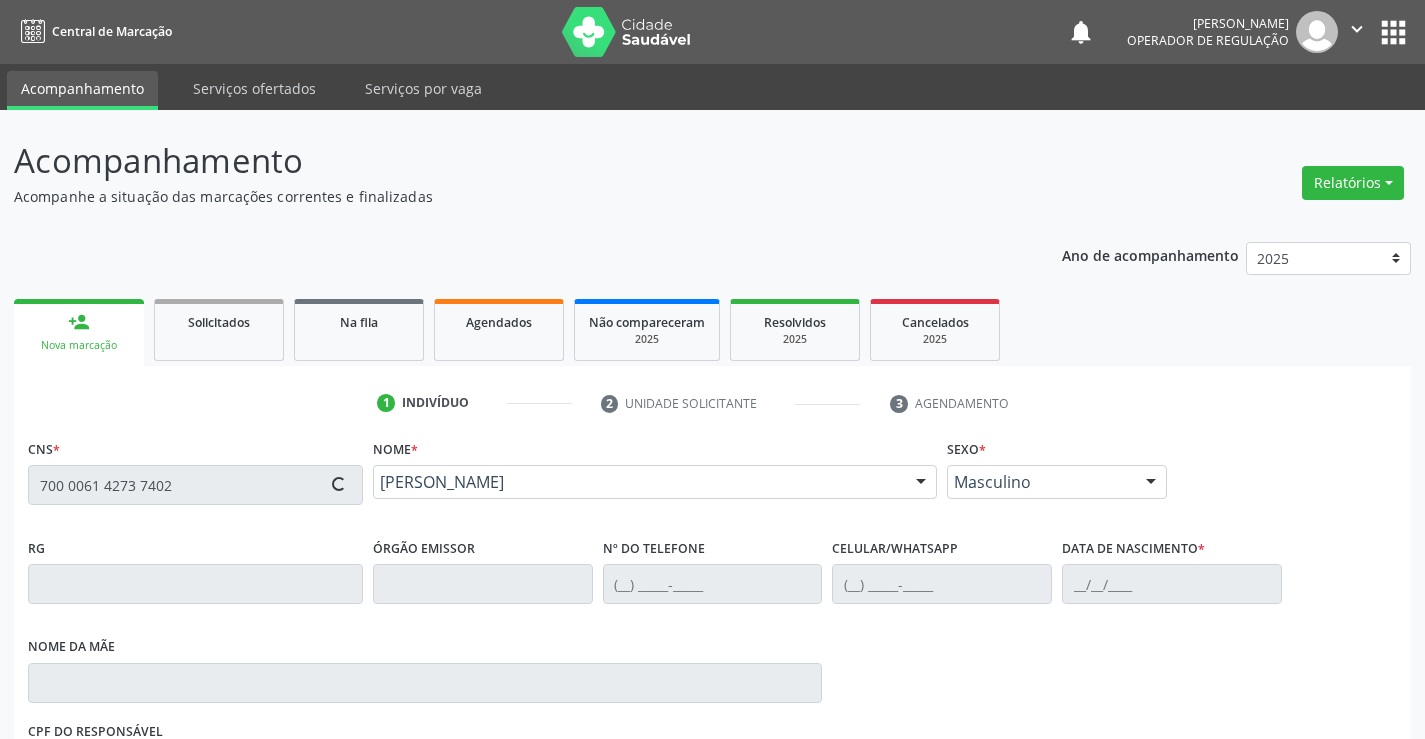scroll, scrollTop: 331, scrollLeft: 0, axis: vertical 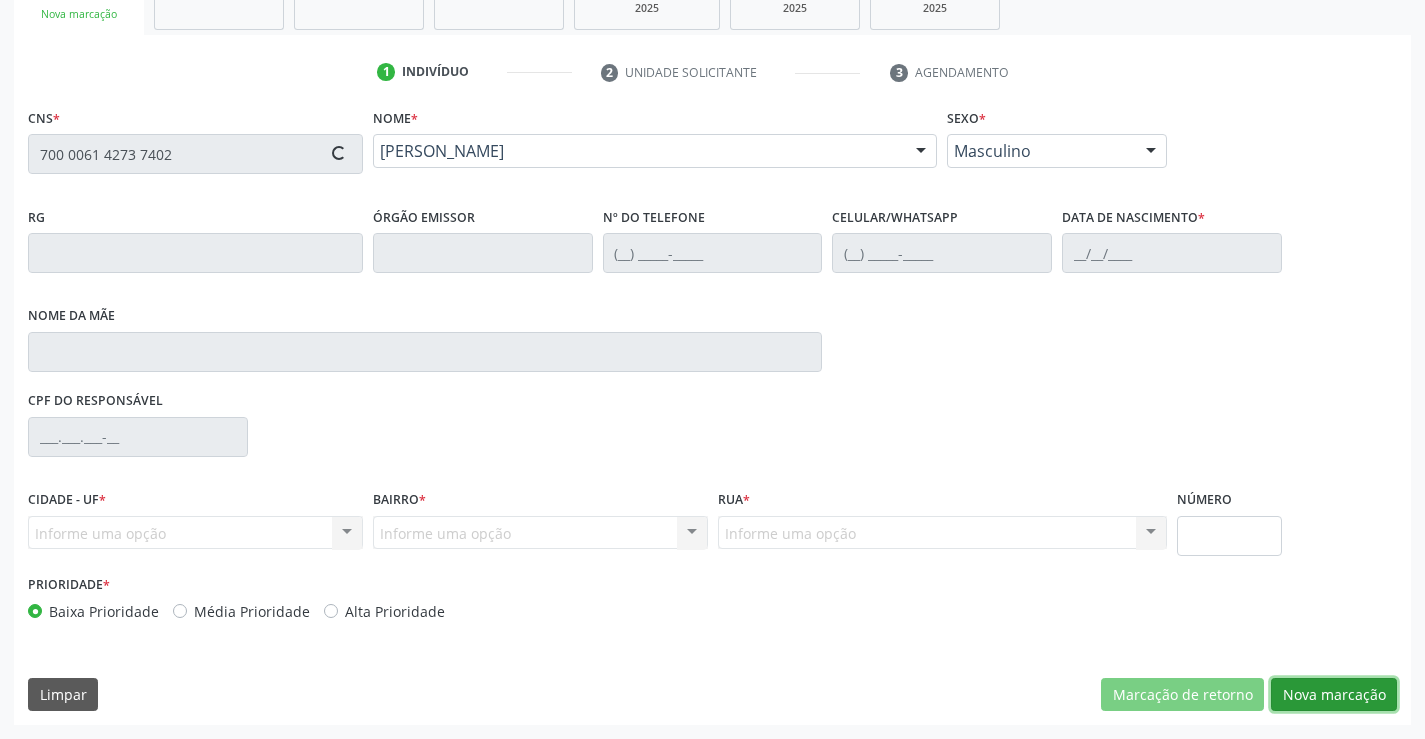 click on "Nova marcação" at bounding box center [1334, 695] 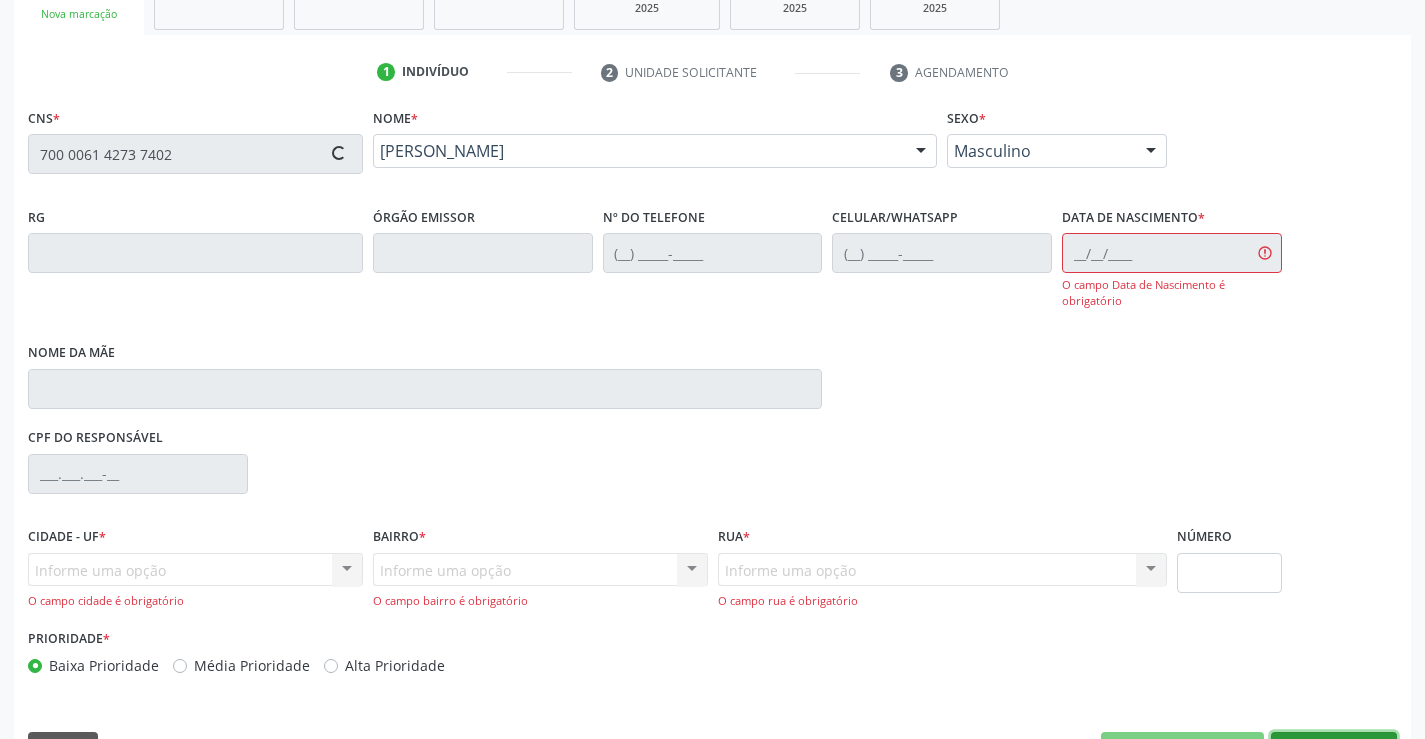 type on "[PHONE_NUMBER]" 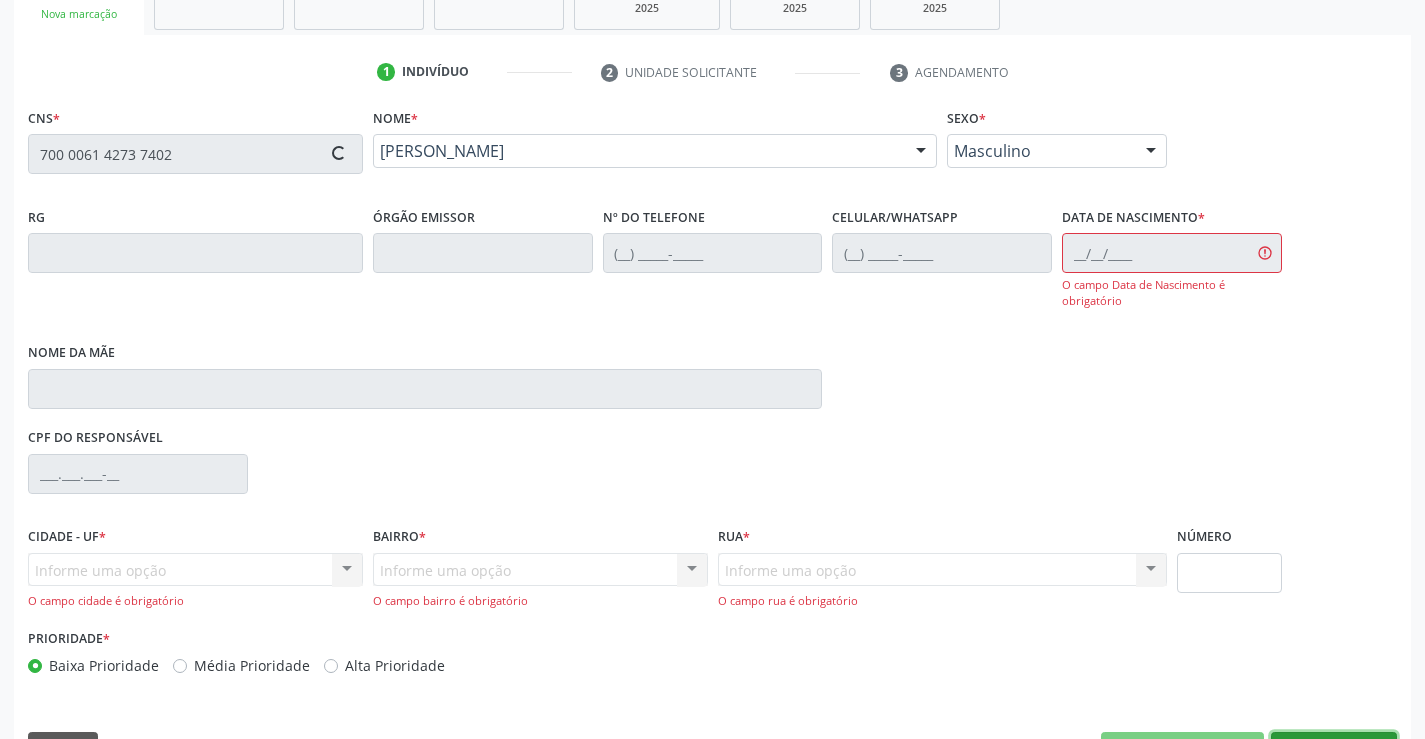type on "[PHONE_NUMBER]" 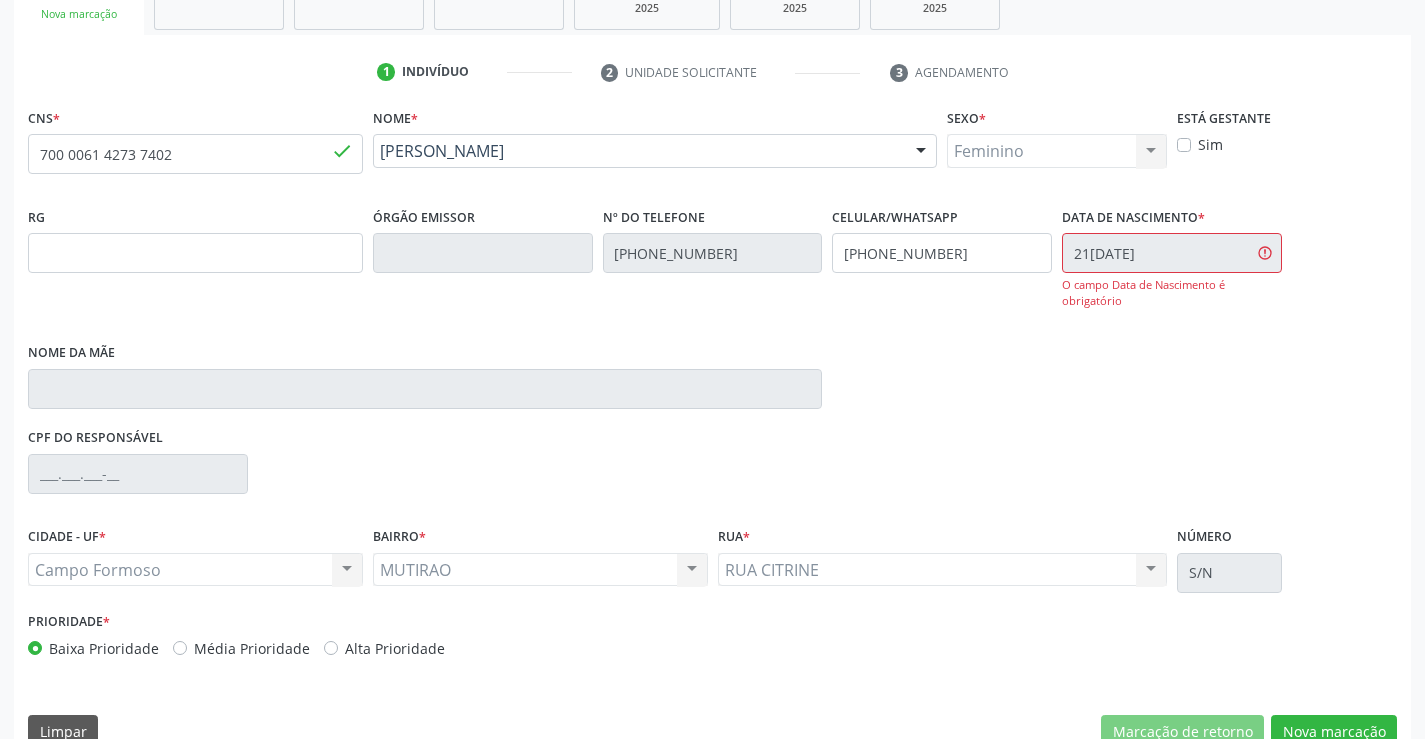 click on "RG
Órgão emissor
Nº do Telefone
[PHONE_NUMBER]
Celular/WhatsApp
[PHONE_NUMBER]
Data de nascimento
*
21[DATE]
O campo Data de Nascimento é obrigatório
Nome da mãe" at bounding box center [712, 312] 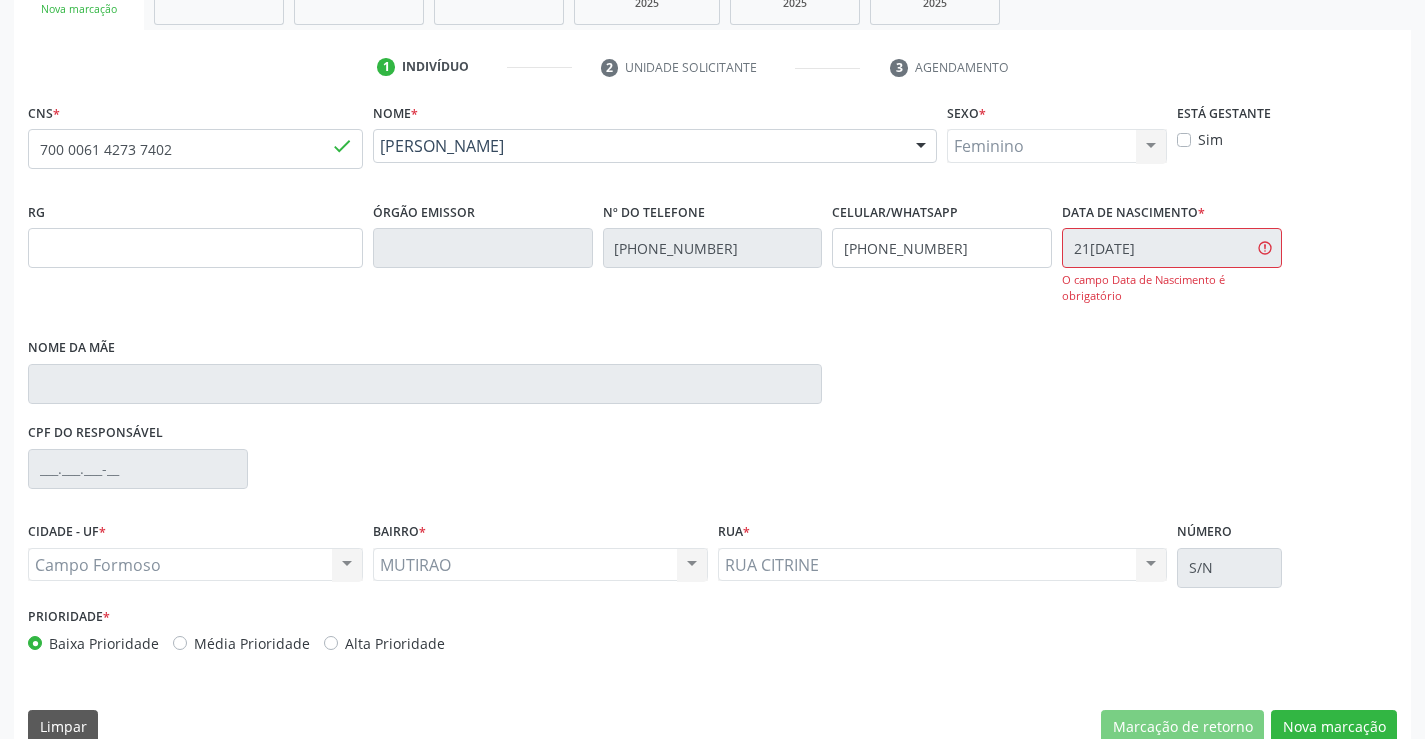 scroll, scrollTop: 368, scrollLeft: 0, axis: vertical 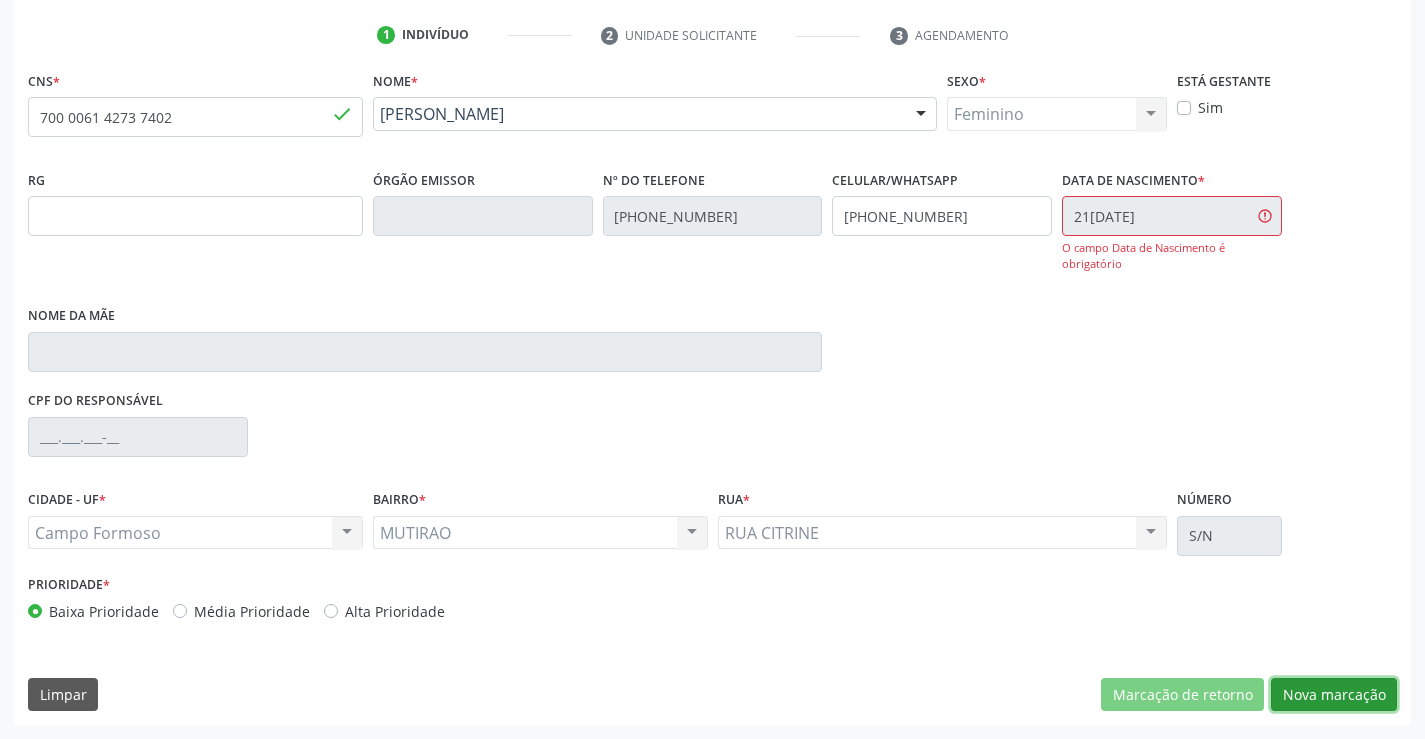 click on "Nova marcação" at bounding box center (1334, 695) 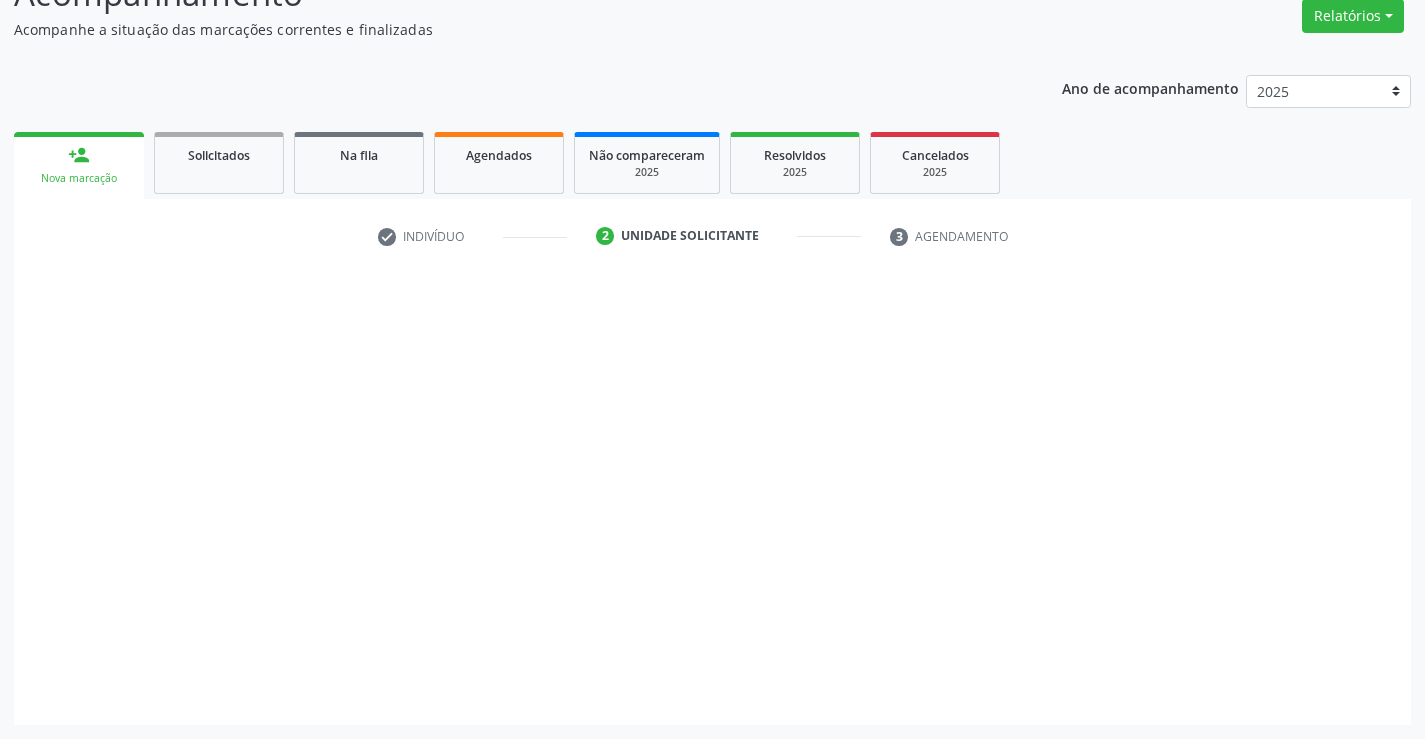 scroll, scrollTop: 167, scrollLeft: 0, axis: vertical 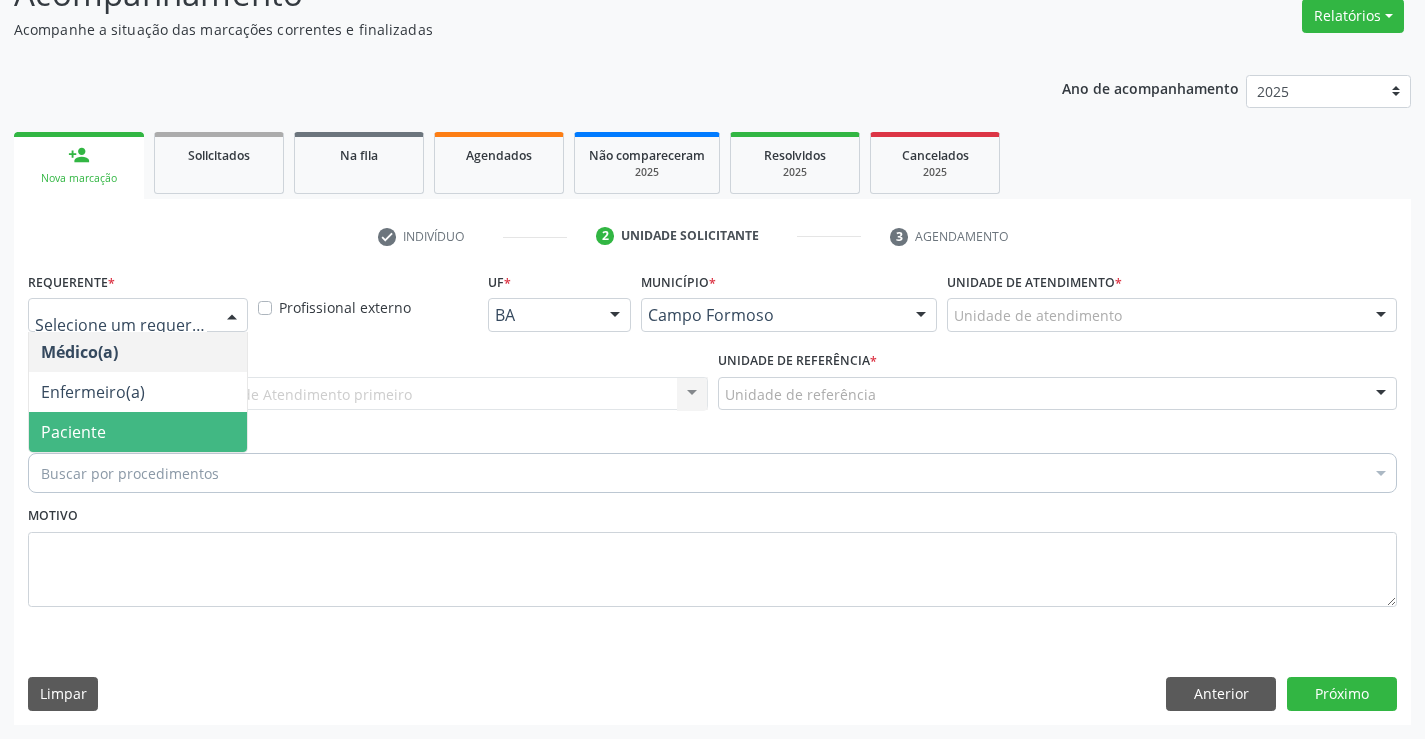 click on "Paciente" at bounding box center (138, 432) 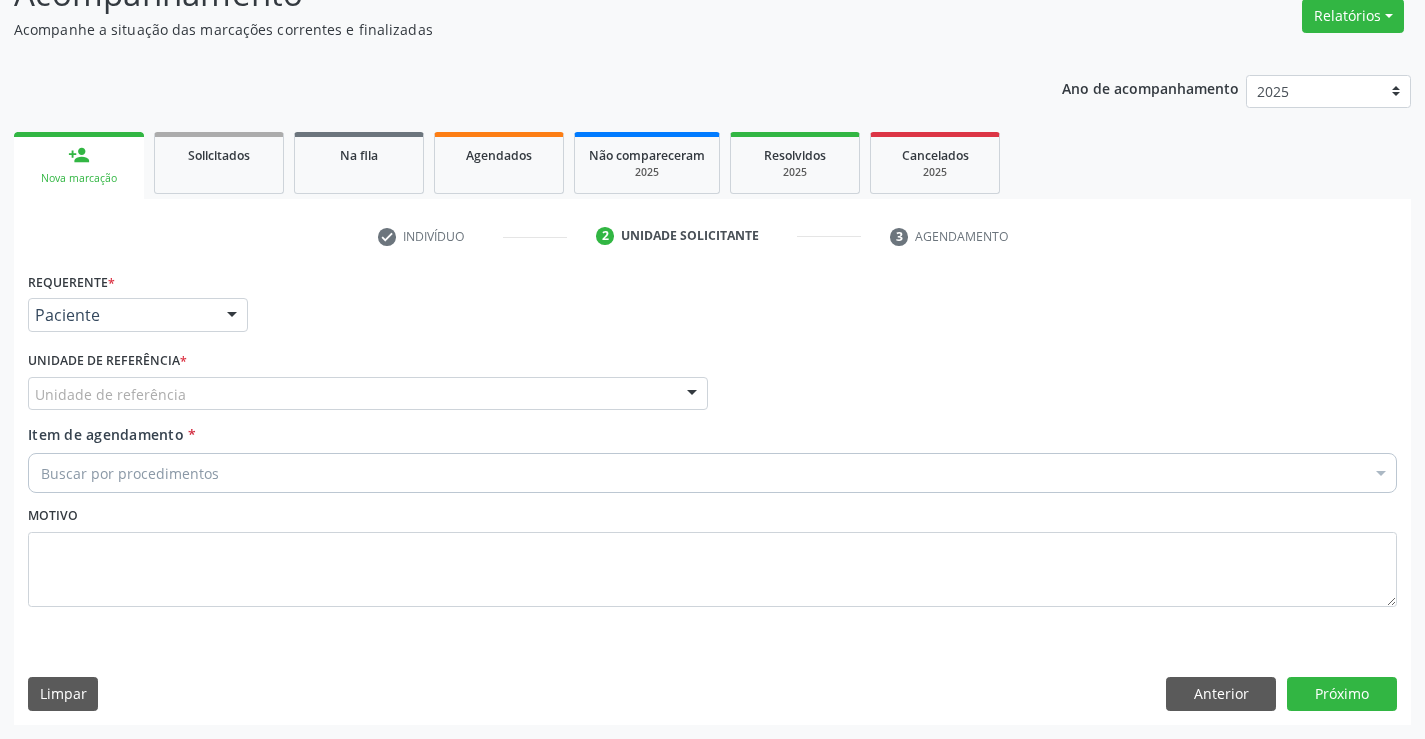 click on "Unidade de referência
*" at bounding box center [107, 361] 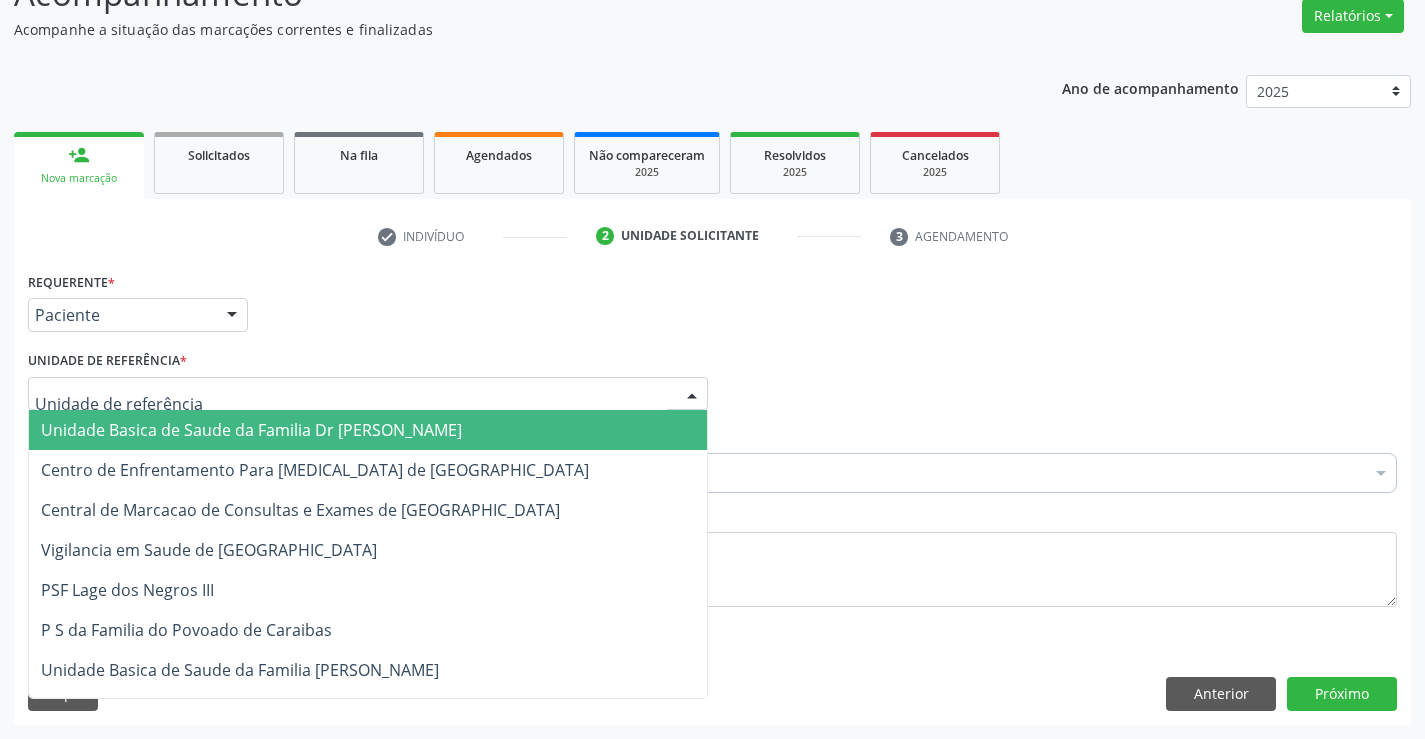 click on "Unidade Basica de Saude da Familia Dr [PERSON_NAME]" at bounding box center [251, 430] 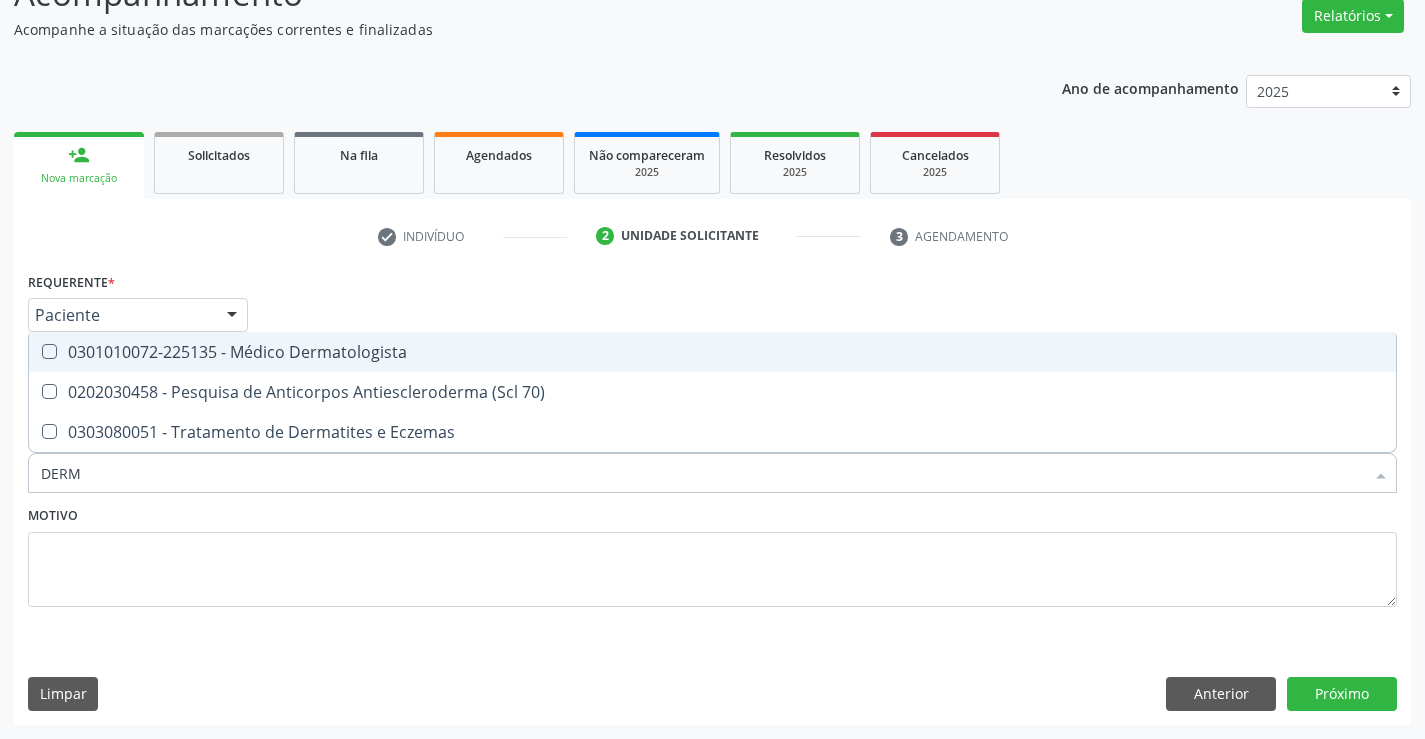 type on "DERMA" 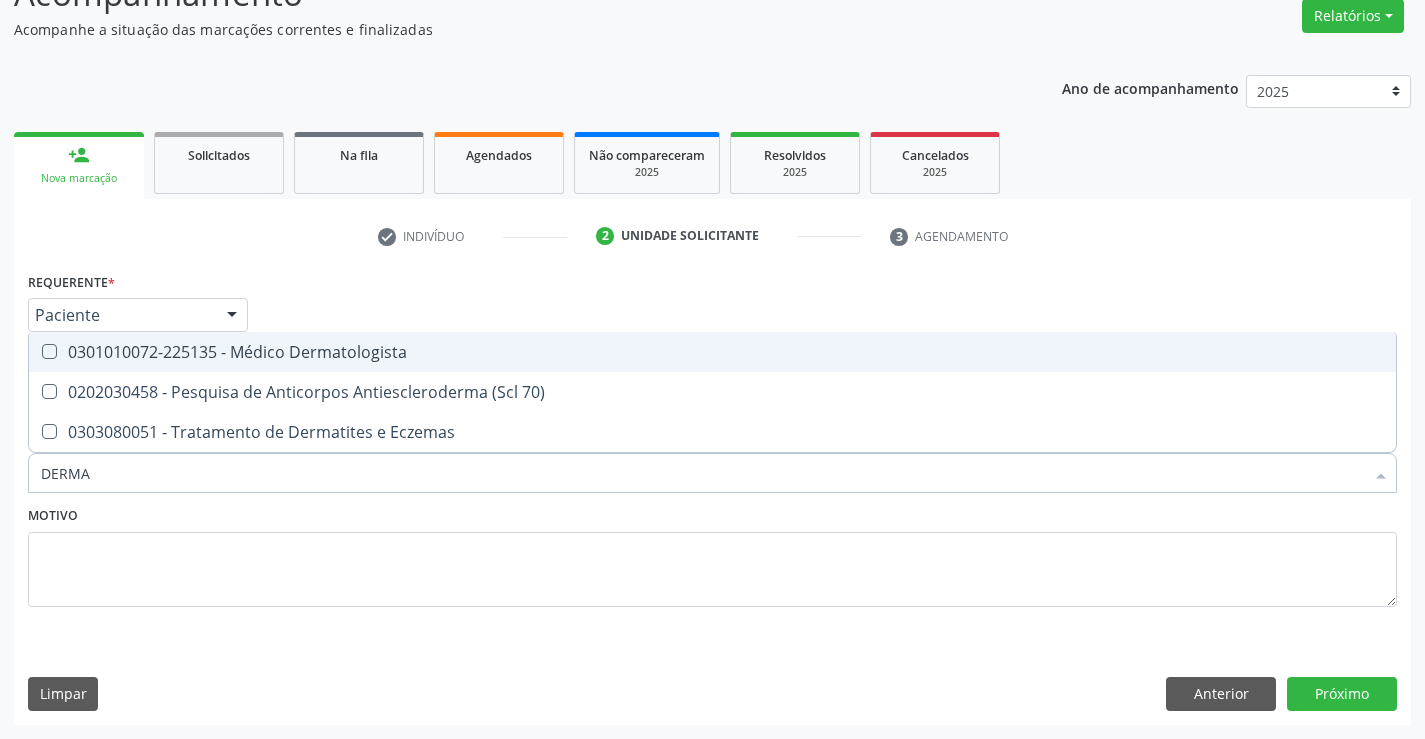 click on "0301010072-225135 - Médico Dermatologista" at bounding box center (712, 352) 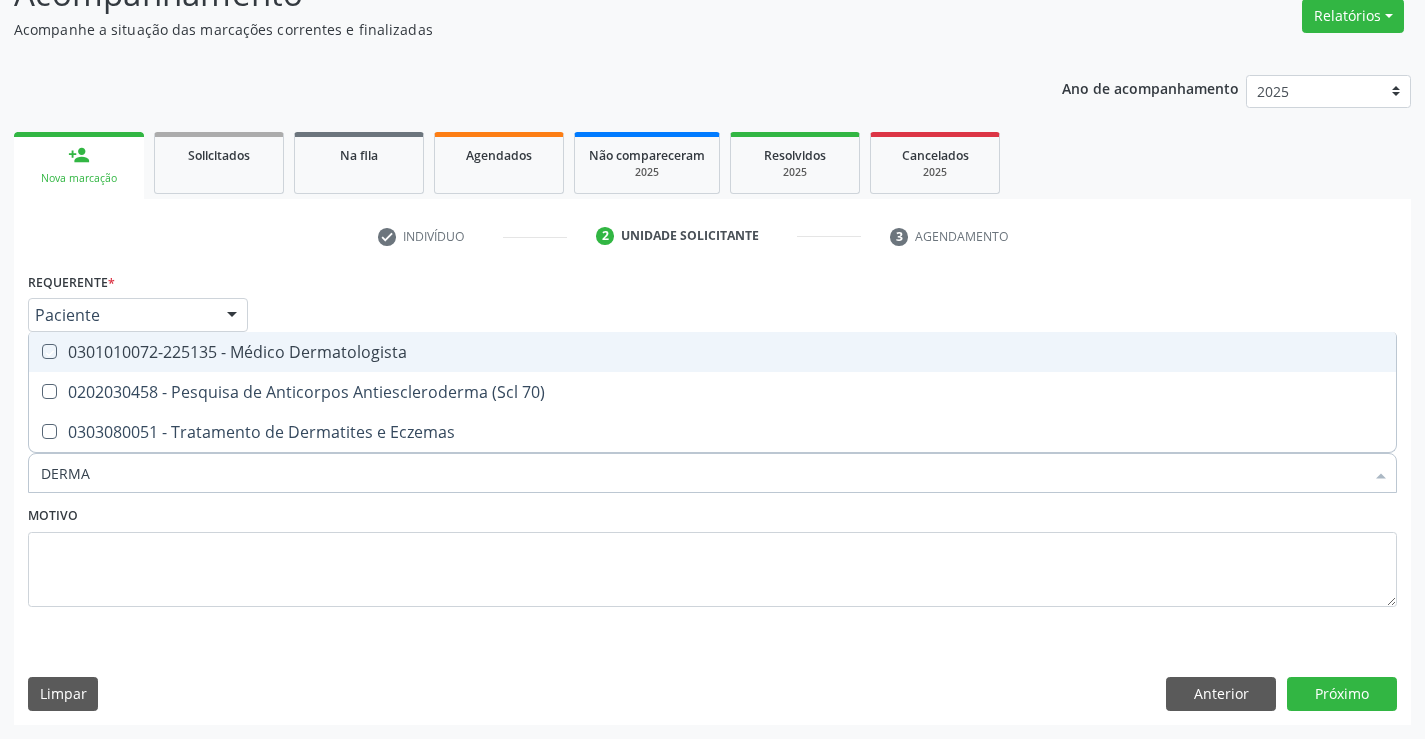 checkbox on "true" 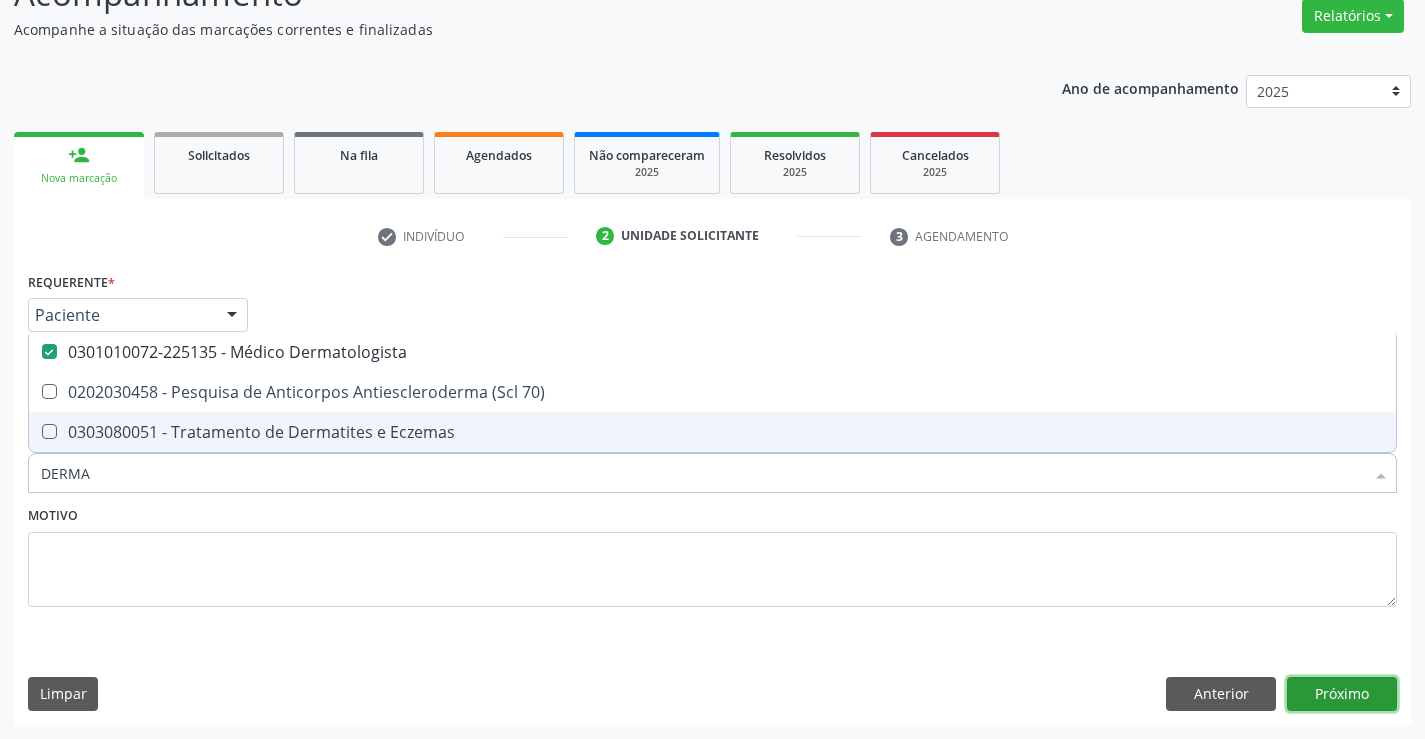 click on "Próximo" at bounding box center (1342, 694) 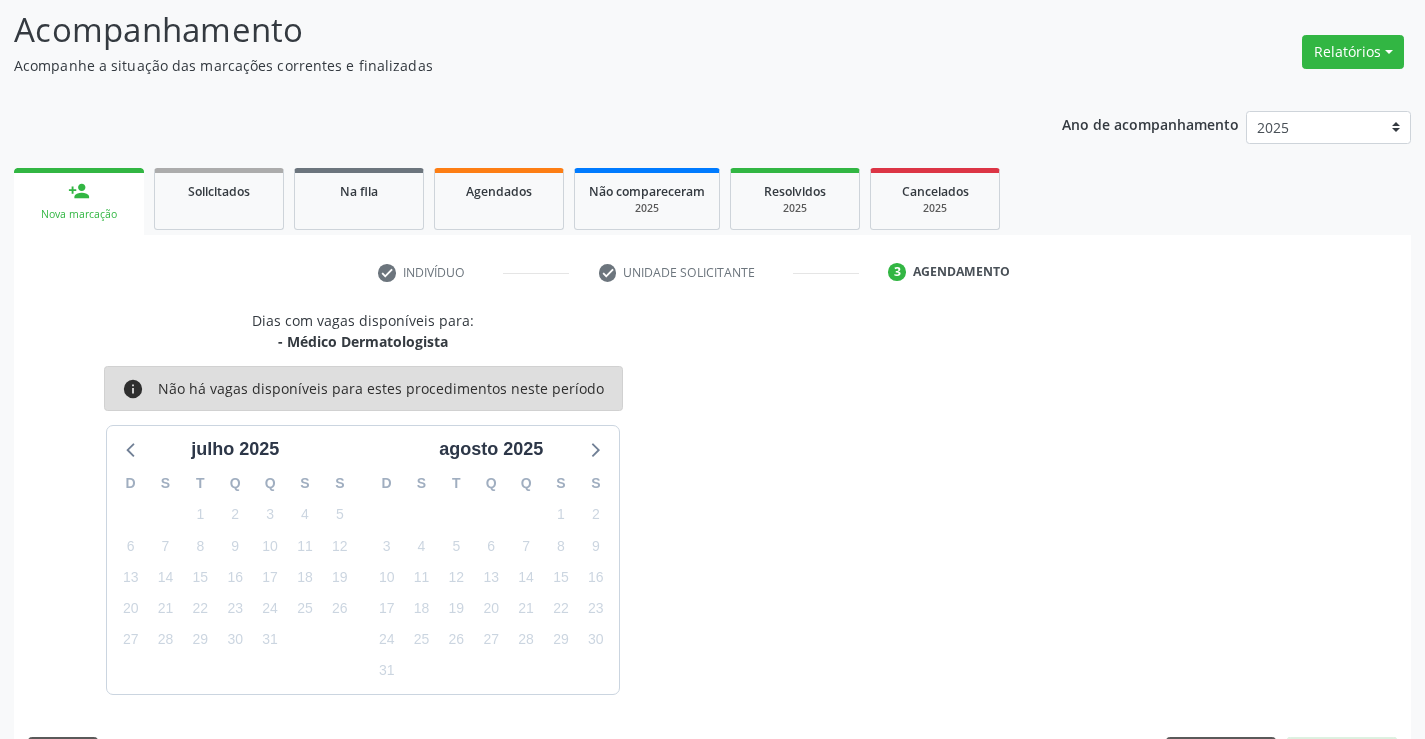 scroll, scrollTop: 167, scrollLeft: 0, axis: vertical 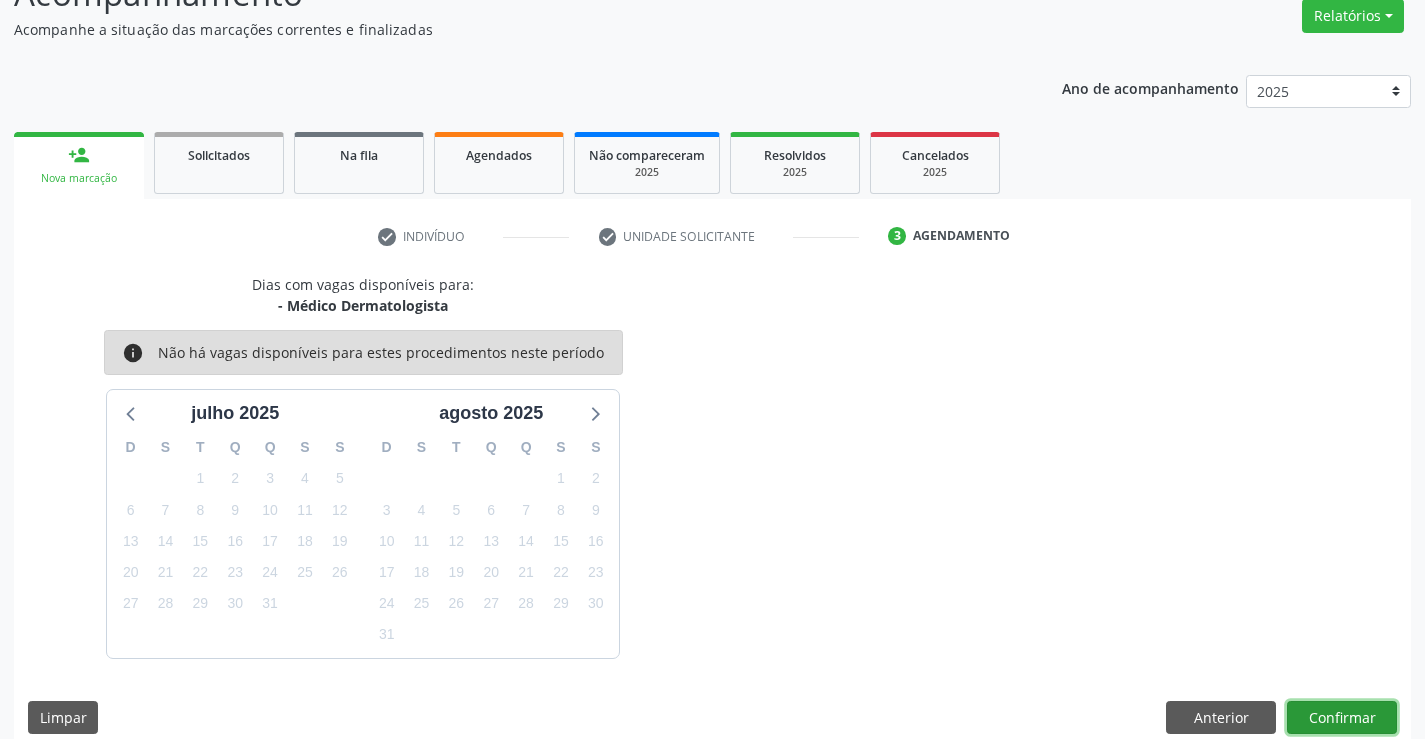 click on "Confirmar" at bounding box center (1342, 718) 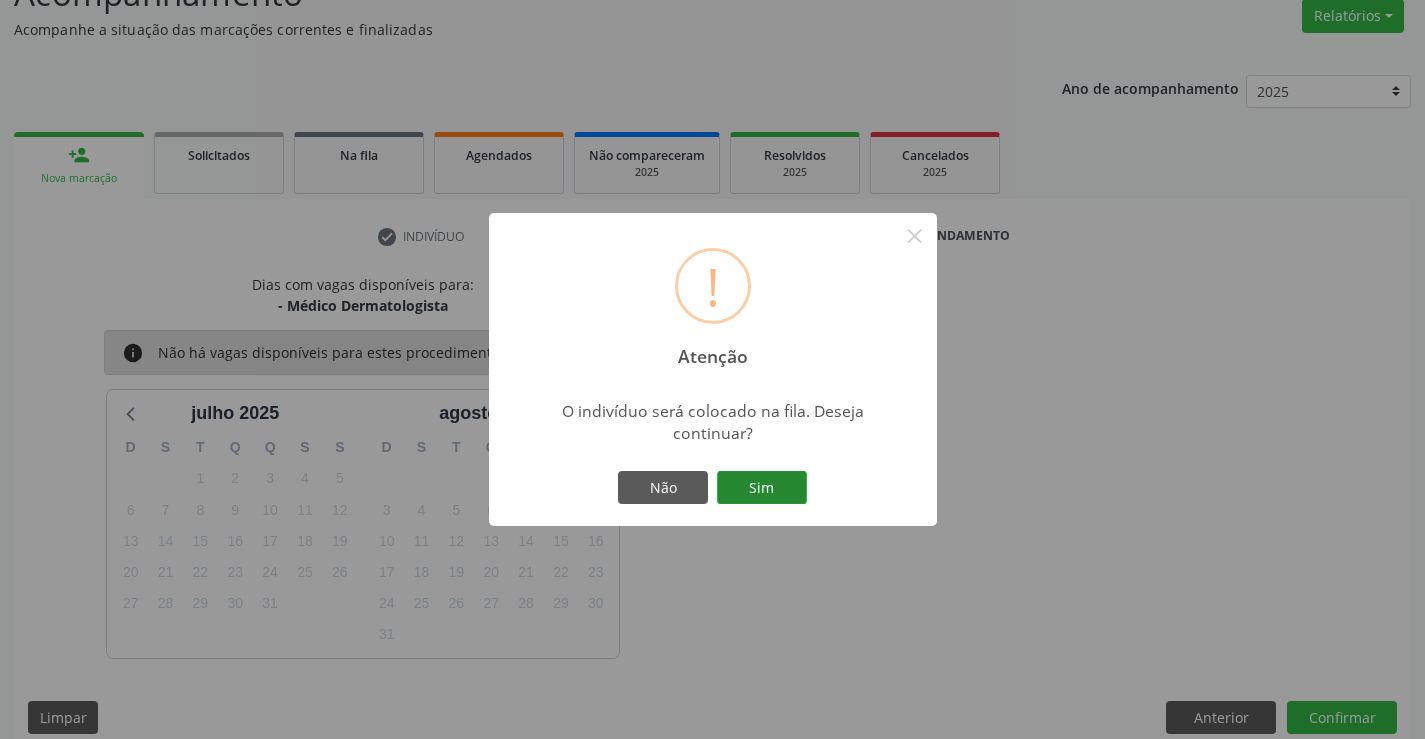 click on "Sim" at bounding box center (762, 488) 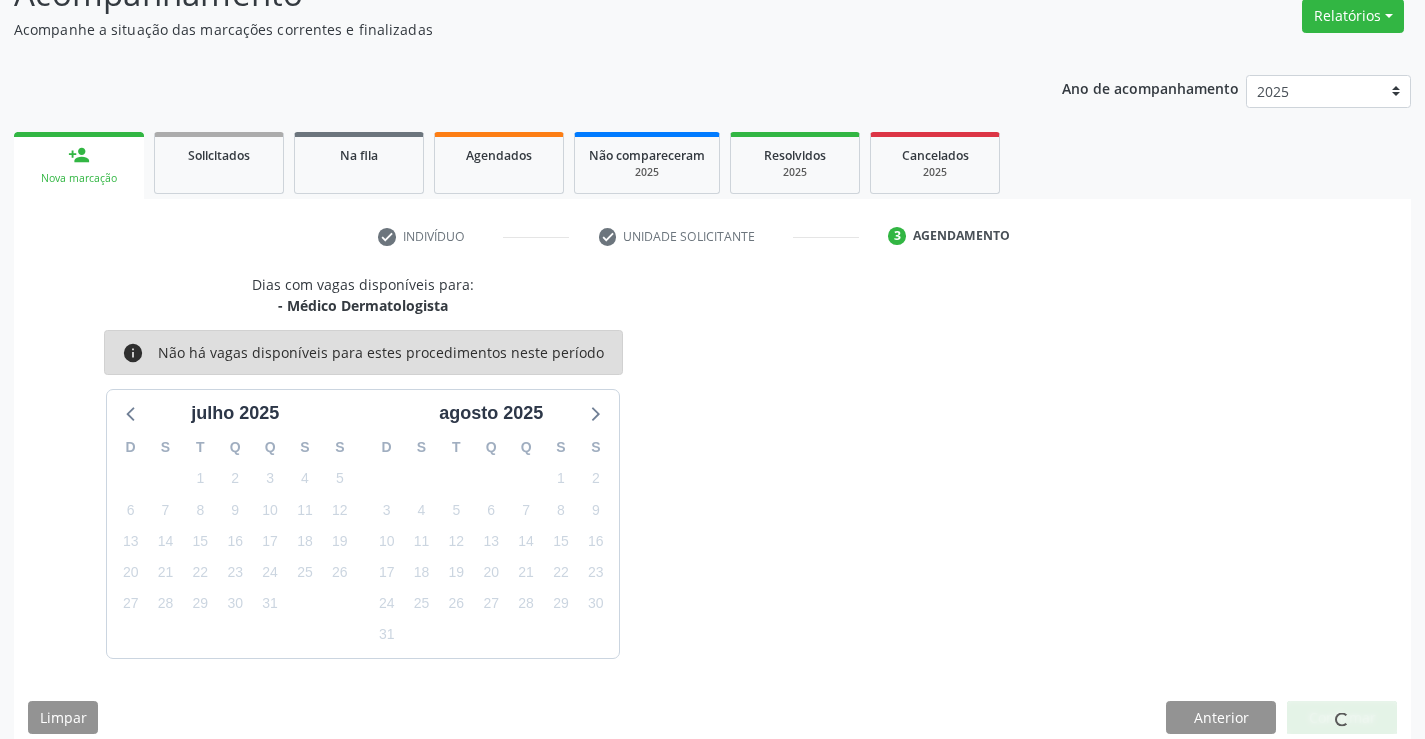 scroll, scrollTop: 0, scrollLeft: 0, axis: both 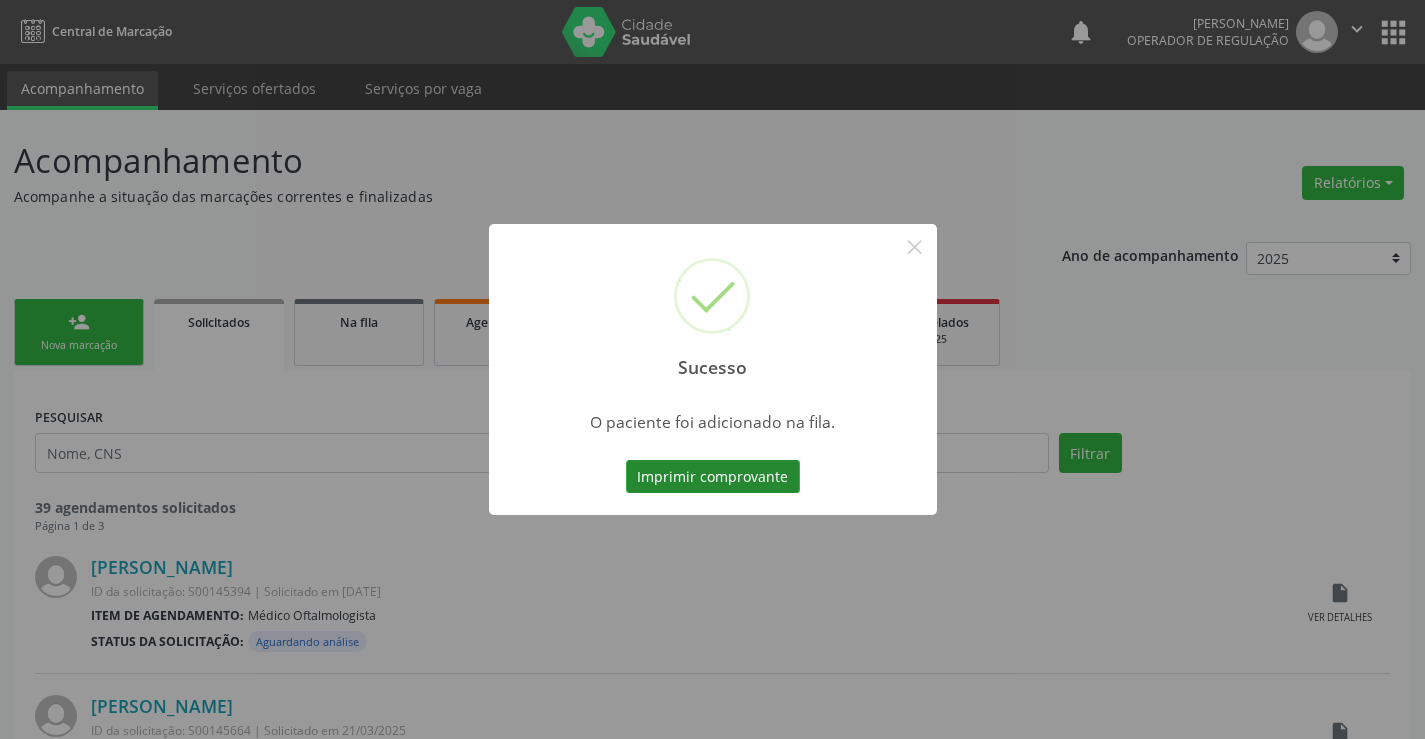 click on "Imprimir comprovante" at bounding box center [713, 477] 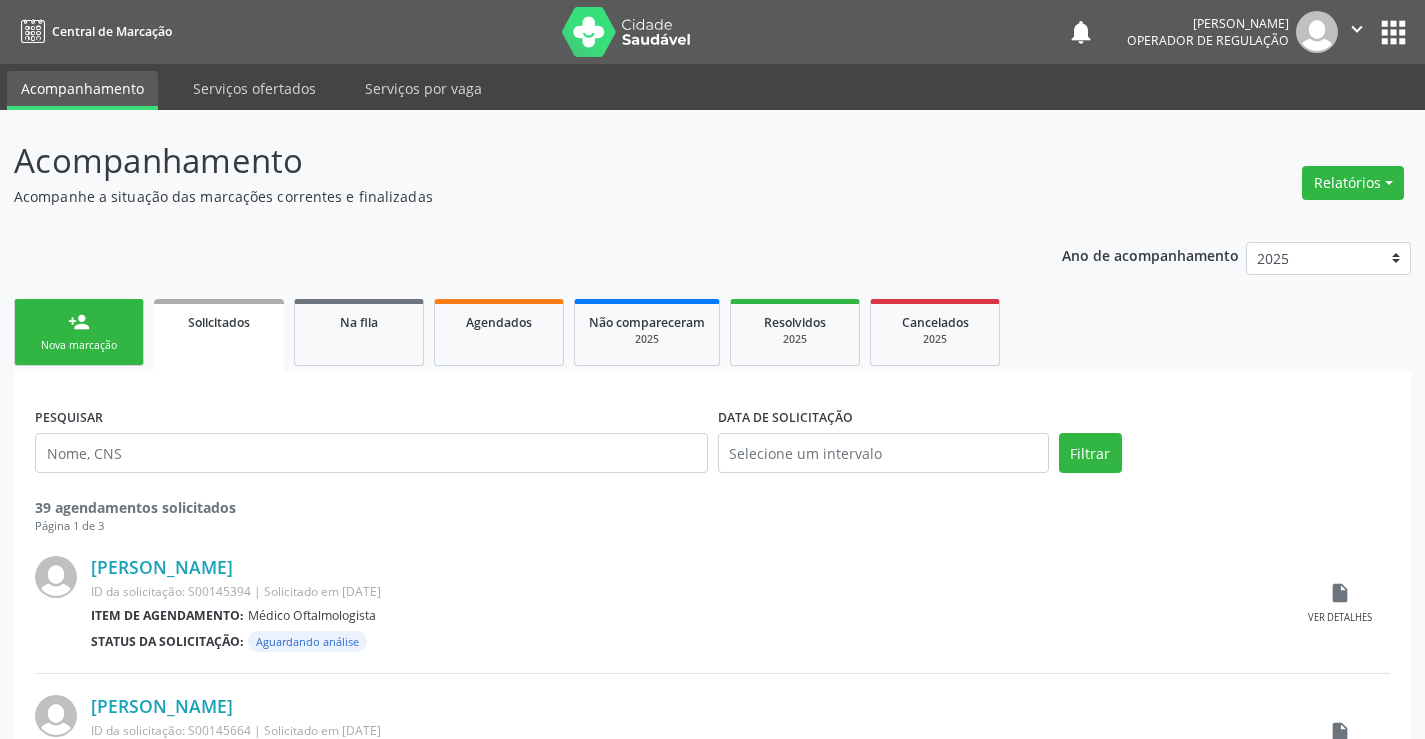 scroll, scrollTop: 0, scrollLeft: 0, axis: both 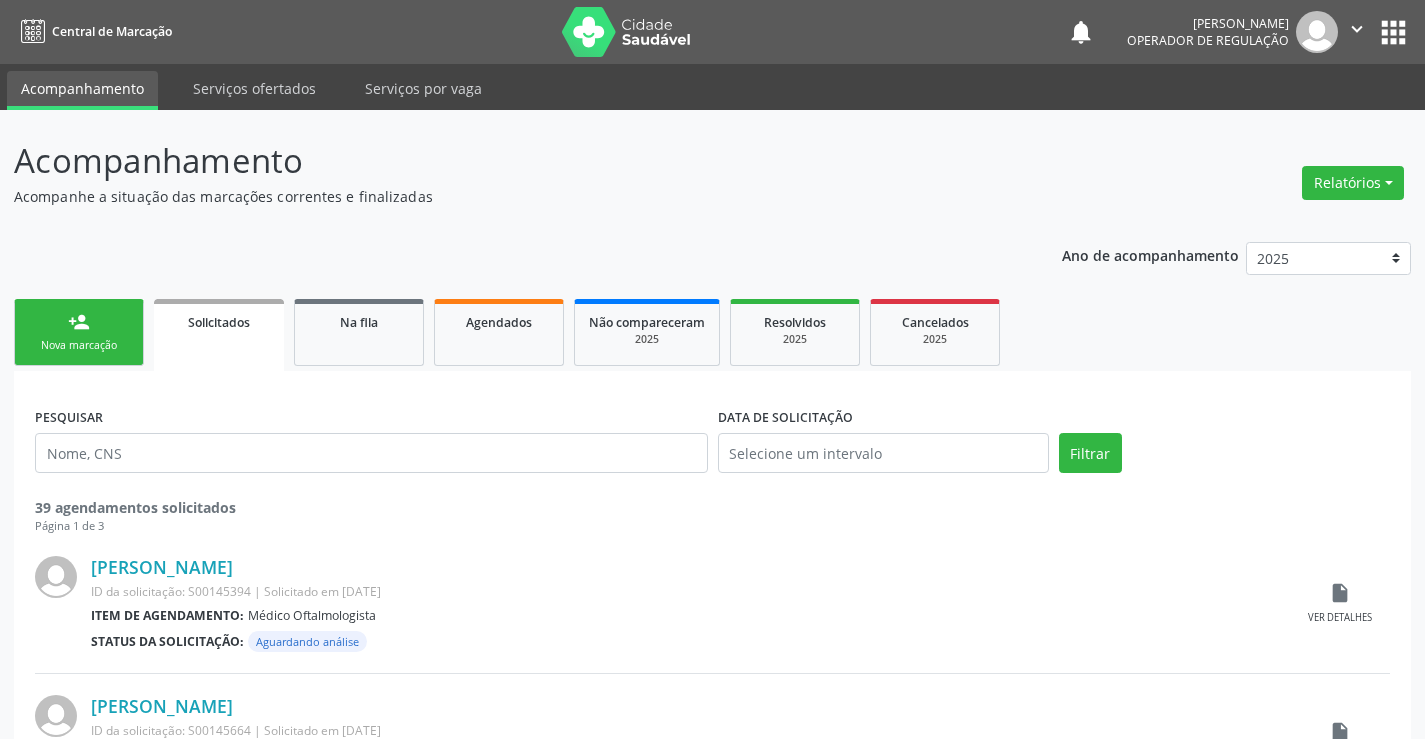click on "person_add
Nova marcação" at bounding box center (79, 332) 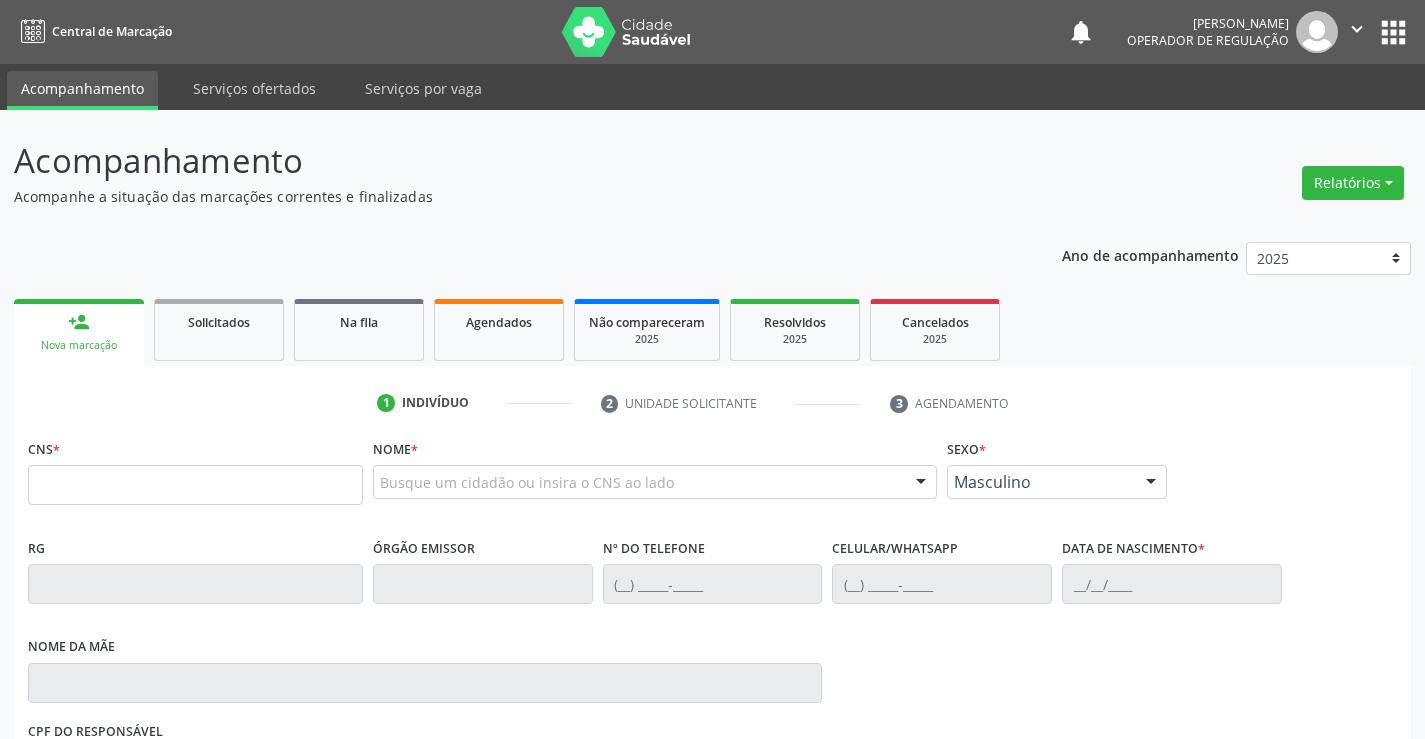 click on "CNS
*" at bounding box center [195, 469] 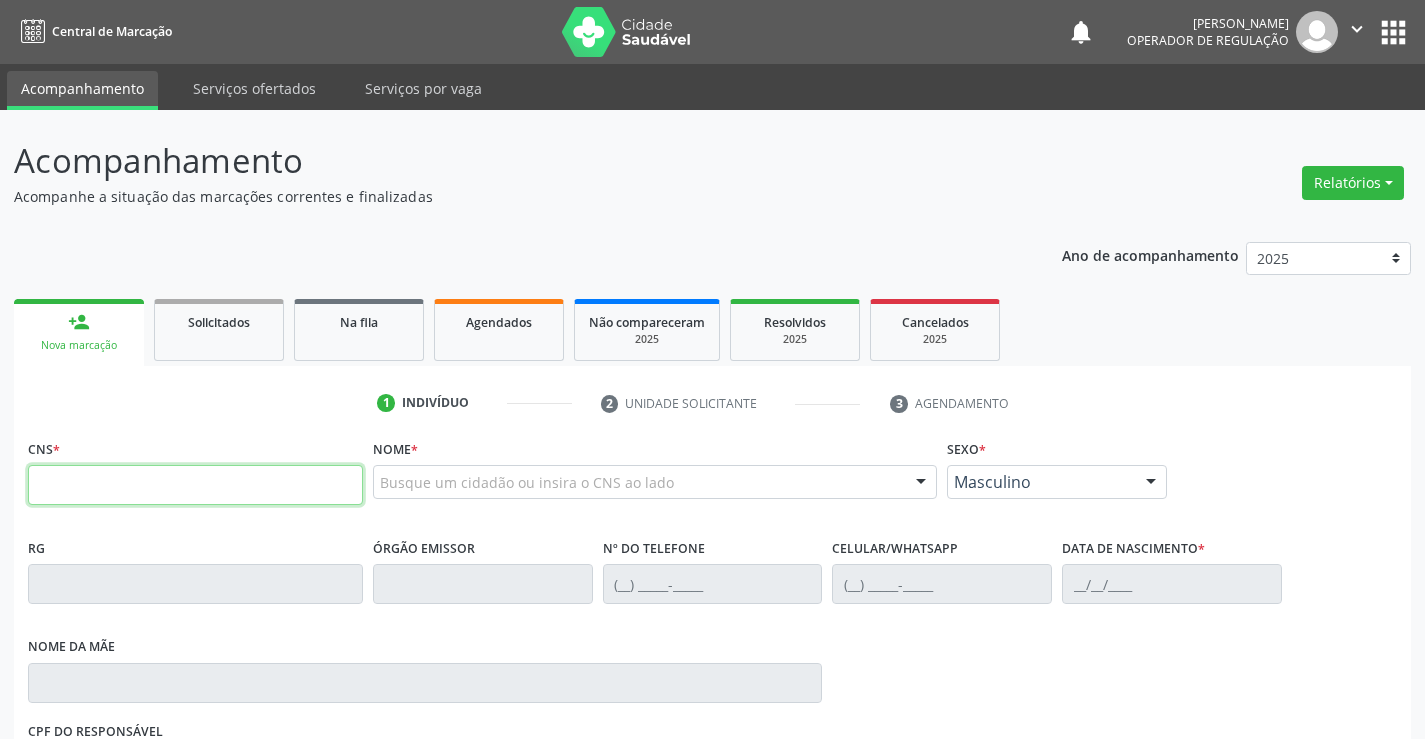 click at bounding box center [195, 485] 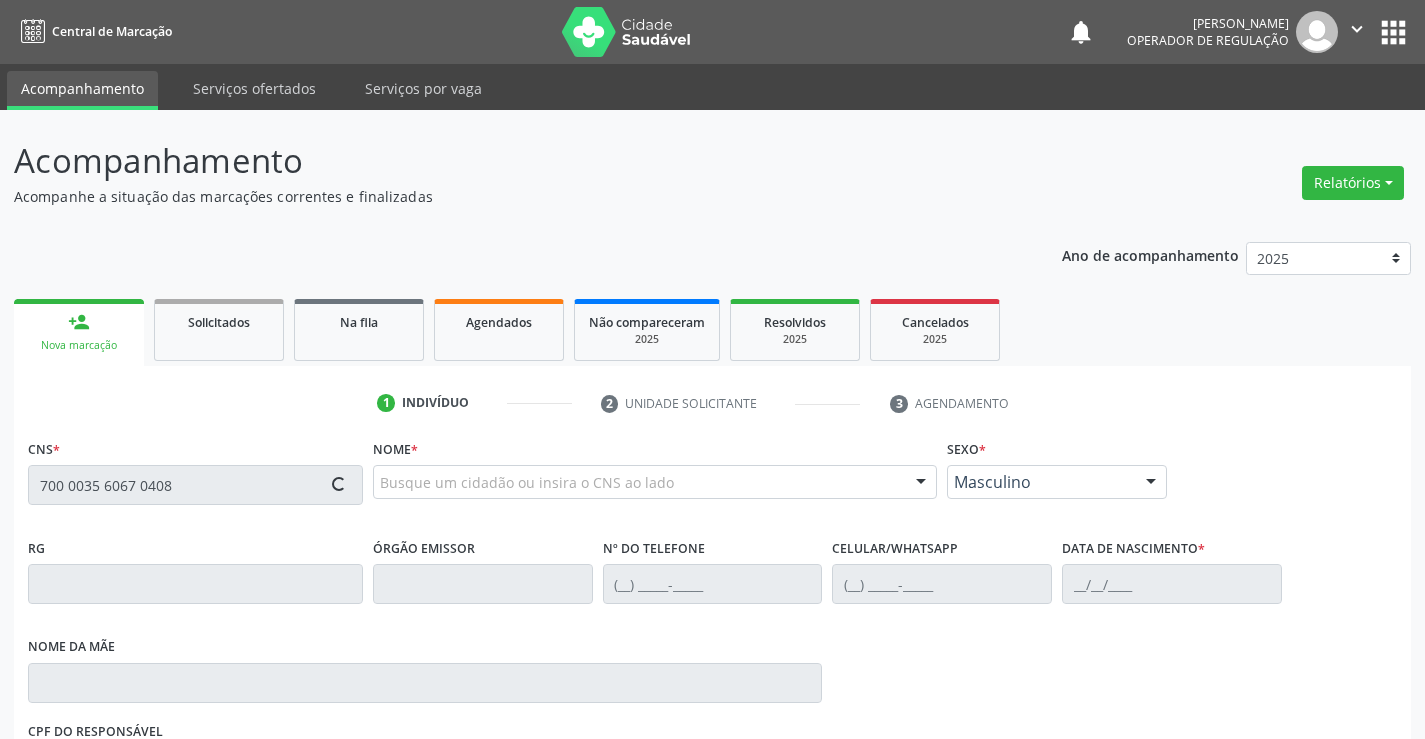 type on "700 0035 6067 0408" 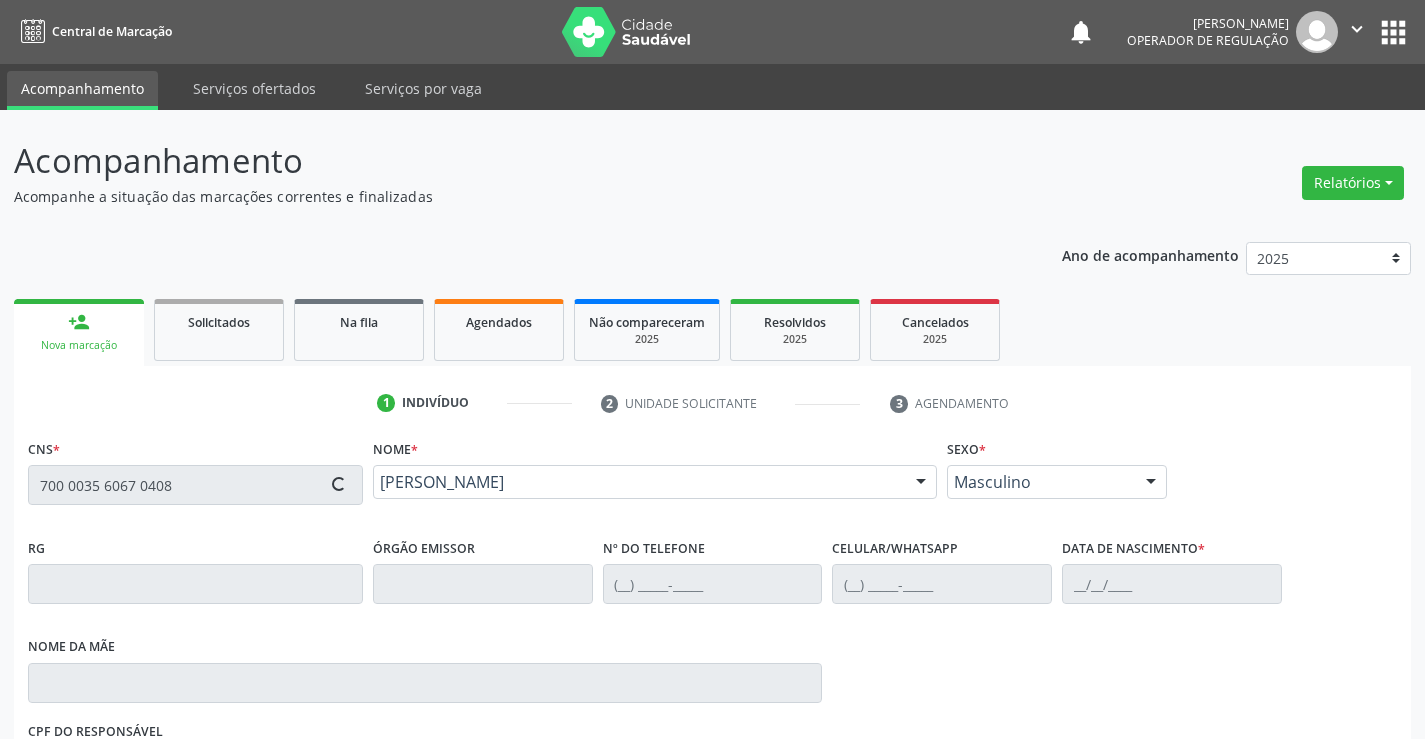 type on "0550367594" 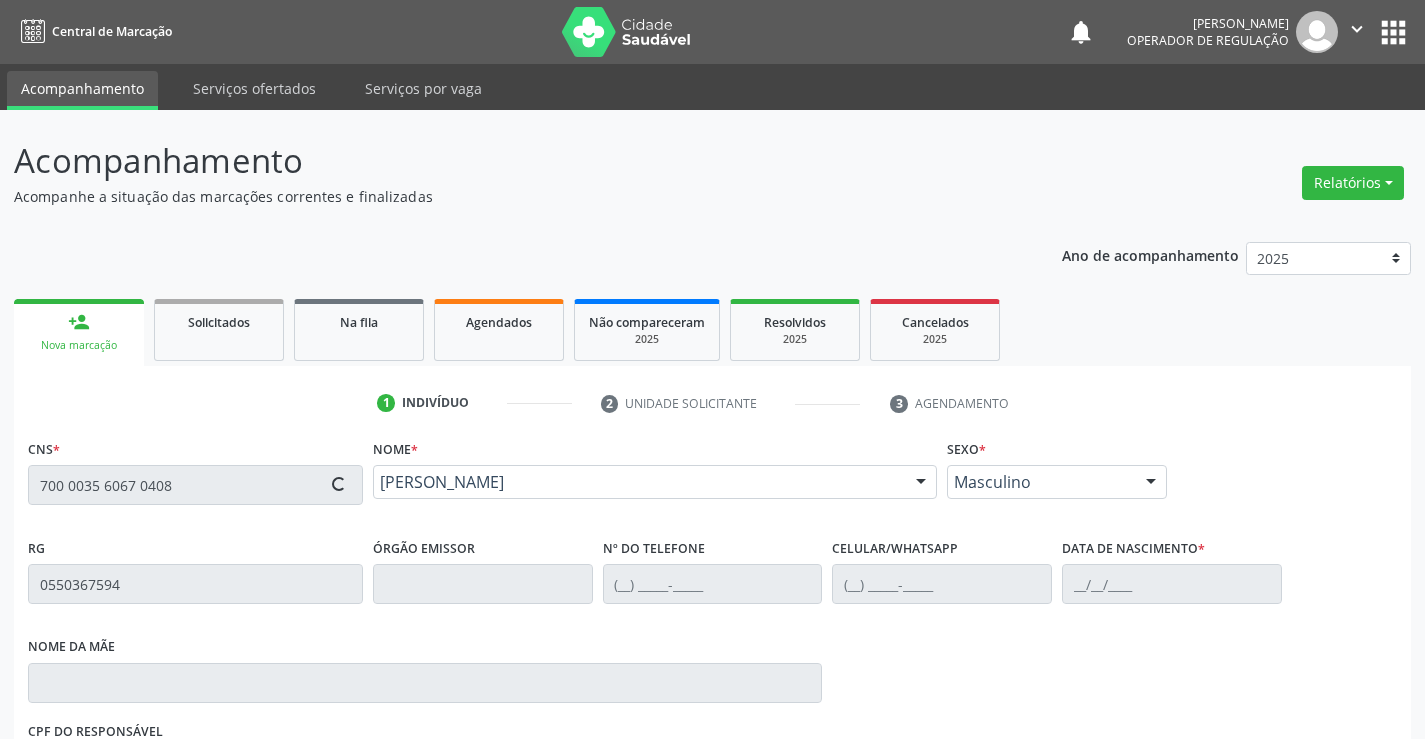 type on "15/03/1975" 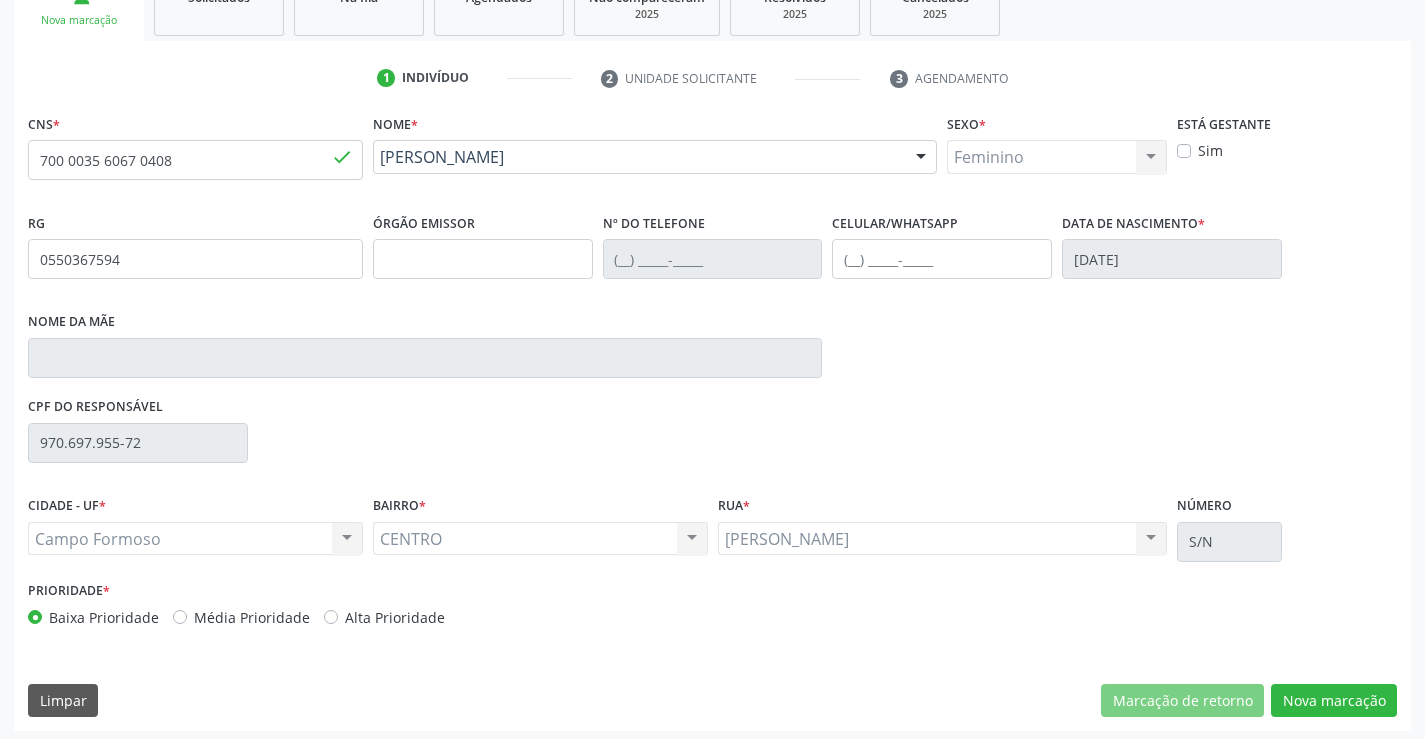 scroll, scrollTop: 331, scrollLeft: 0, axis: vertical 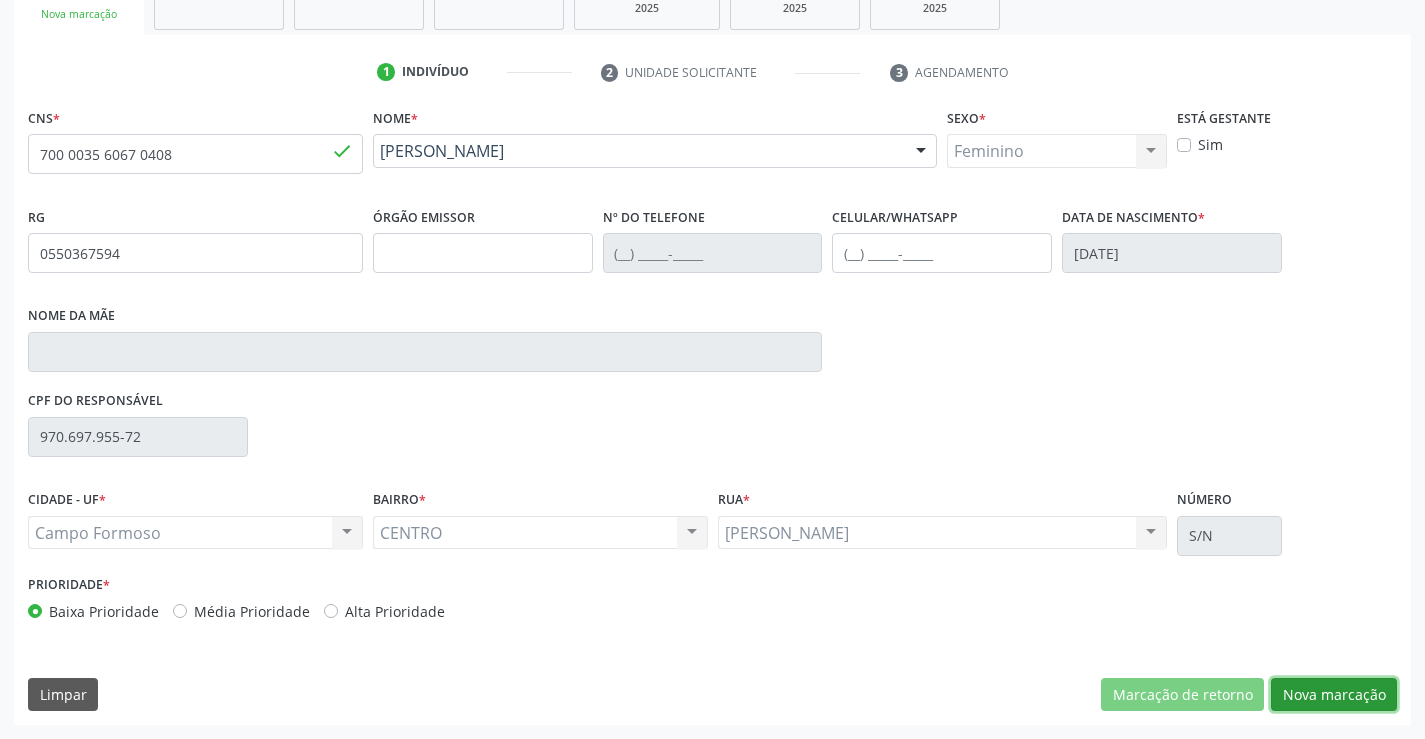 click on "Nova marcação" at bounding box center (1334, 695) 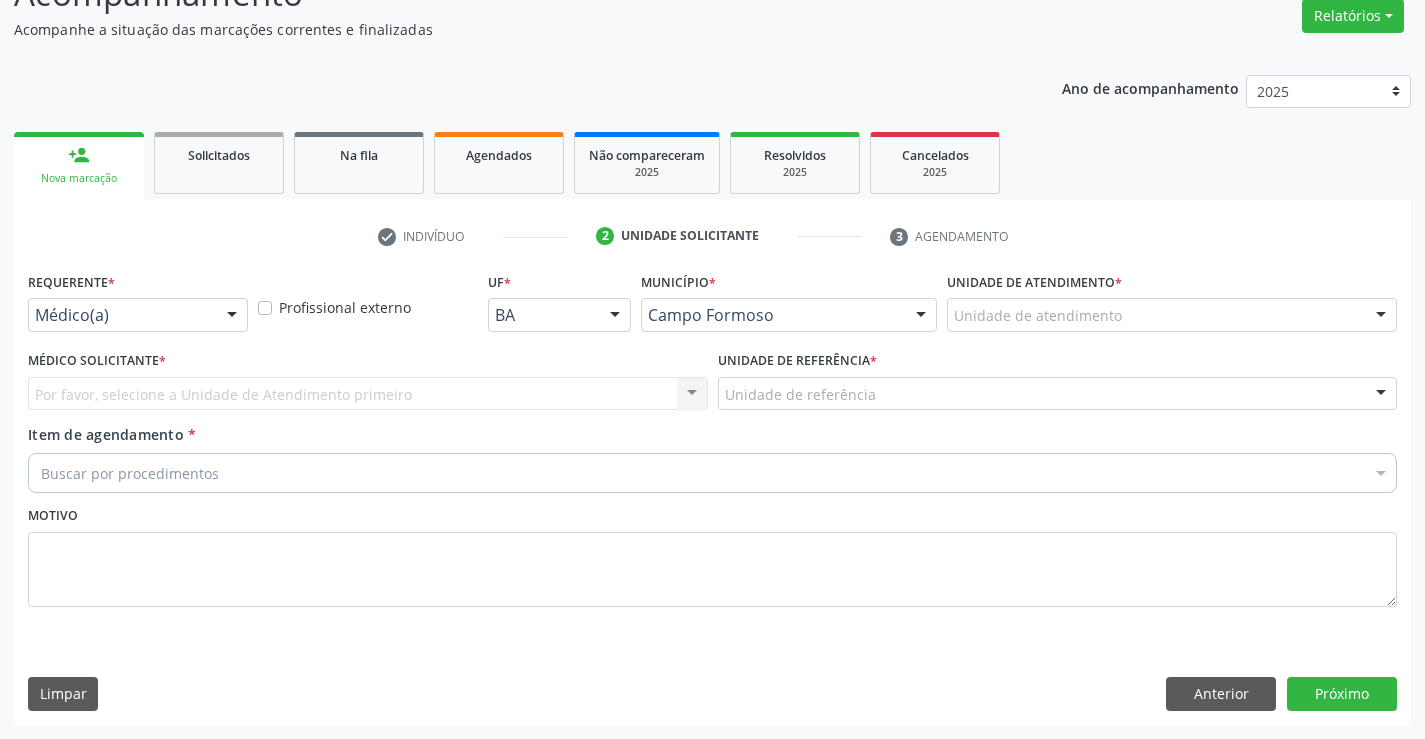 scroll, scrollTop: 167, scrollLeft: 0, axis: vertical 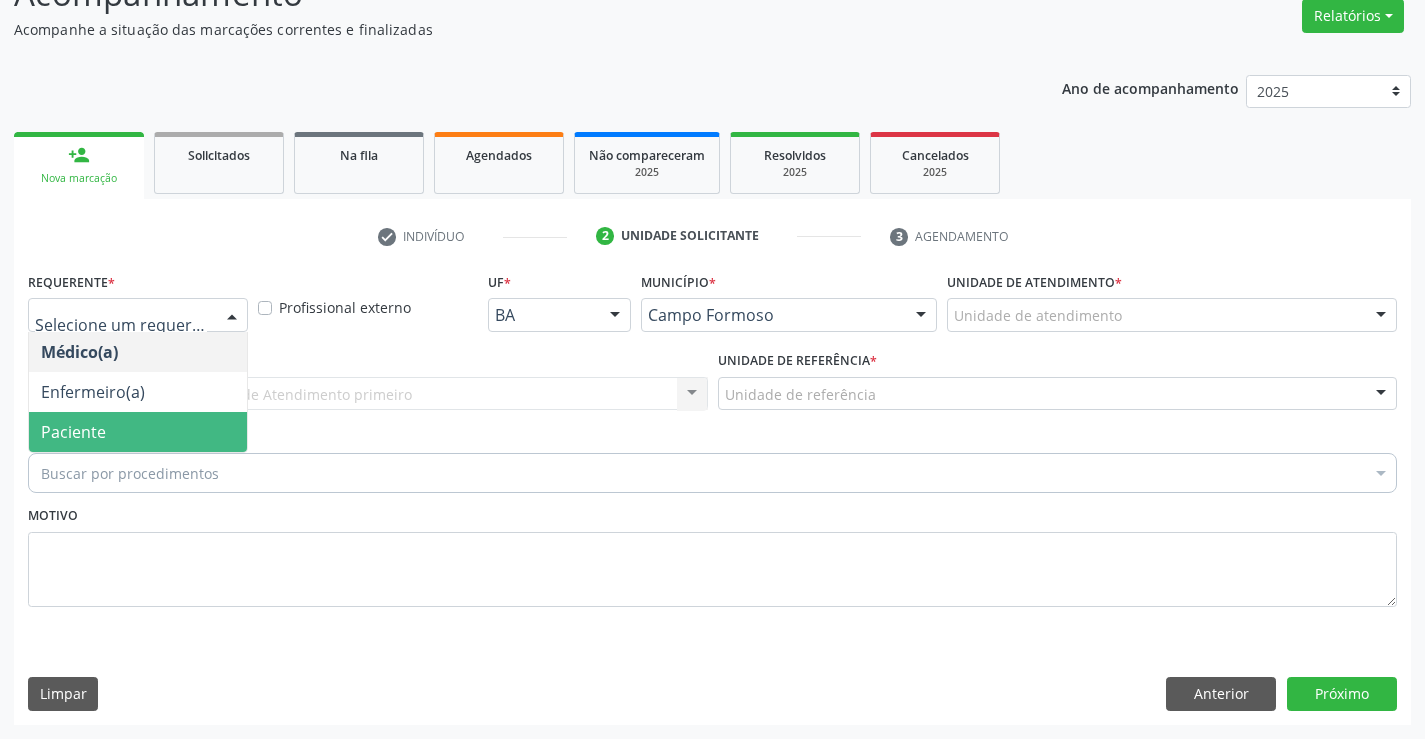 click on "Paciente" at bounding box center (138, 432) 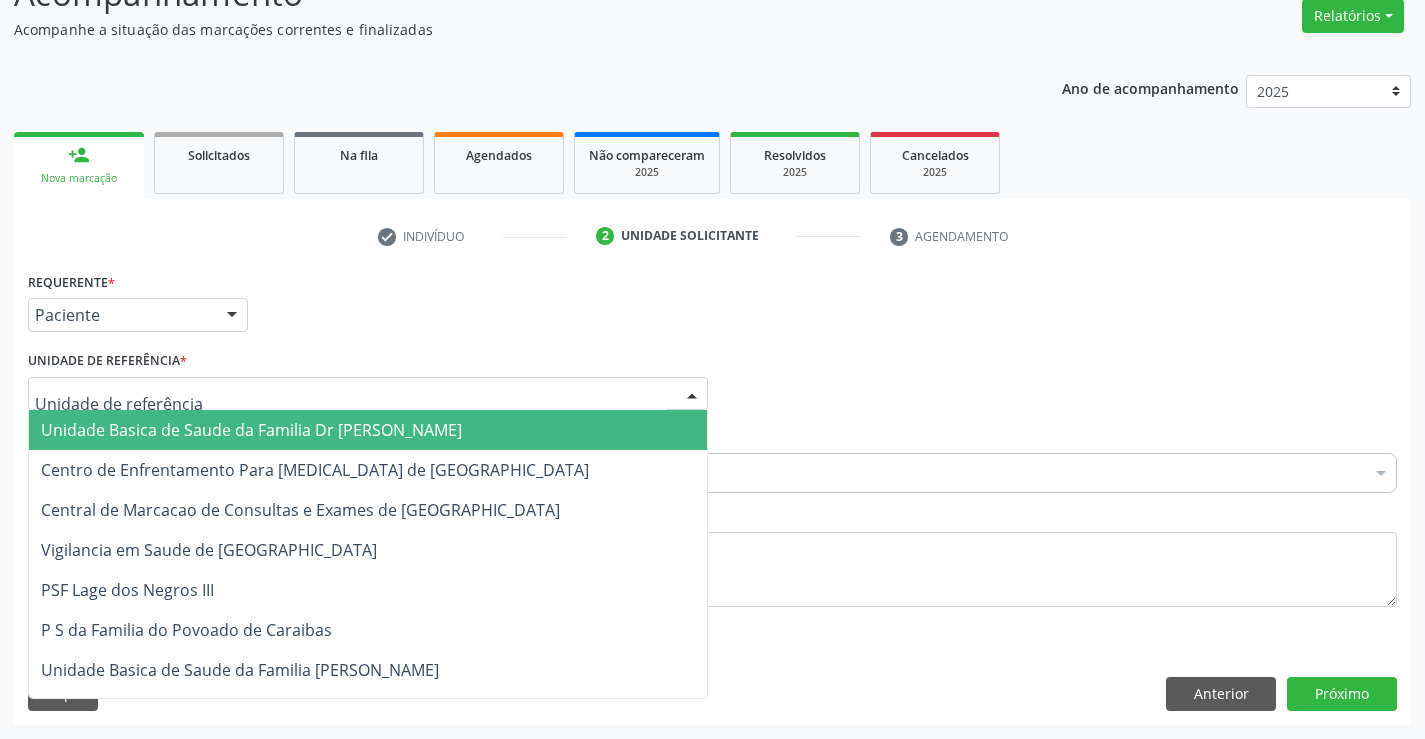 click on "Unidade Basica de Saude da Familia Dr [PERSON_NAME]" at bounding box center [251, 430] 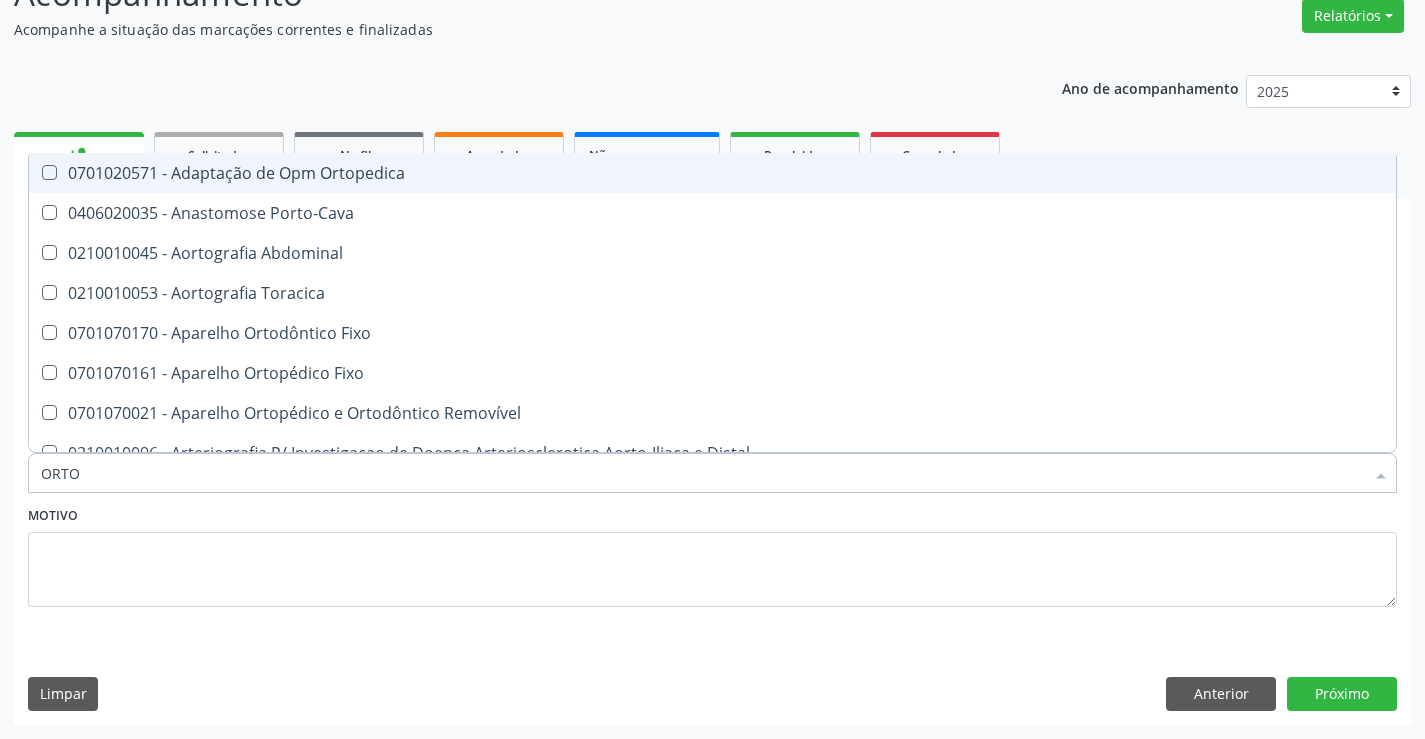 type on "ORTOP" 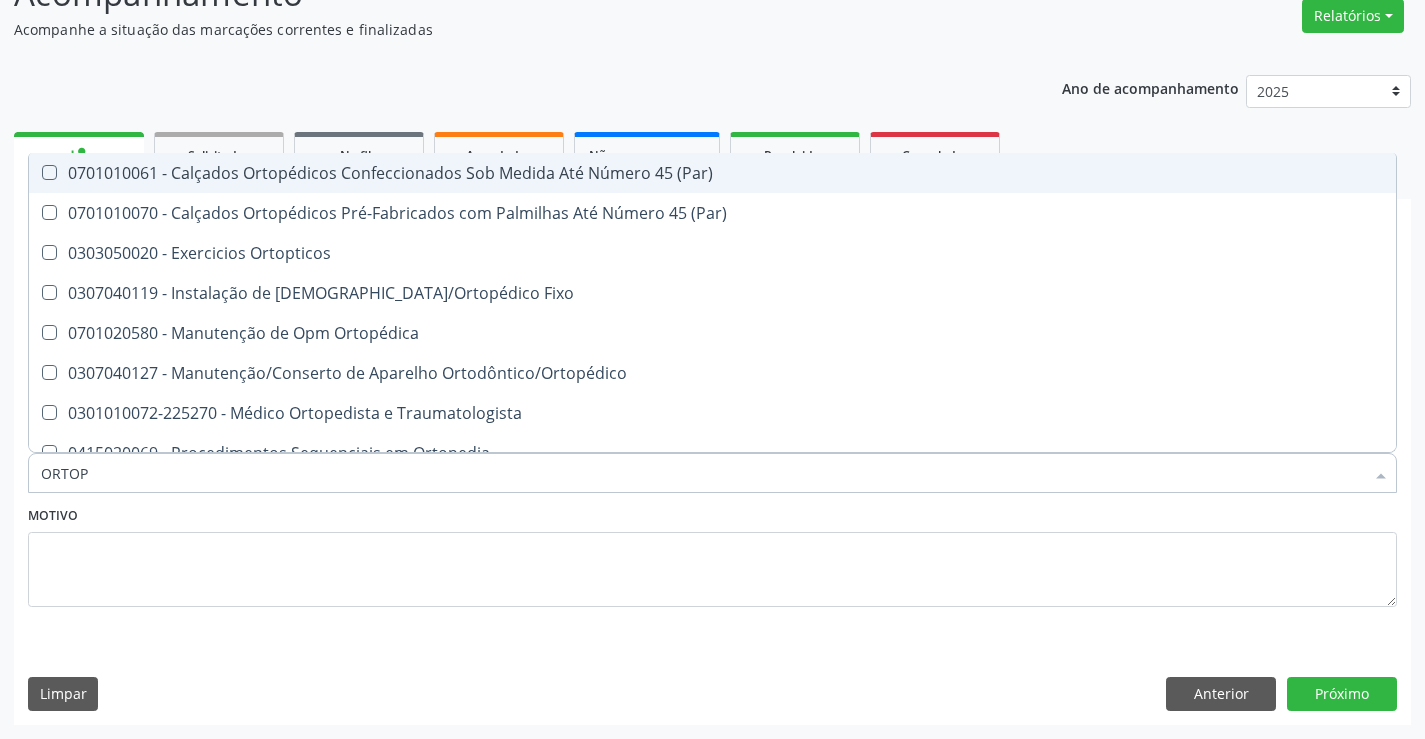 scroll, scrollTop: 181, scrollLeft: 0, axis: vertical 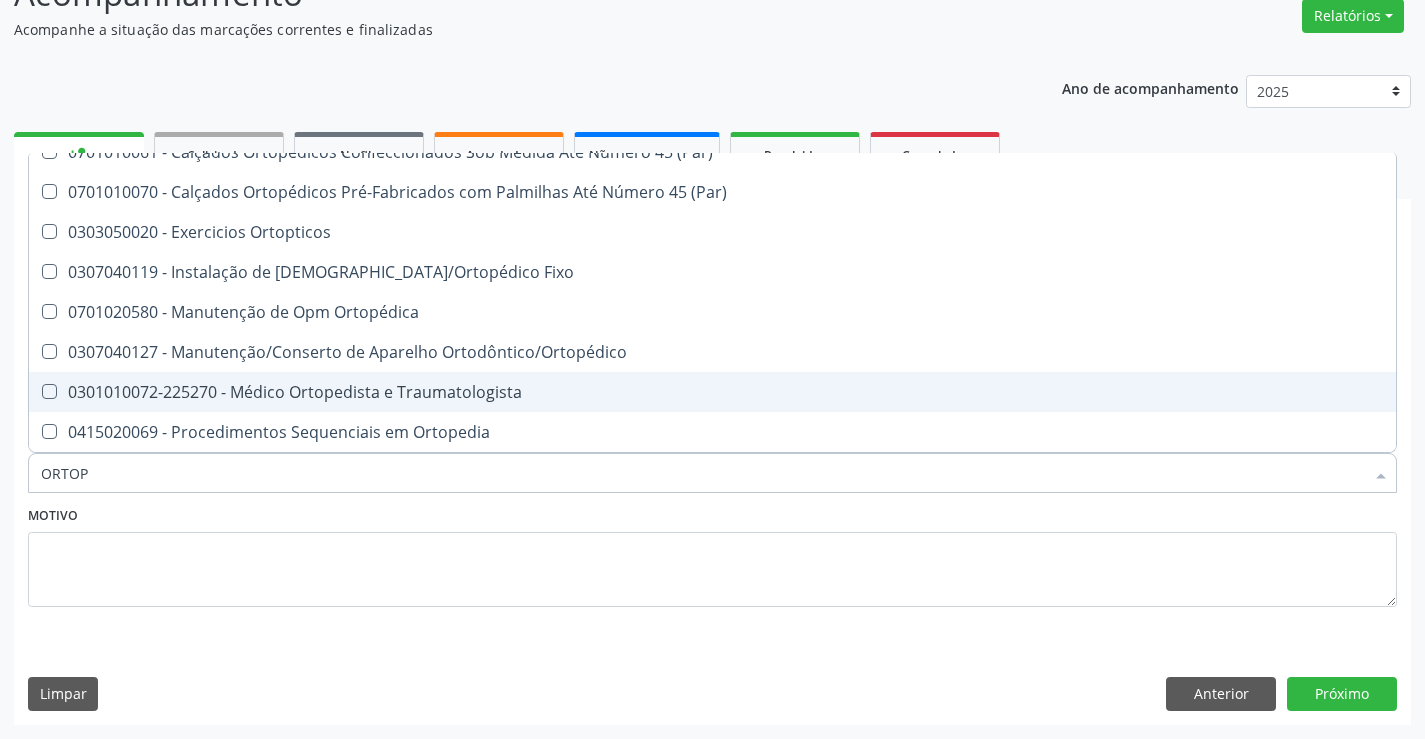 click on "0301010072-225270 - Médico Ortopedista e Traumatologista" at bounding box center [712, 392] 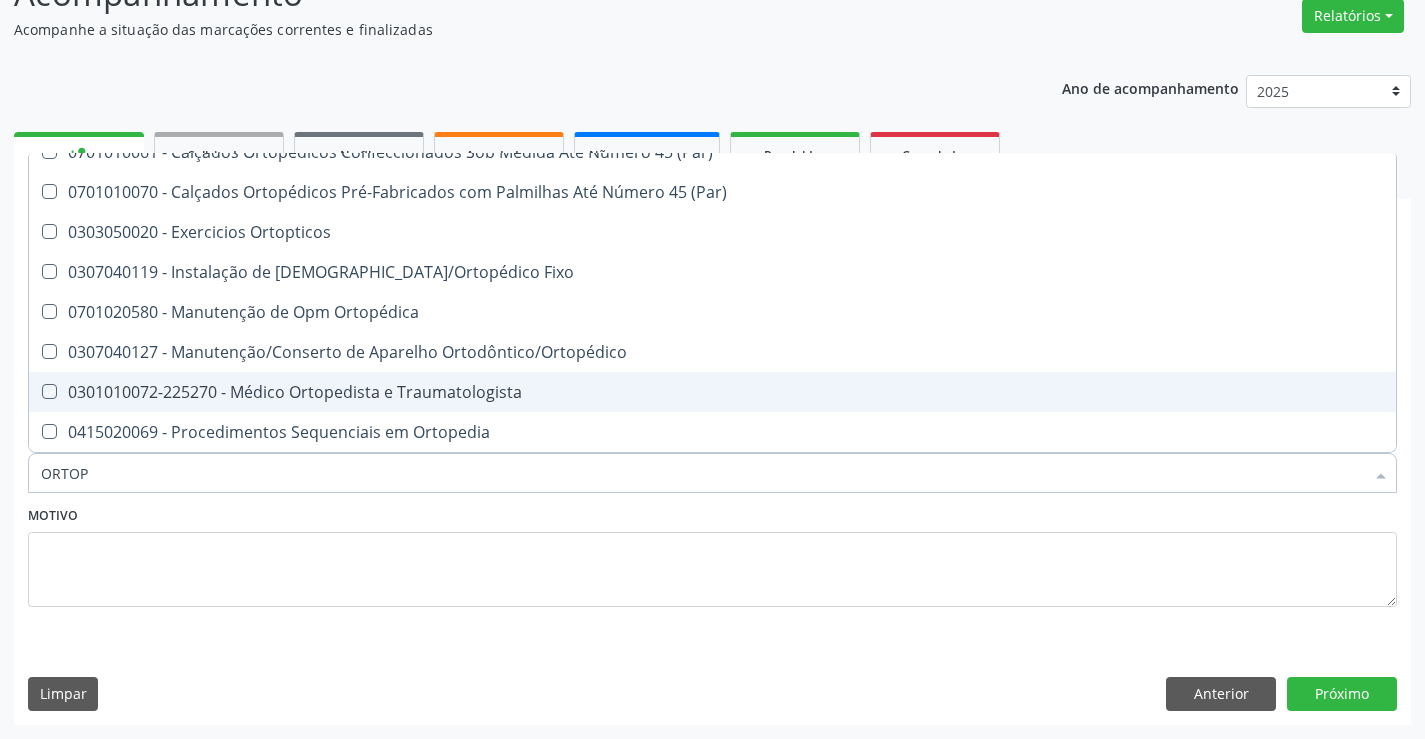 checkbox on "true" 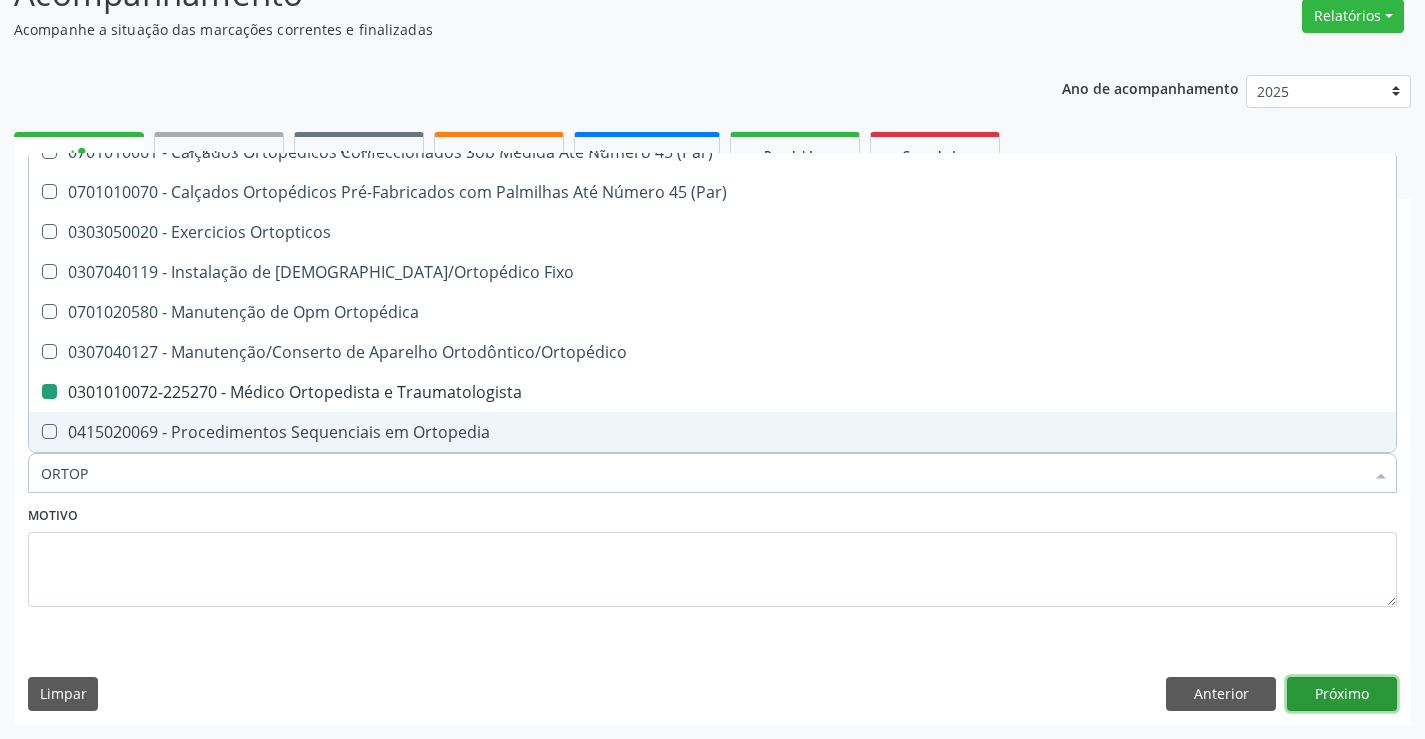 click on "Próximo" at bounding box center (1342, 694) 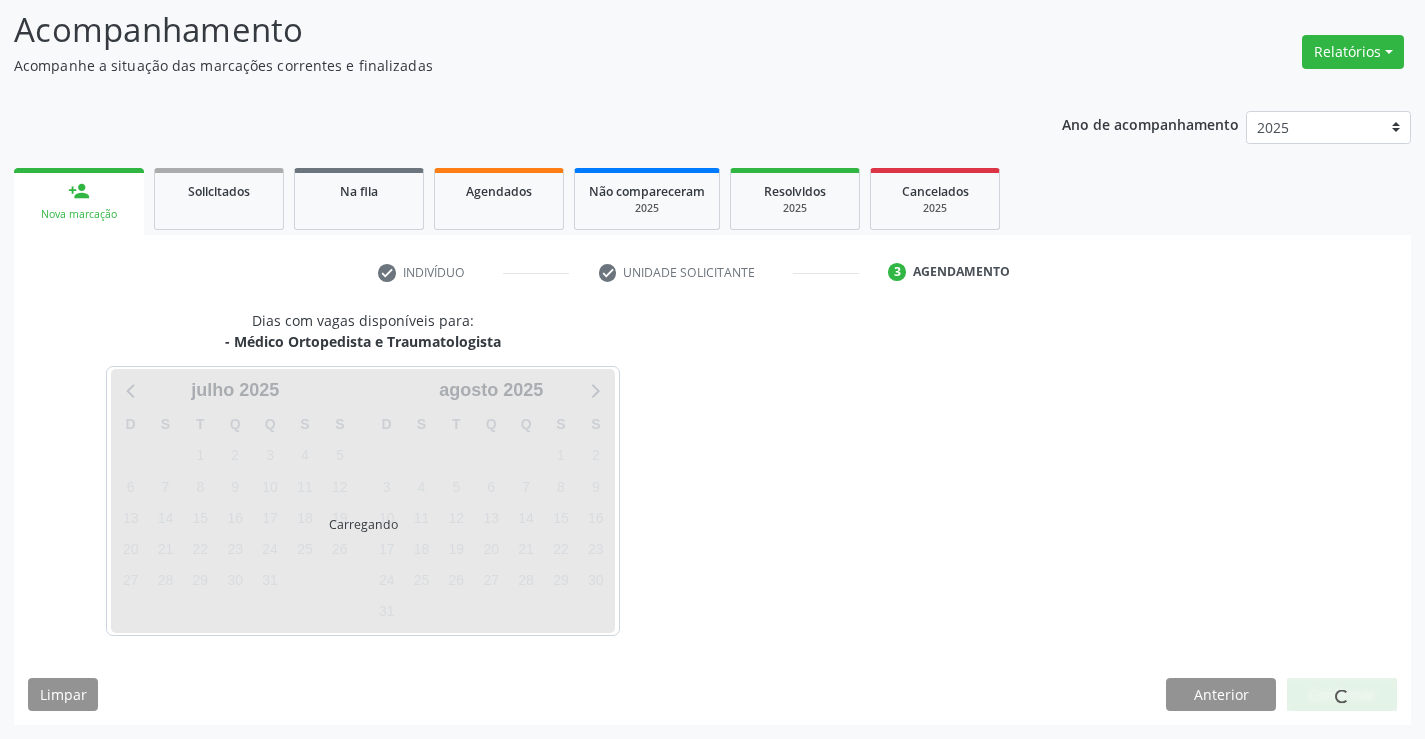 scroll, scrollTop: 131, scrollLeft: 0, axis: vertical 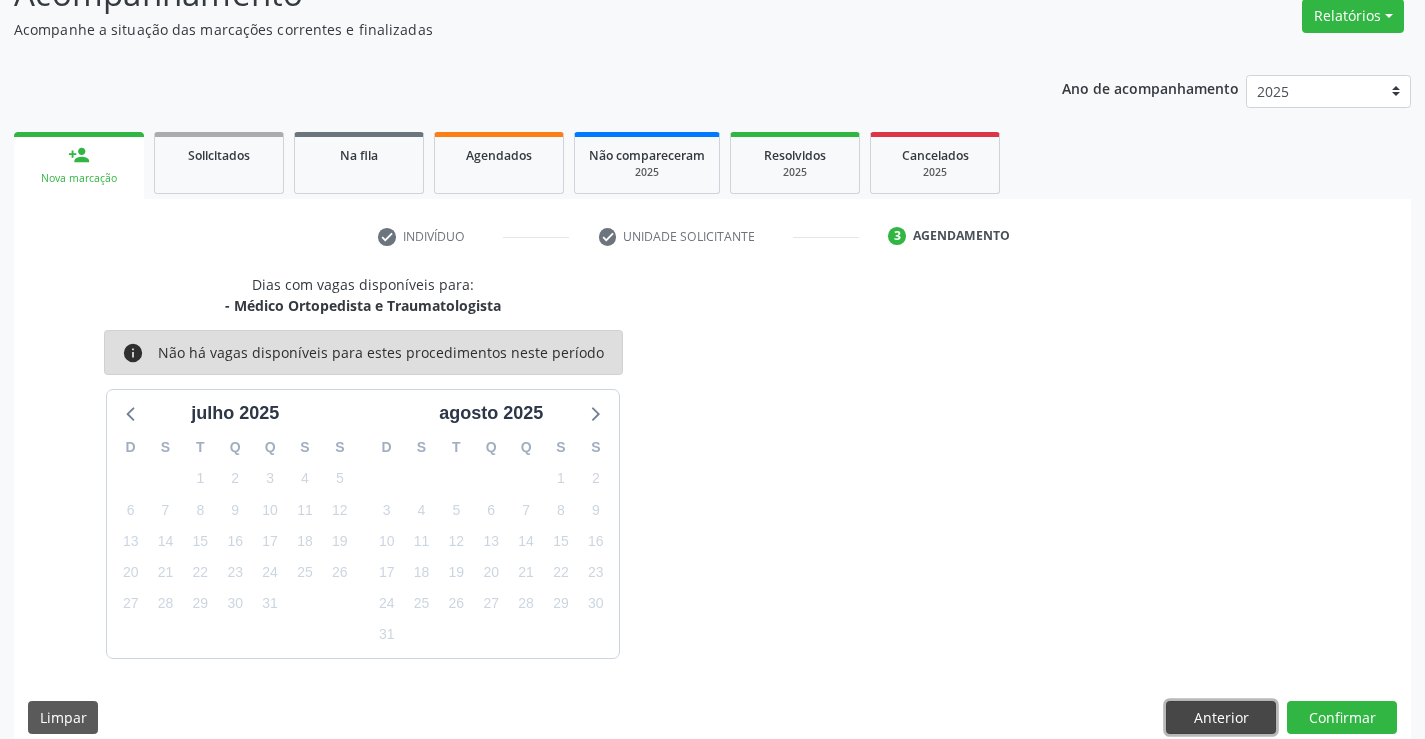 click on "Anterior" at bounding box center [1221, 718] 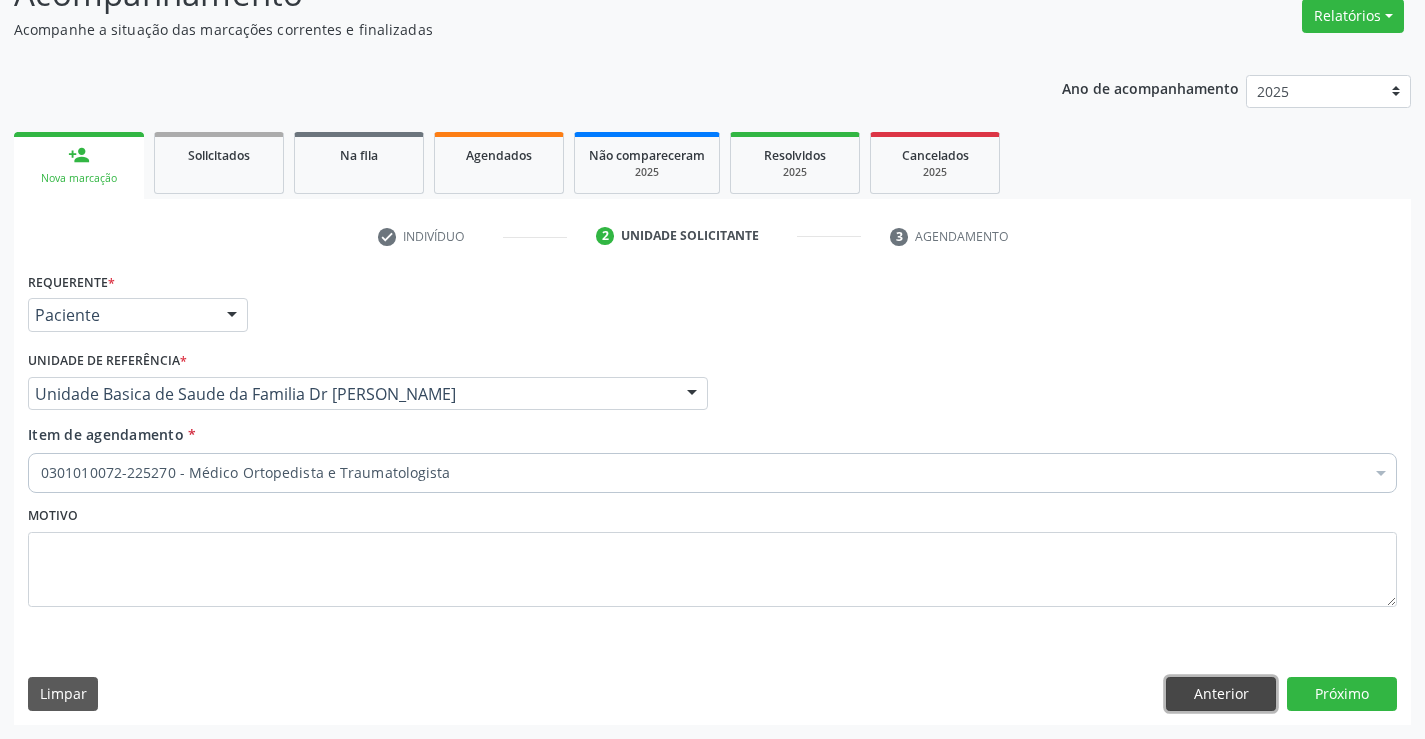 click on "Anterior" at bounding box center (1221, 694) 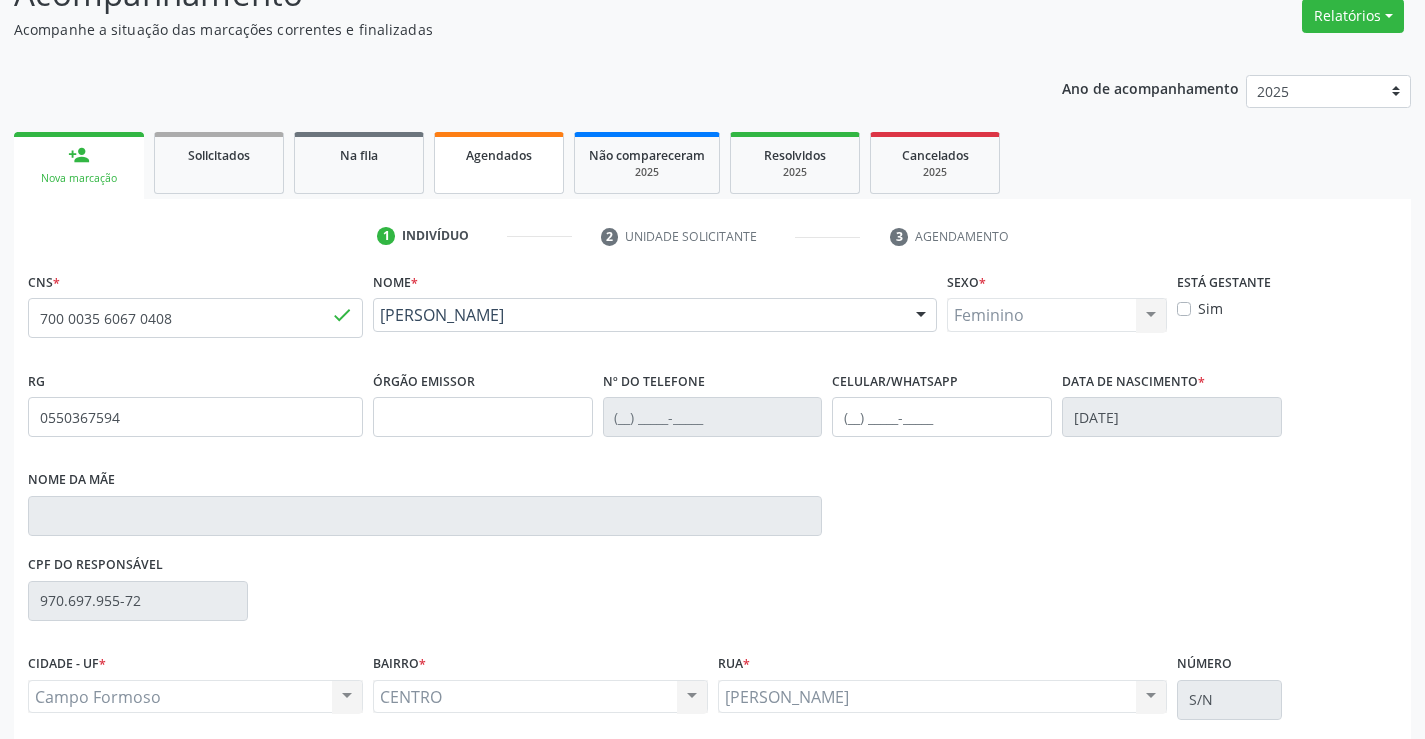 click on "Agendados" at bounding box center [499, 155] 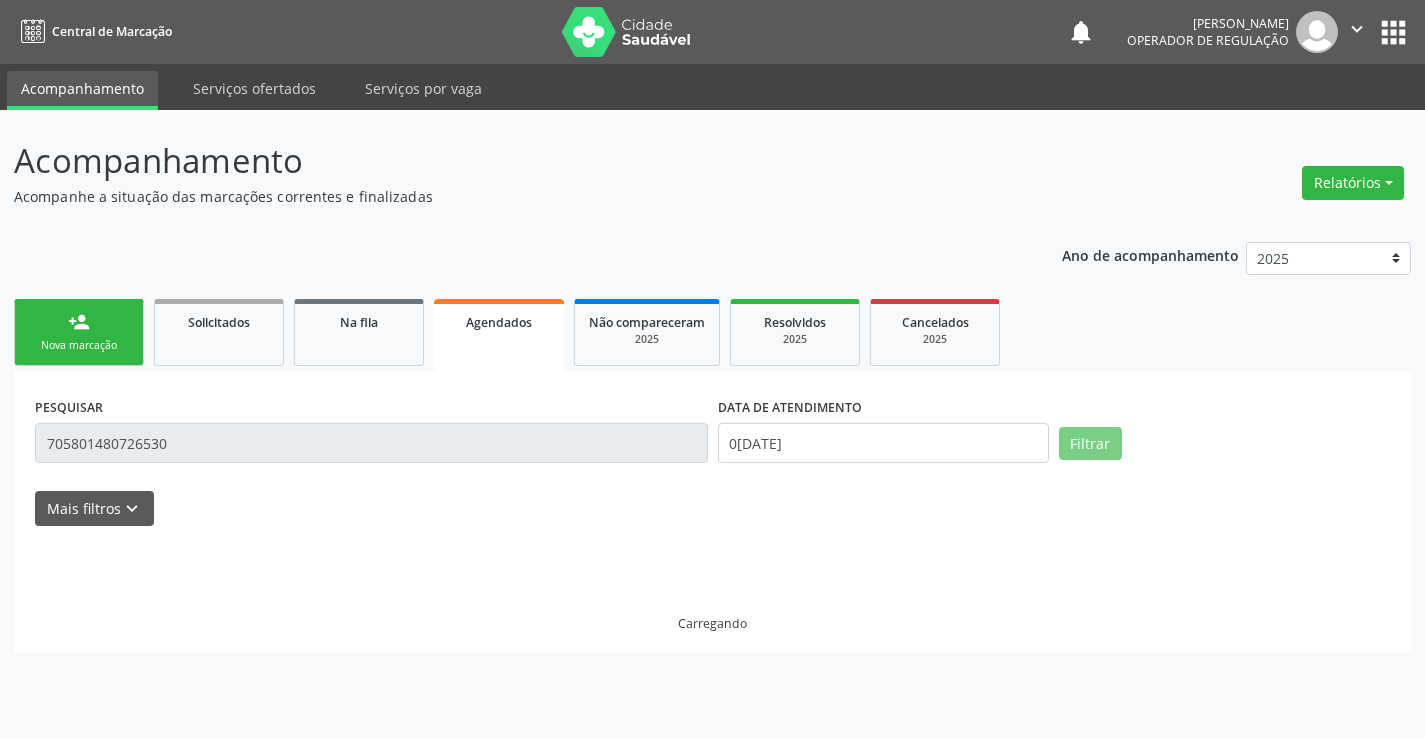 scroll, scrollTop: 0, scrollLeft: 0, axis: both 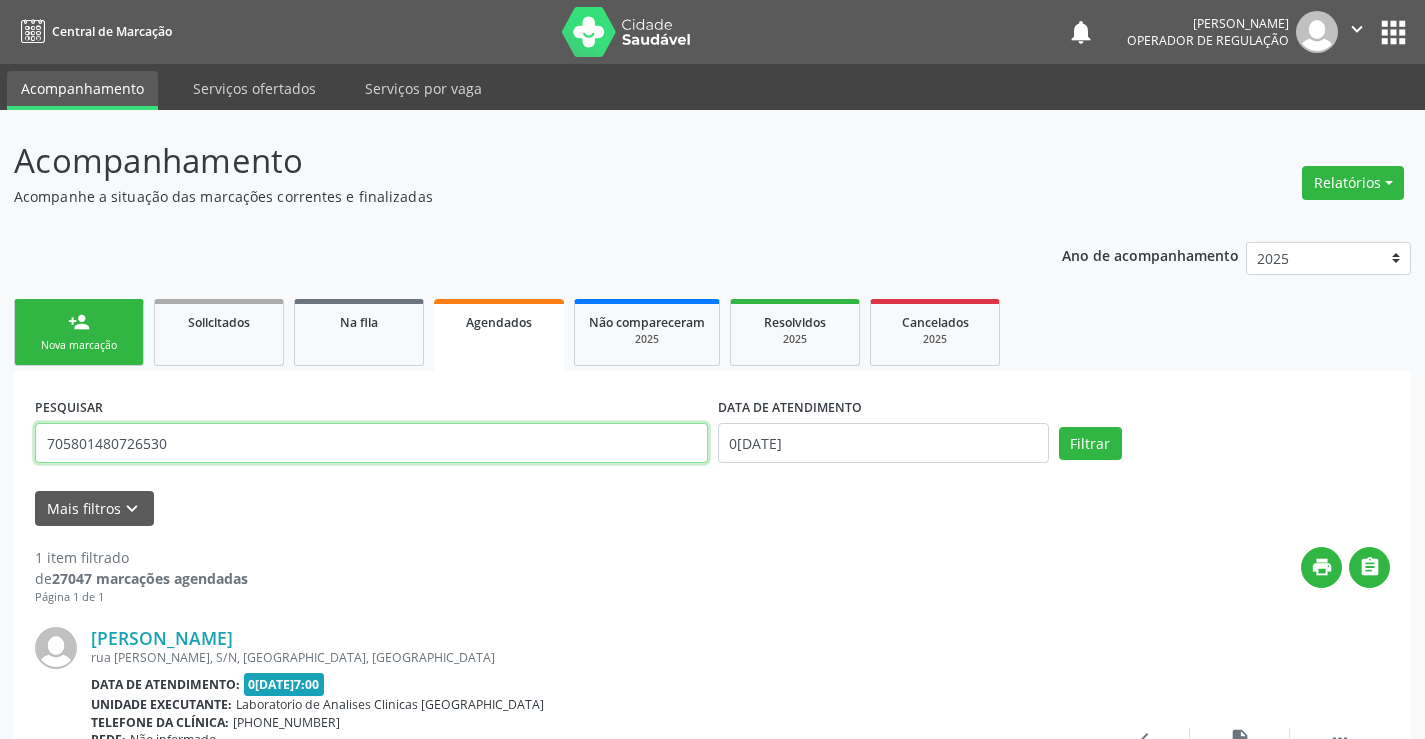 click on "705801480726530" at bounding box center [371, 443] 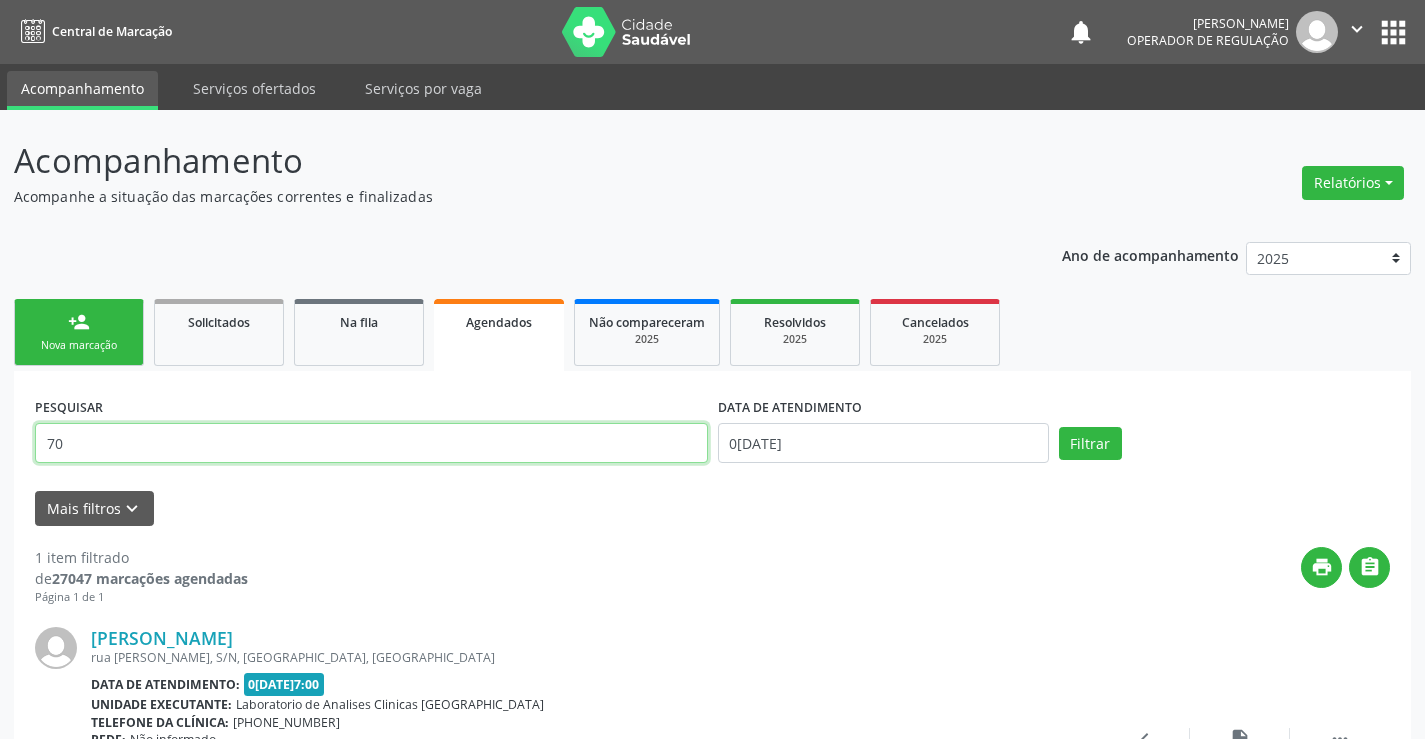 type on "7" 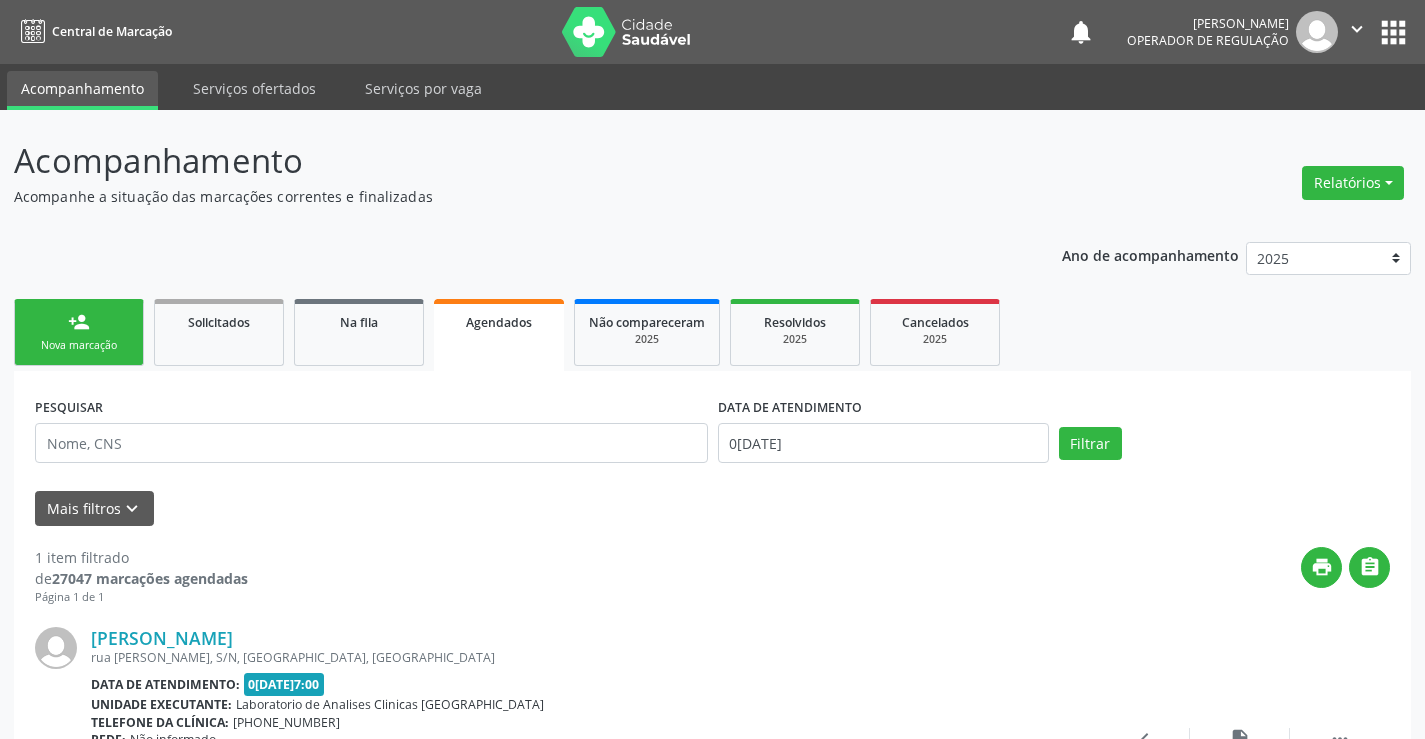 click on "Agendados" at bounding box center [499, 322] 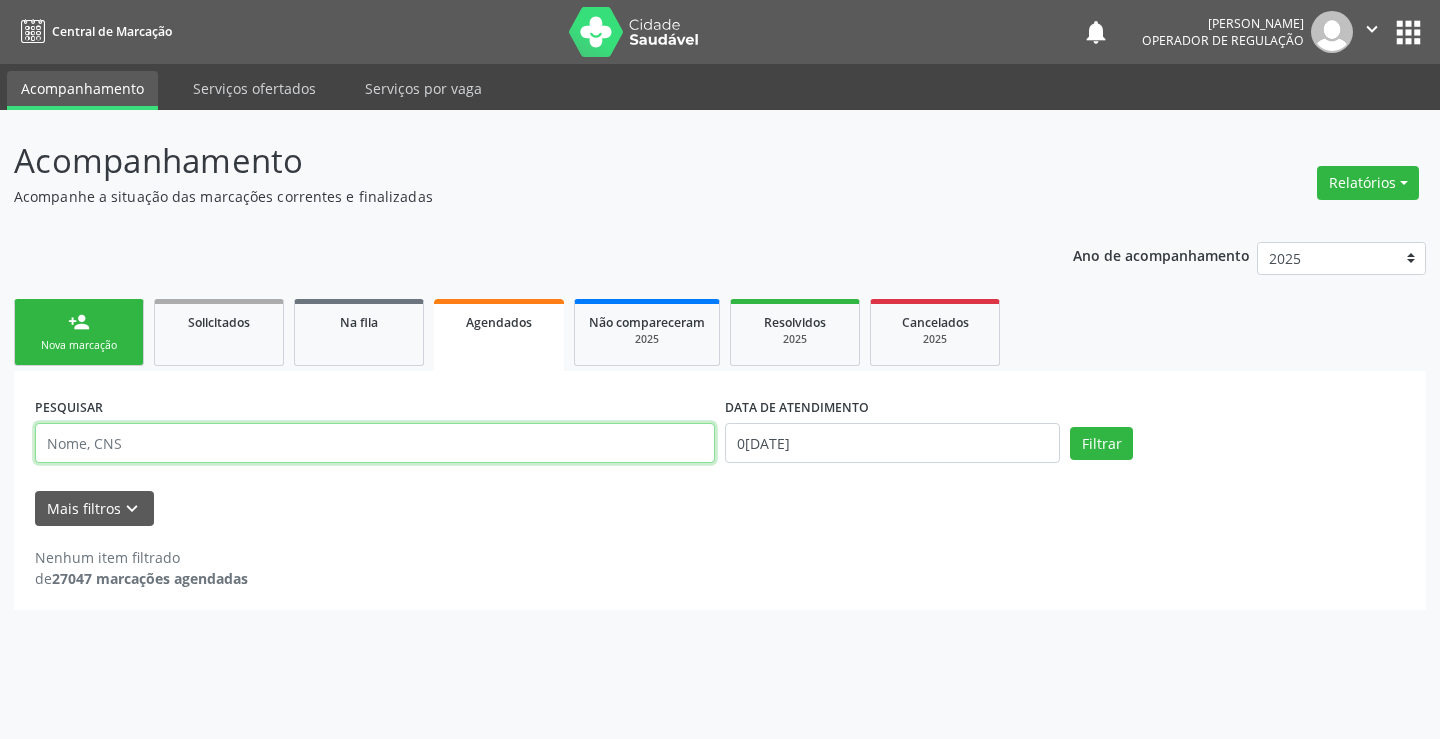 click at bounding box center (375, 443) 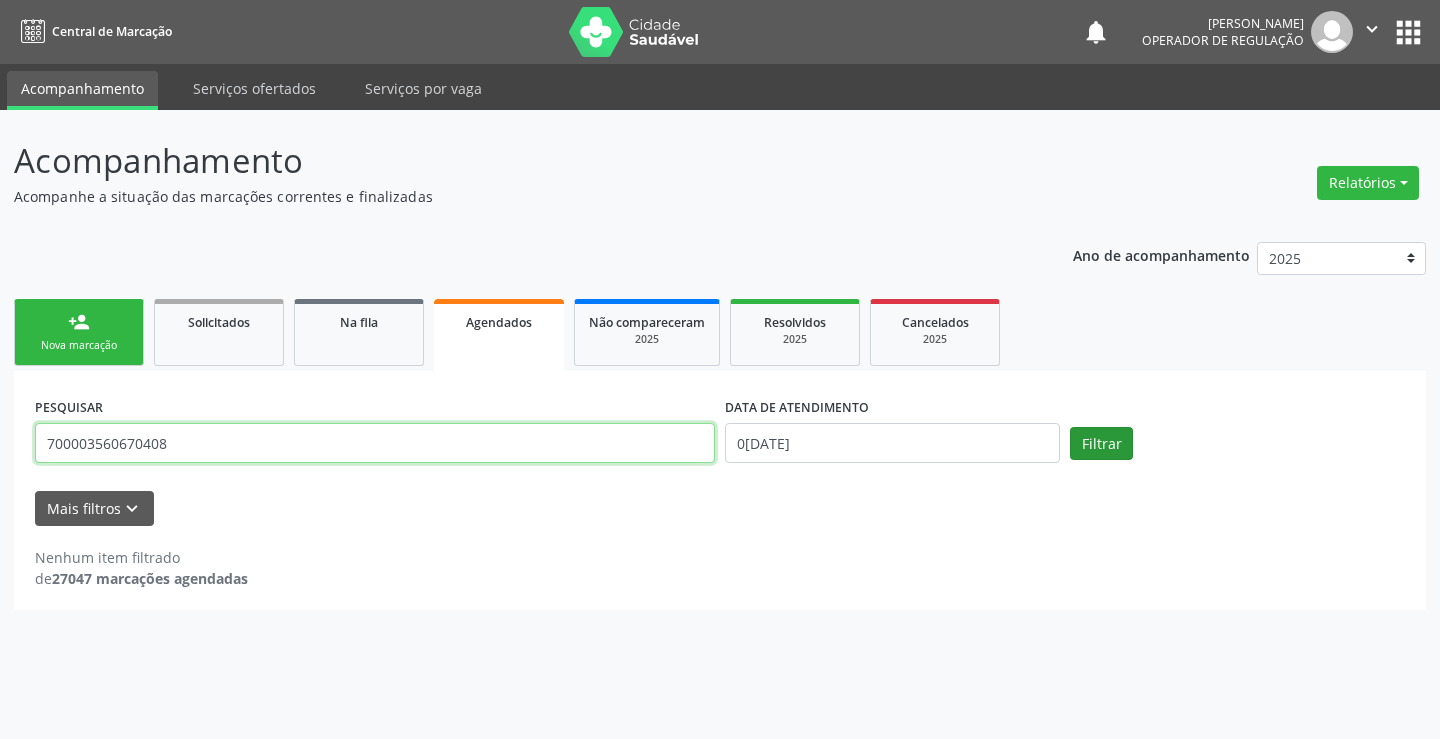 type on "700003560670408" 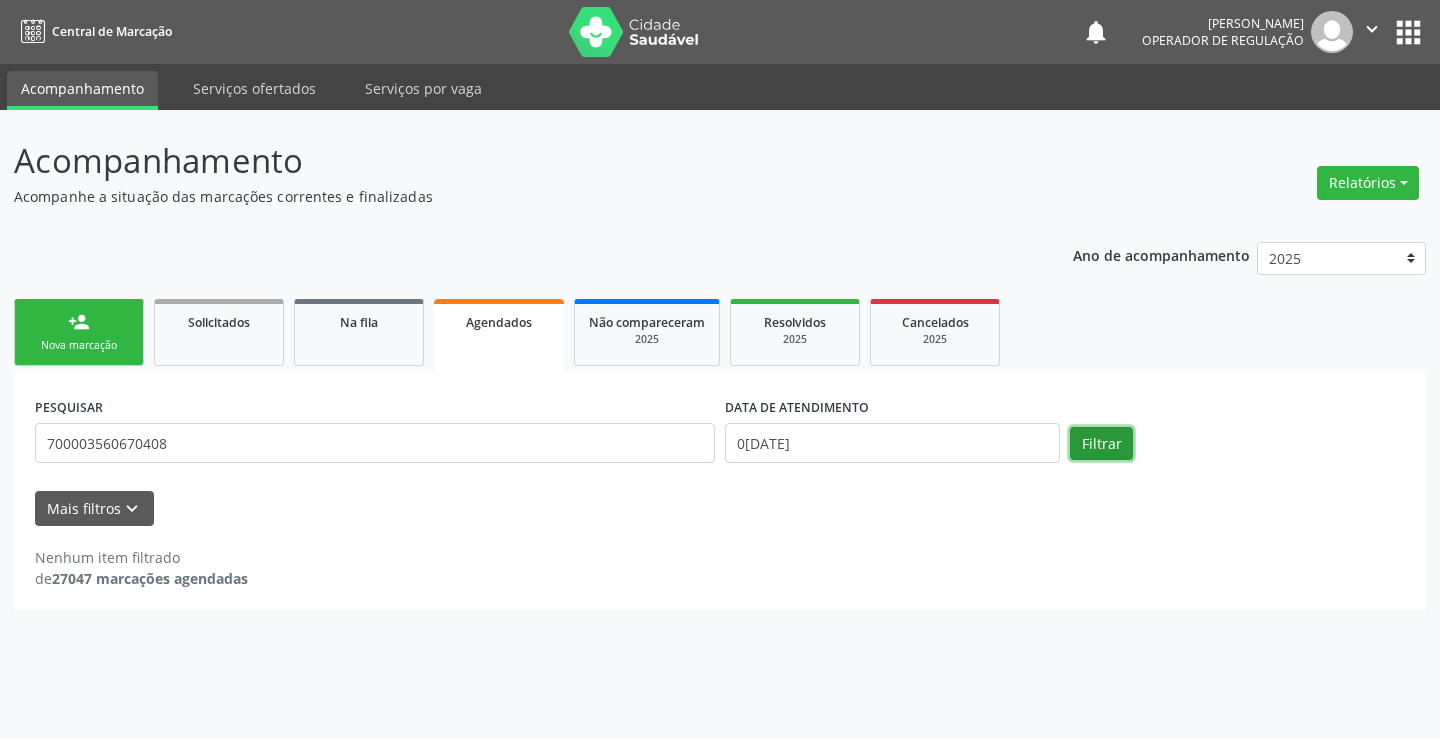 click on "Filtrar" at bounding box center (1101, 444) 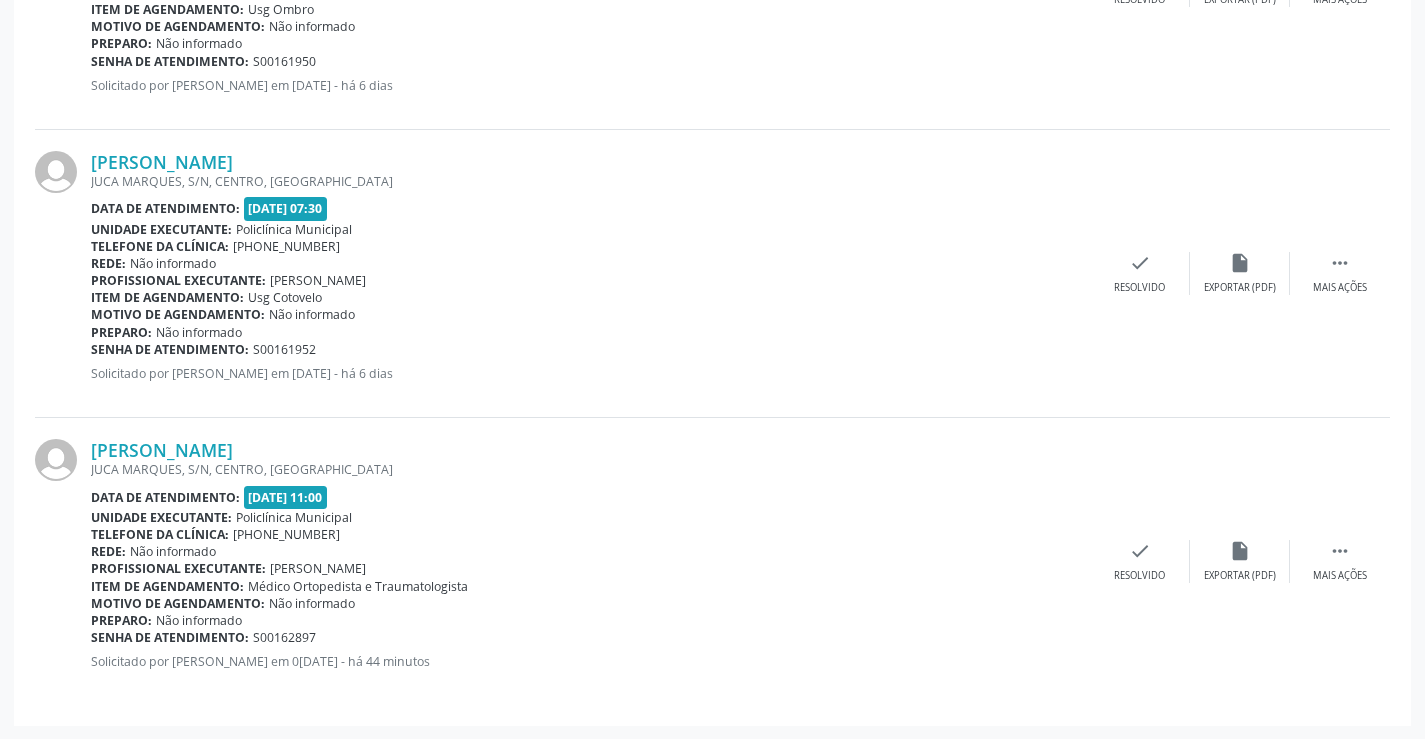 scroll, scrollTop: 765, scrollLeft: 0, axis: vertical 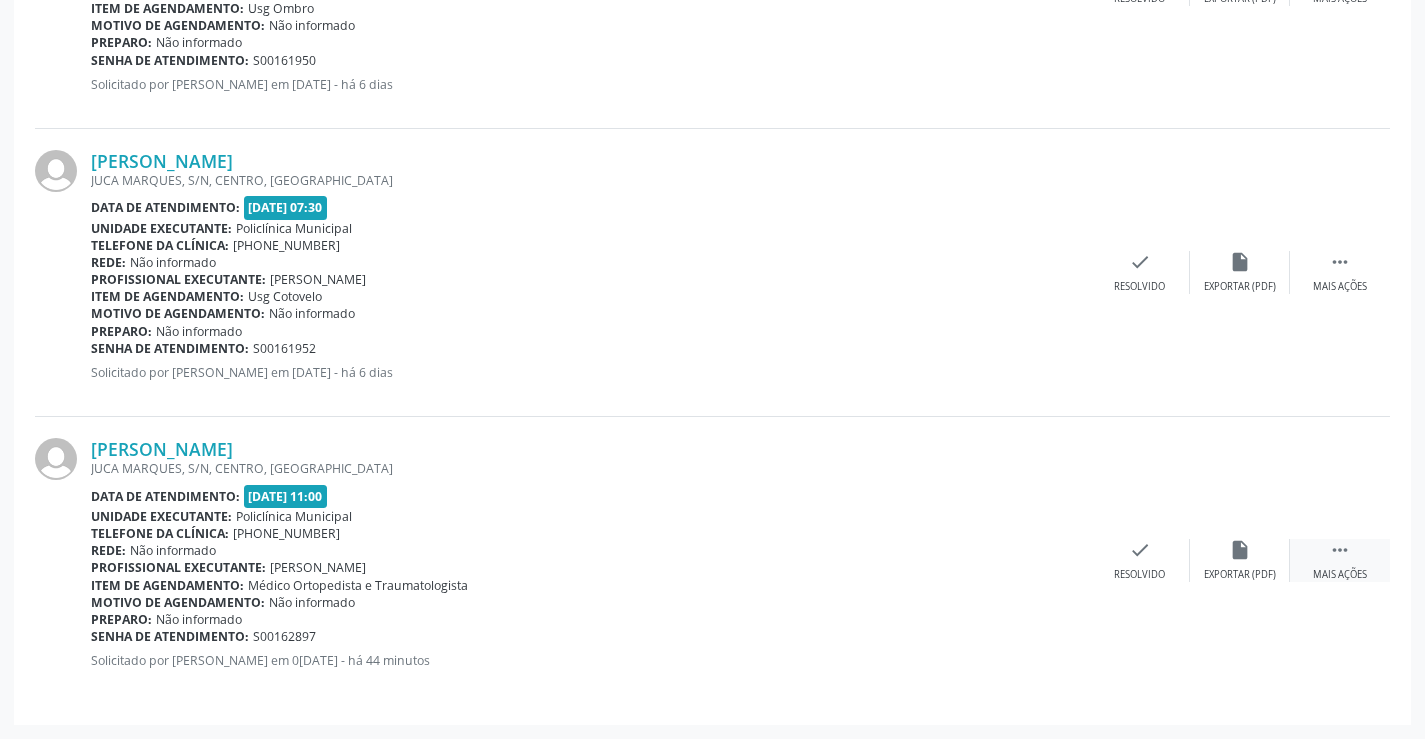 click on "" at bounding box center [1340, 550] 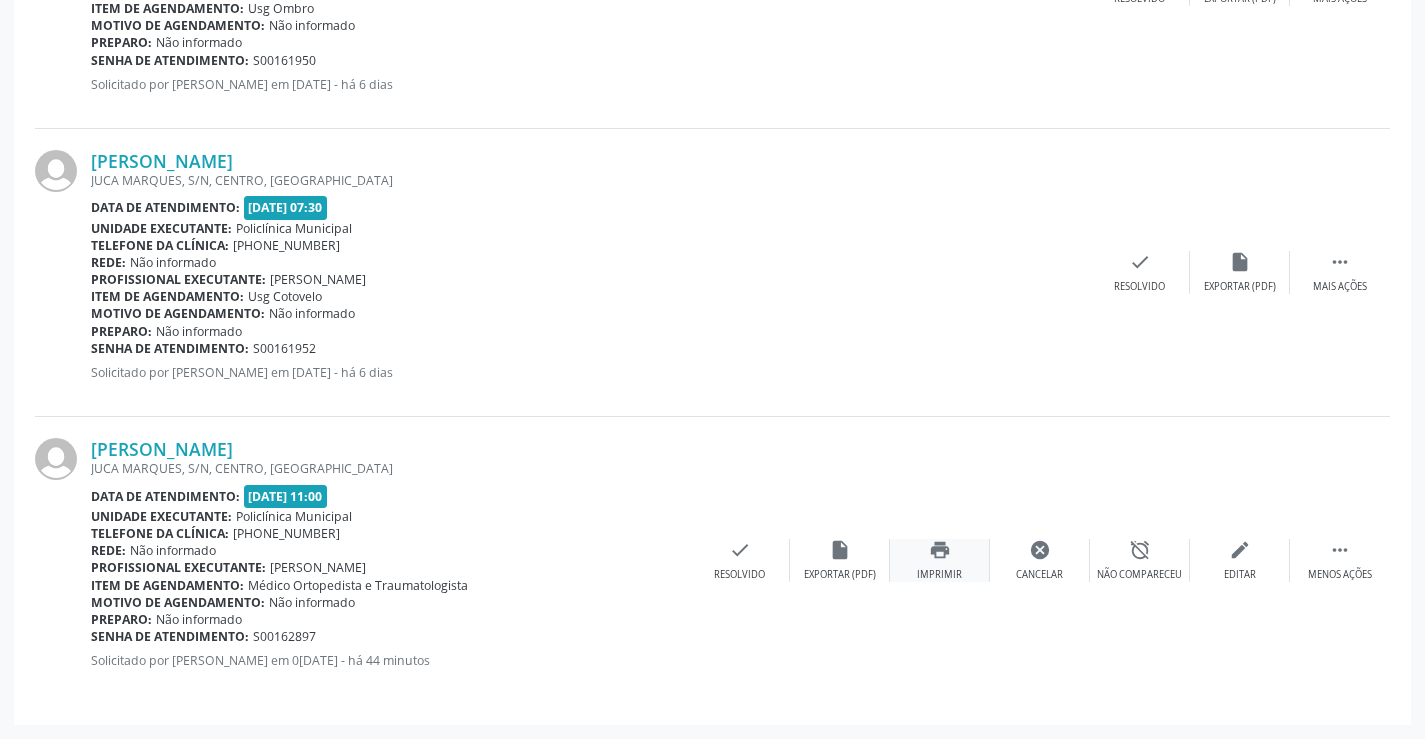 click on "print" at bounding box center (940, 550) 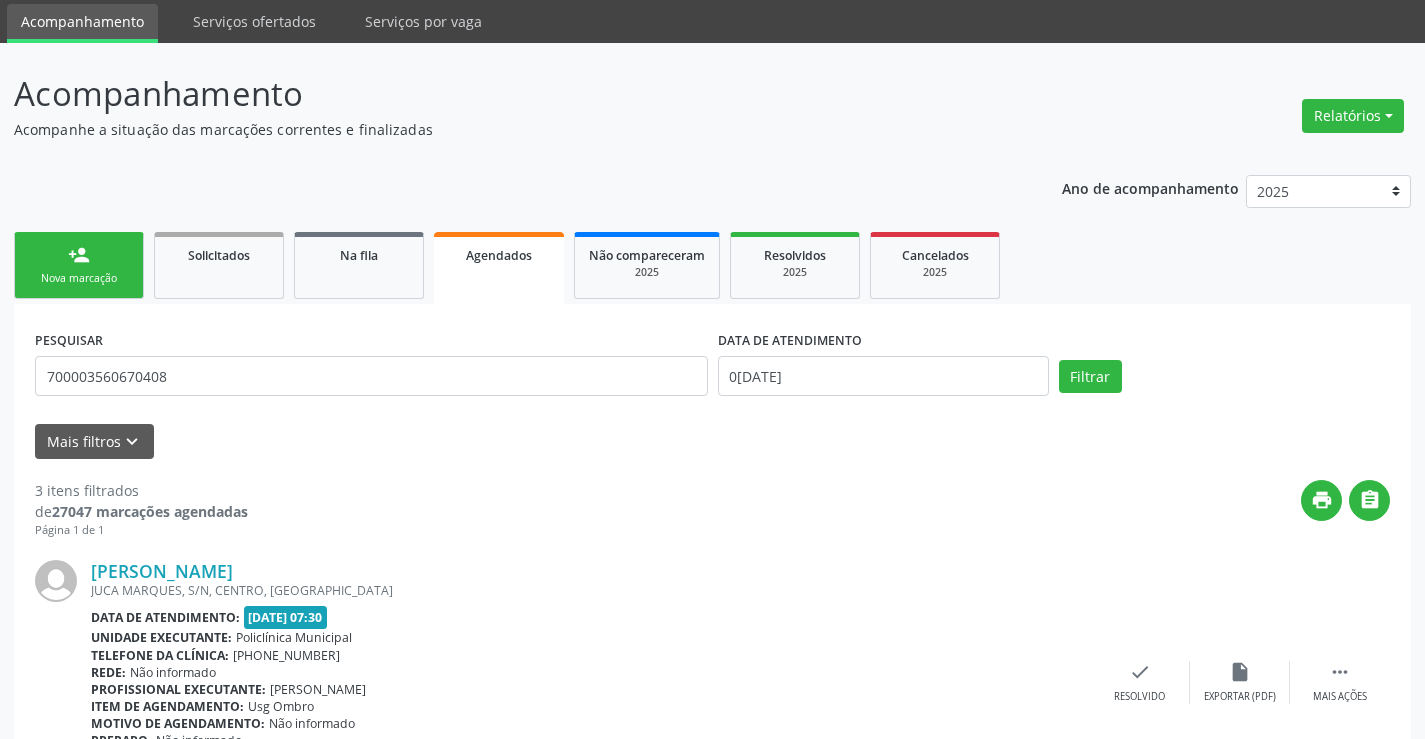 scroll, scrollTop: 0, scrollLeft: 0, axis: both 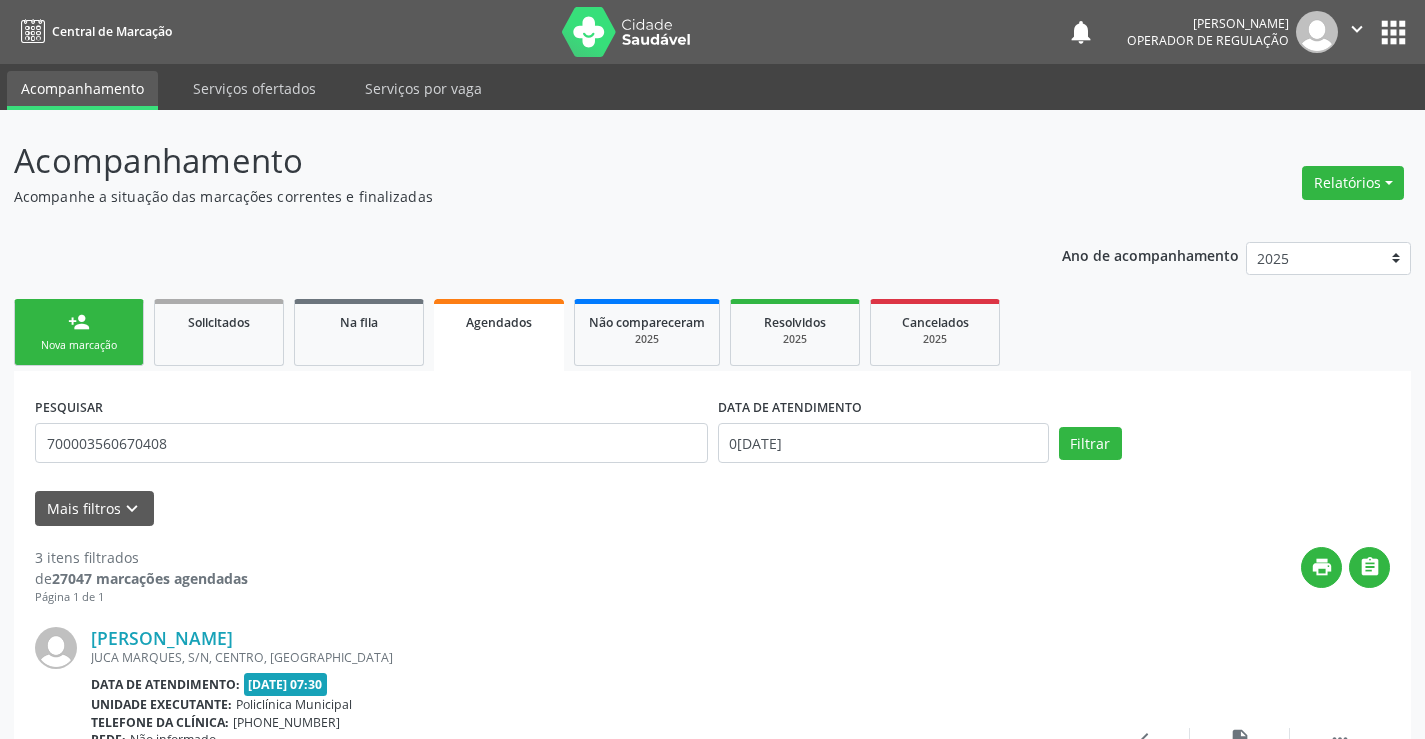 click on "Nova marcação" at bounding box center [79, 345] 